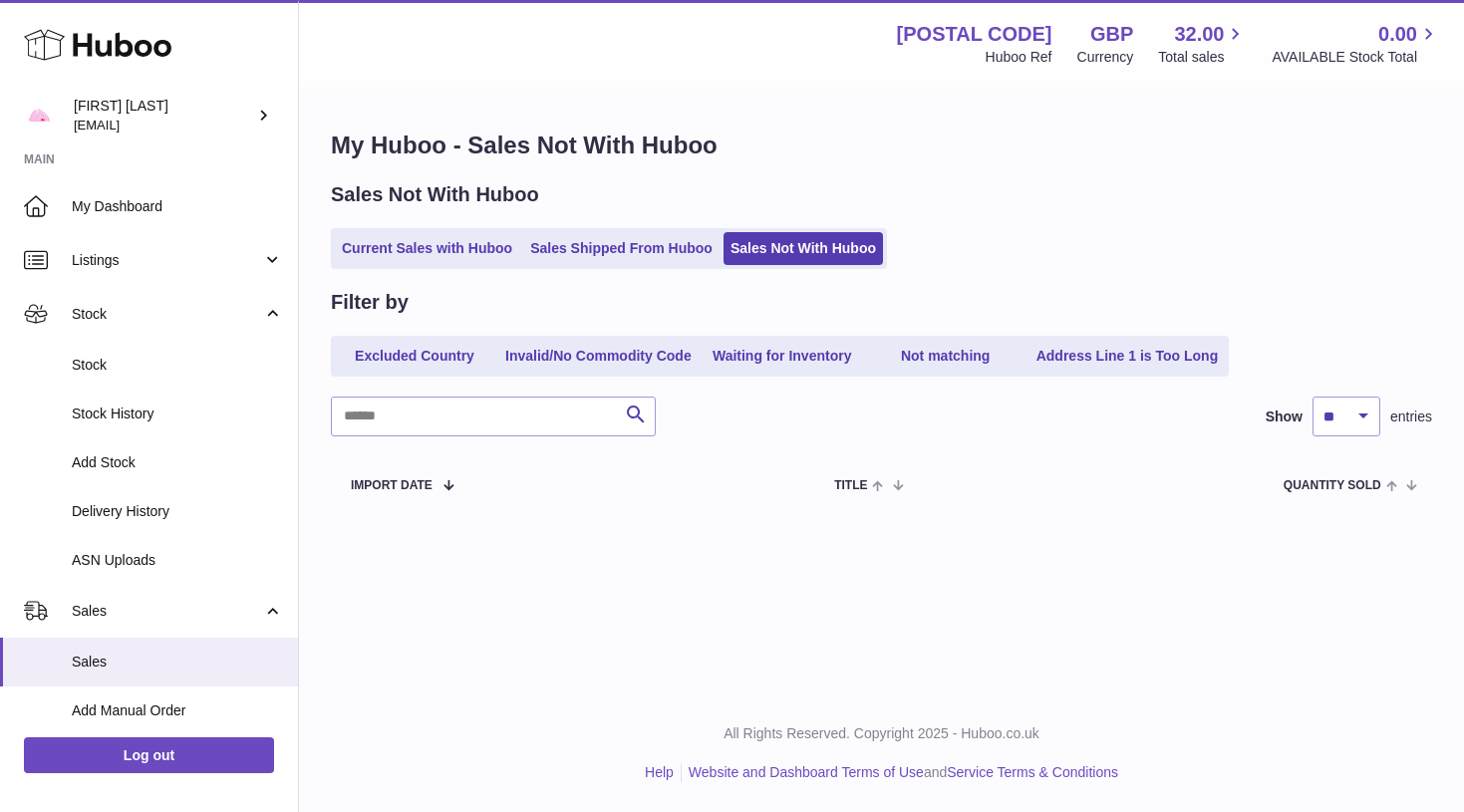 scroll, scrollTop: 0, scrollLeft: 0, axis: both 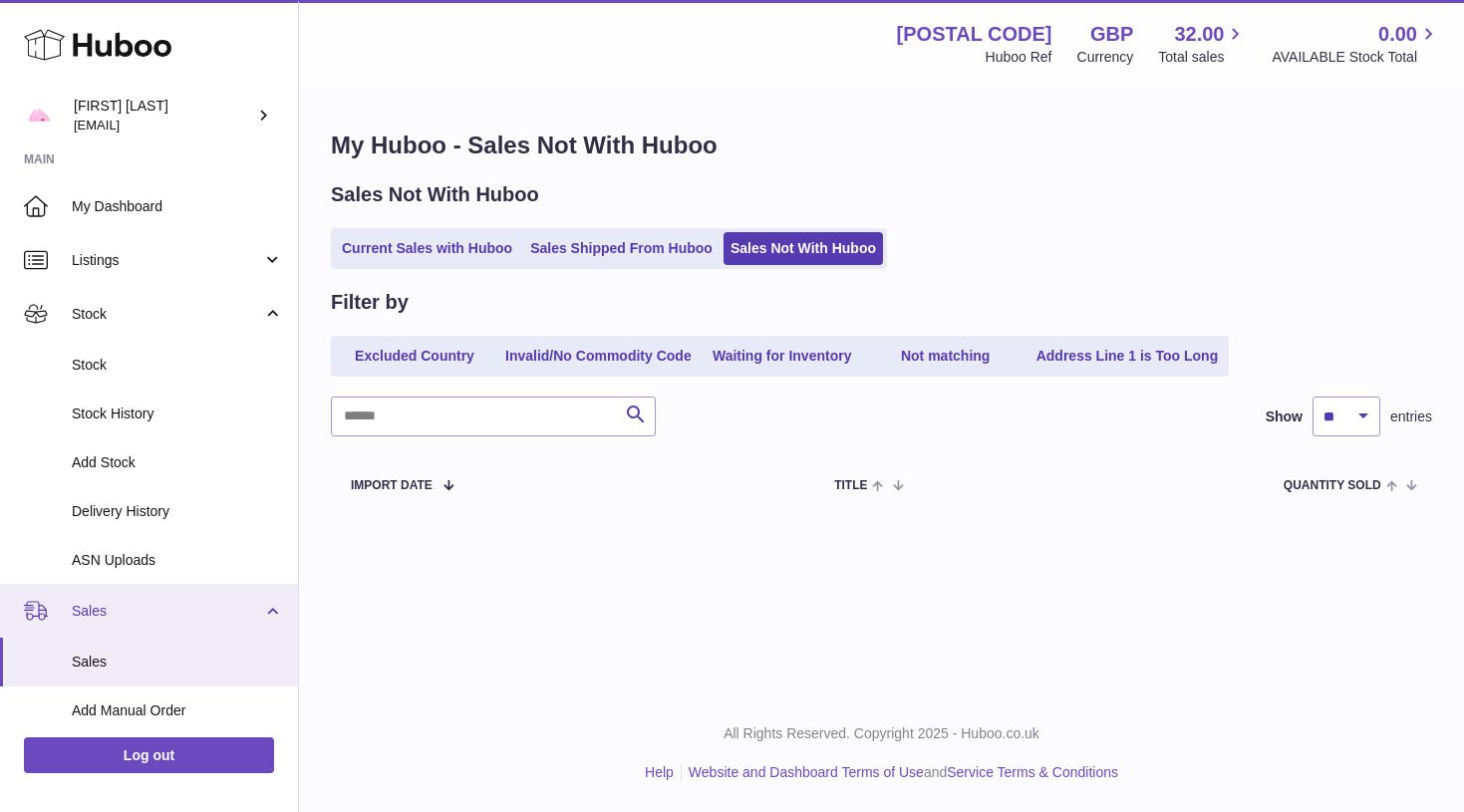 click on "Sales" at bounding box center (166, 611) 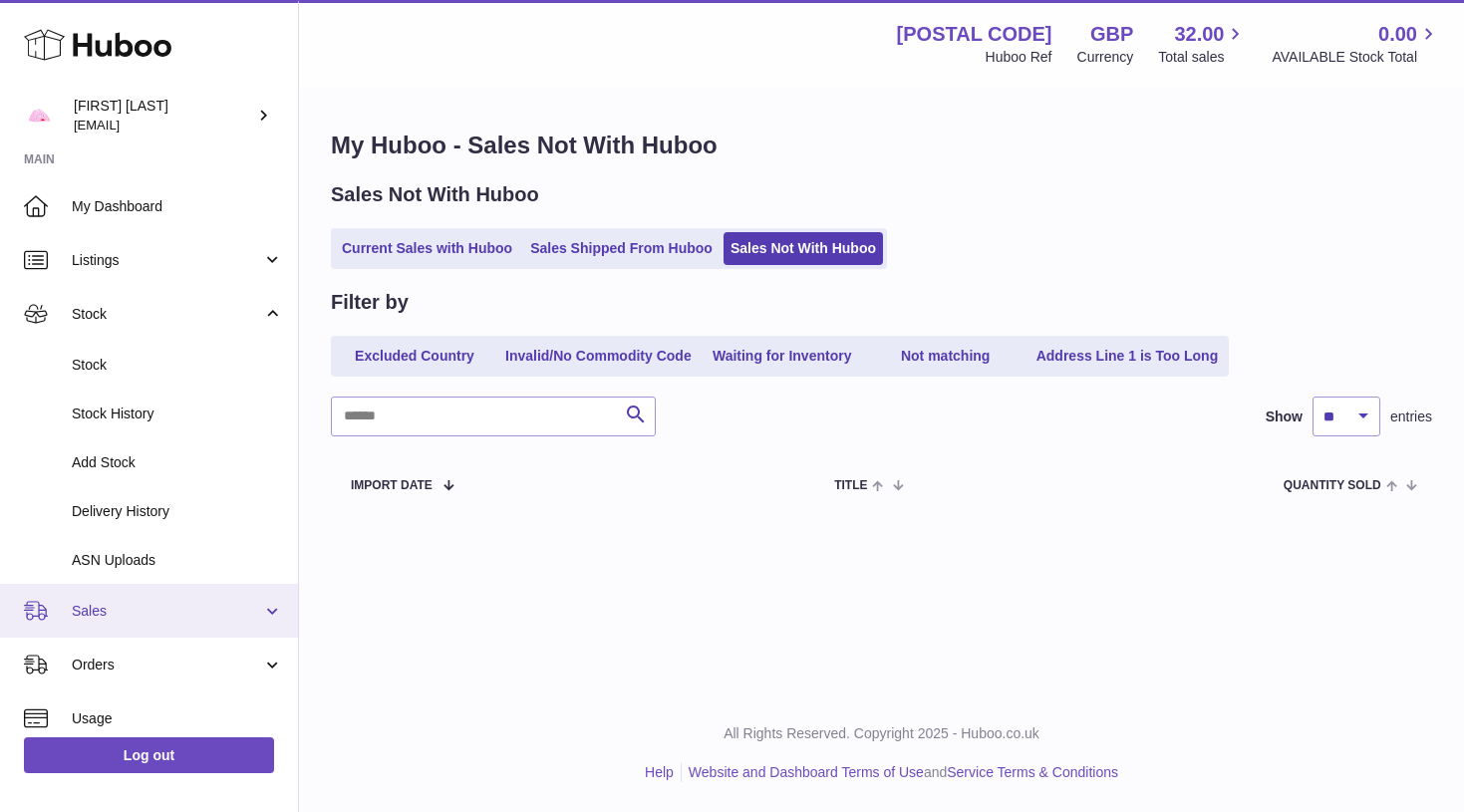 scroll, scrollTop: 23, scrollLeft: 0, axis: vertical 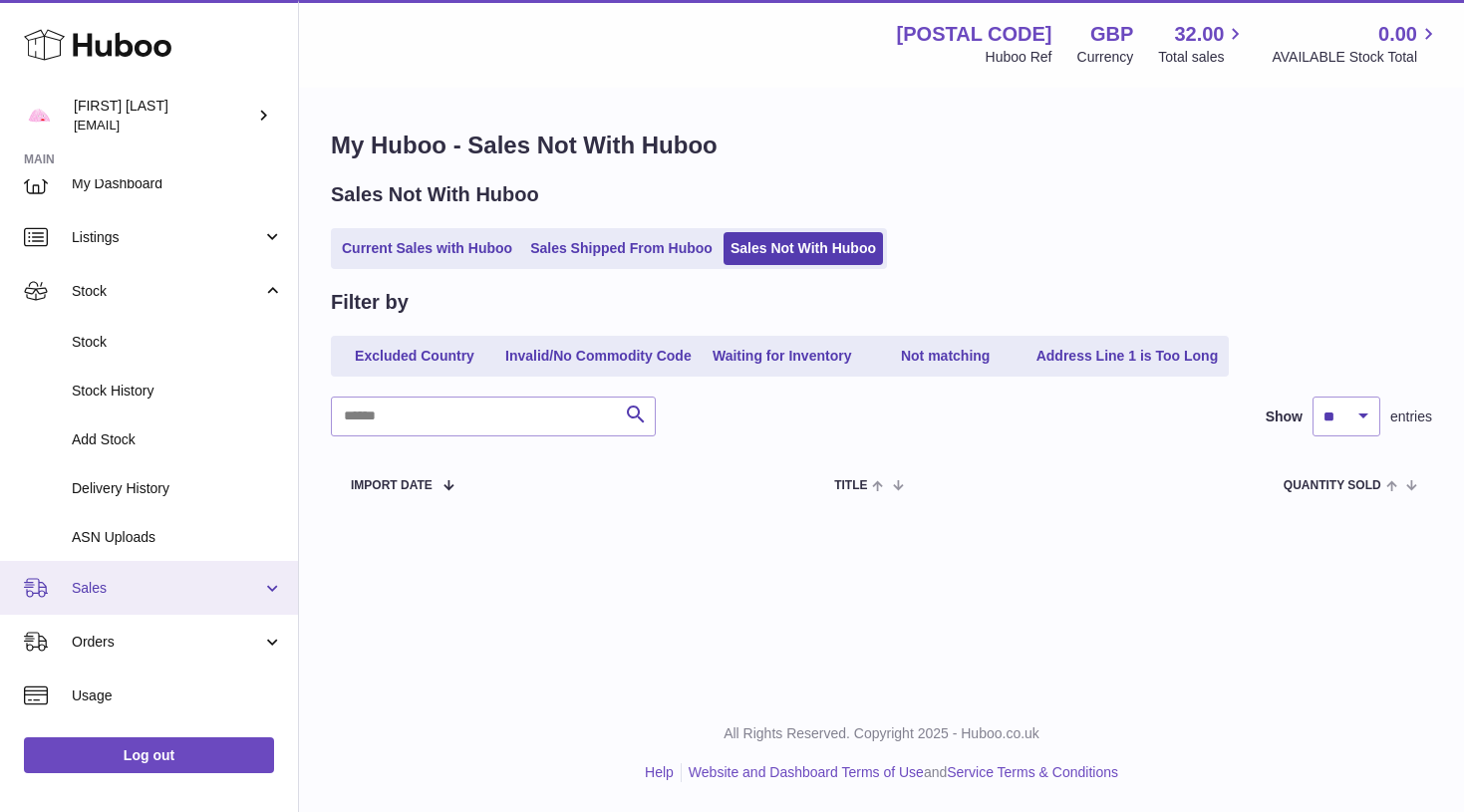 click on "Sales" at bounding box center (166, 588) 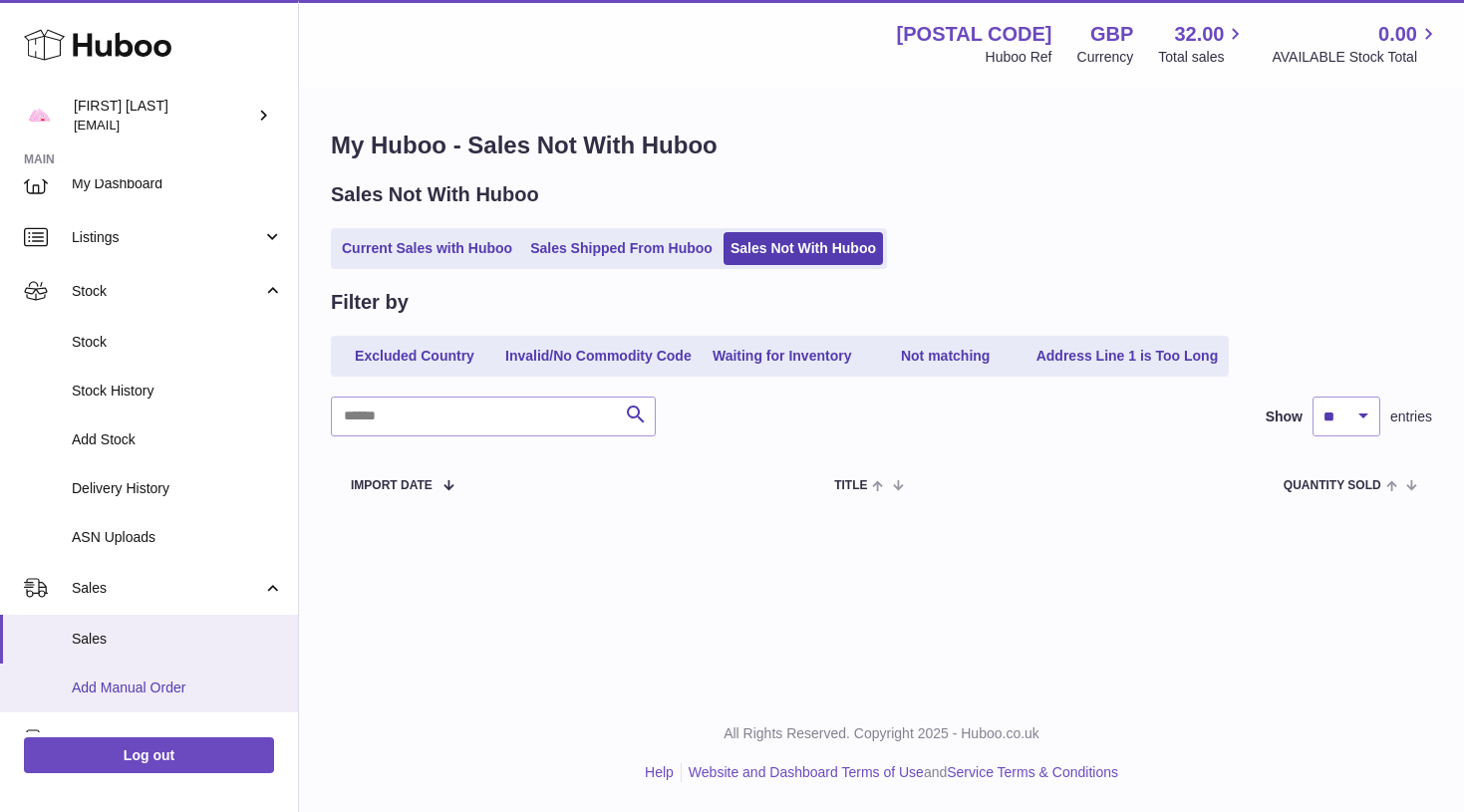 click on "Add Manual Order" at bounding box center [177, 687] 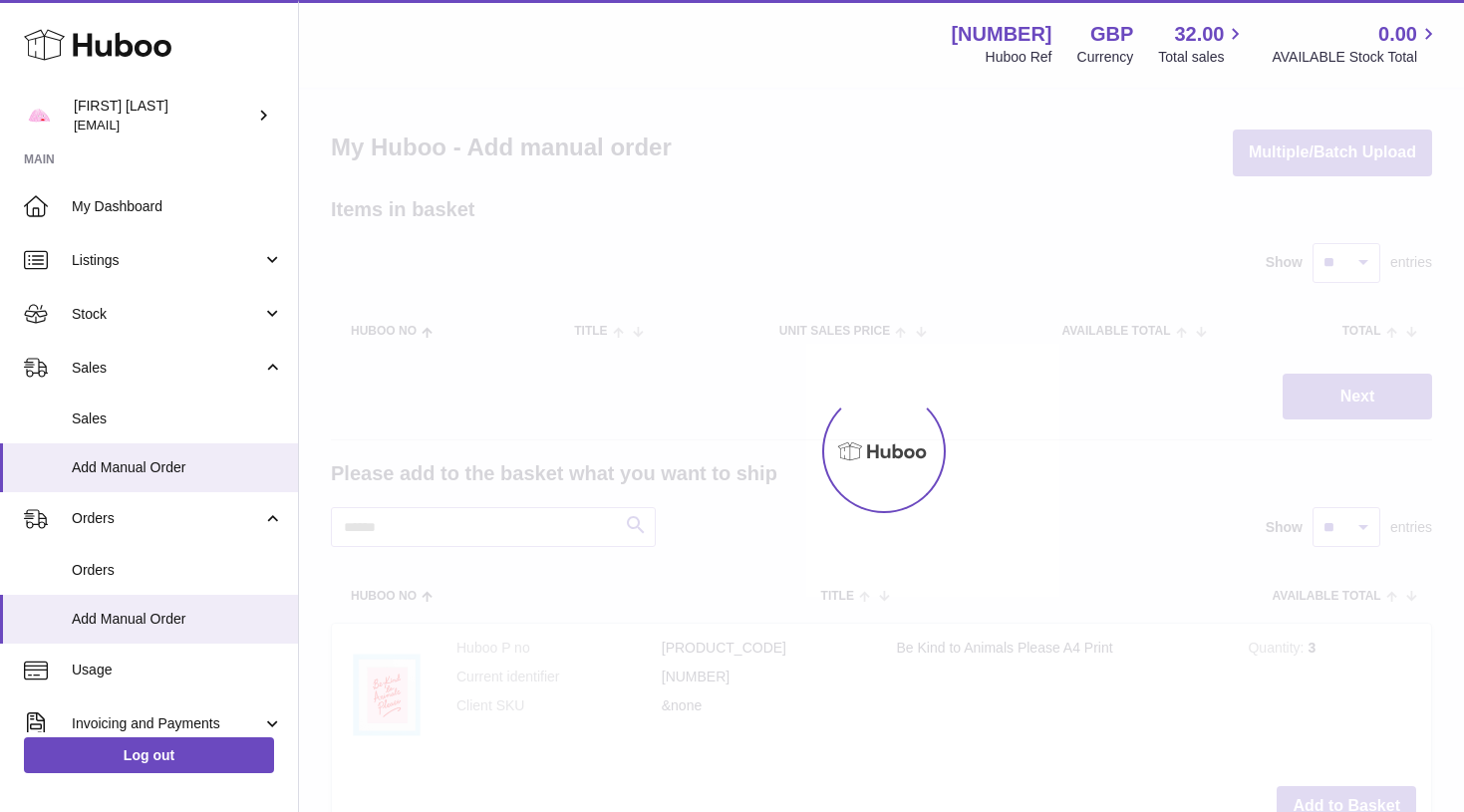 scroll, scrollTop: 0, scrollLeft: 0, axis: both 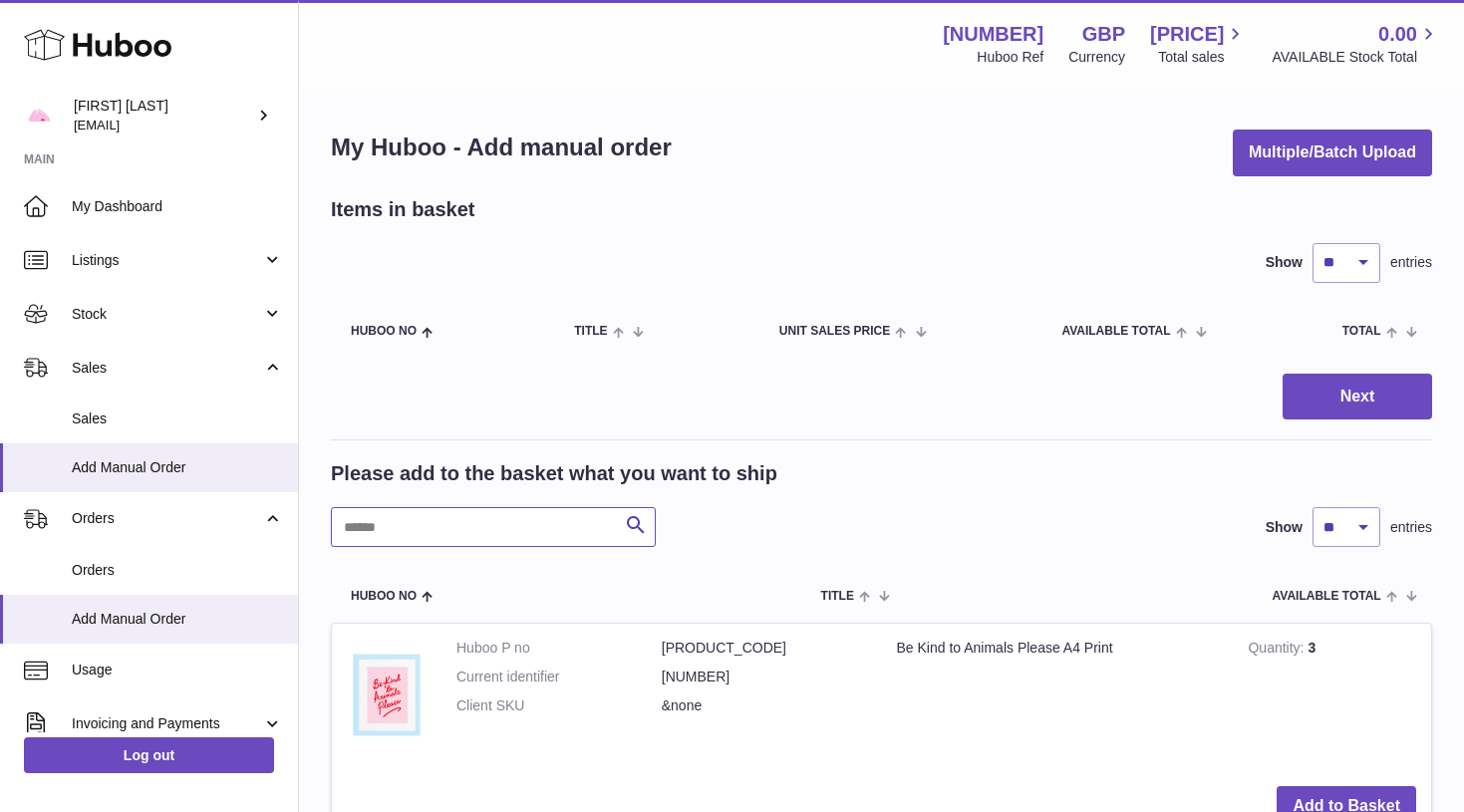 click at bounding box center [493, 527] 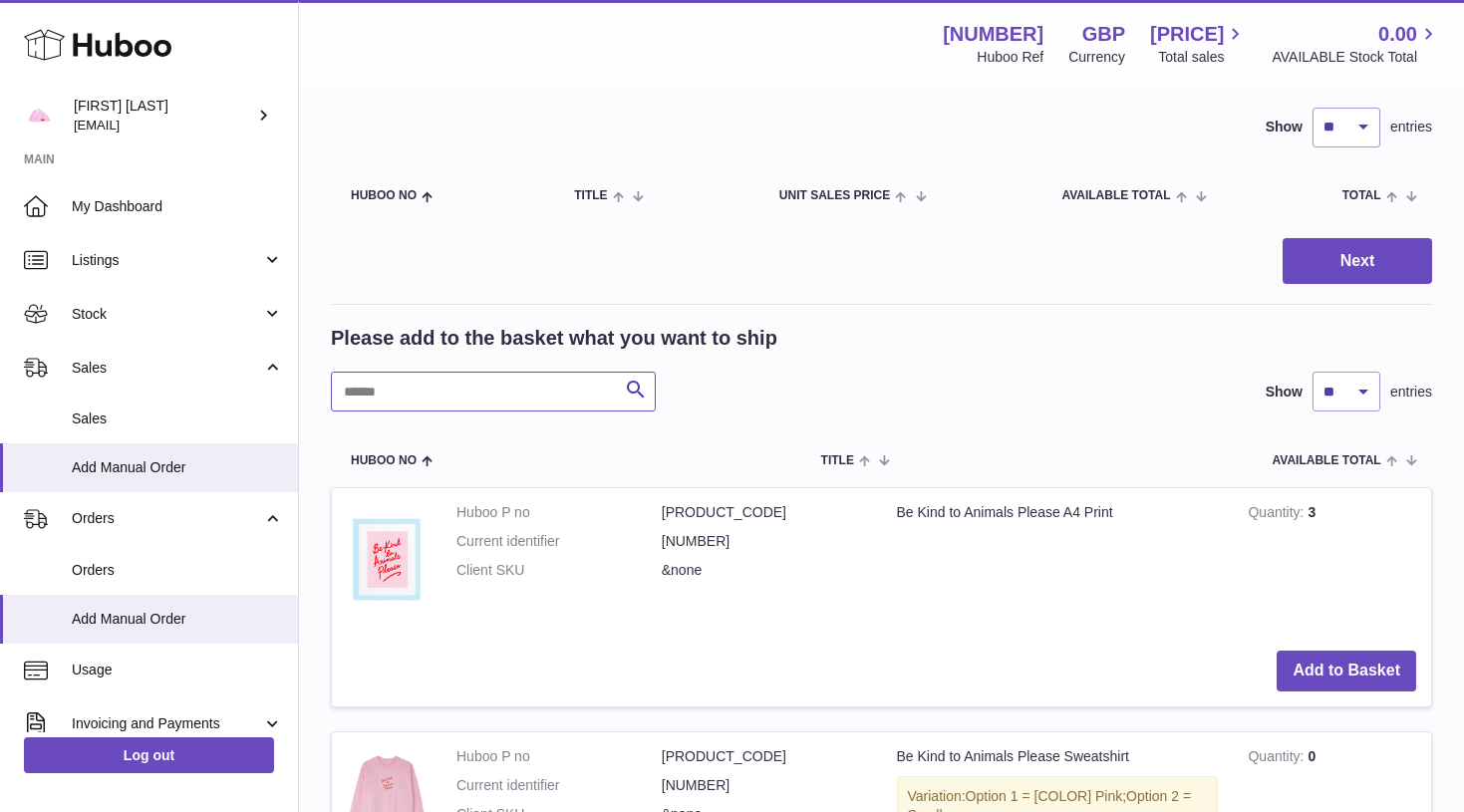 scroll, scrollTop: 157, scrollLeft: 0, axis: vertical 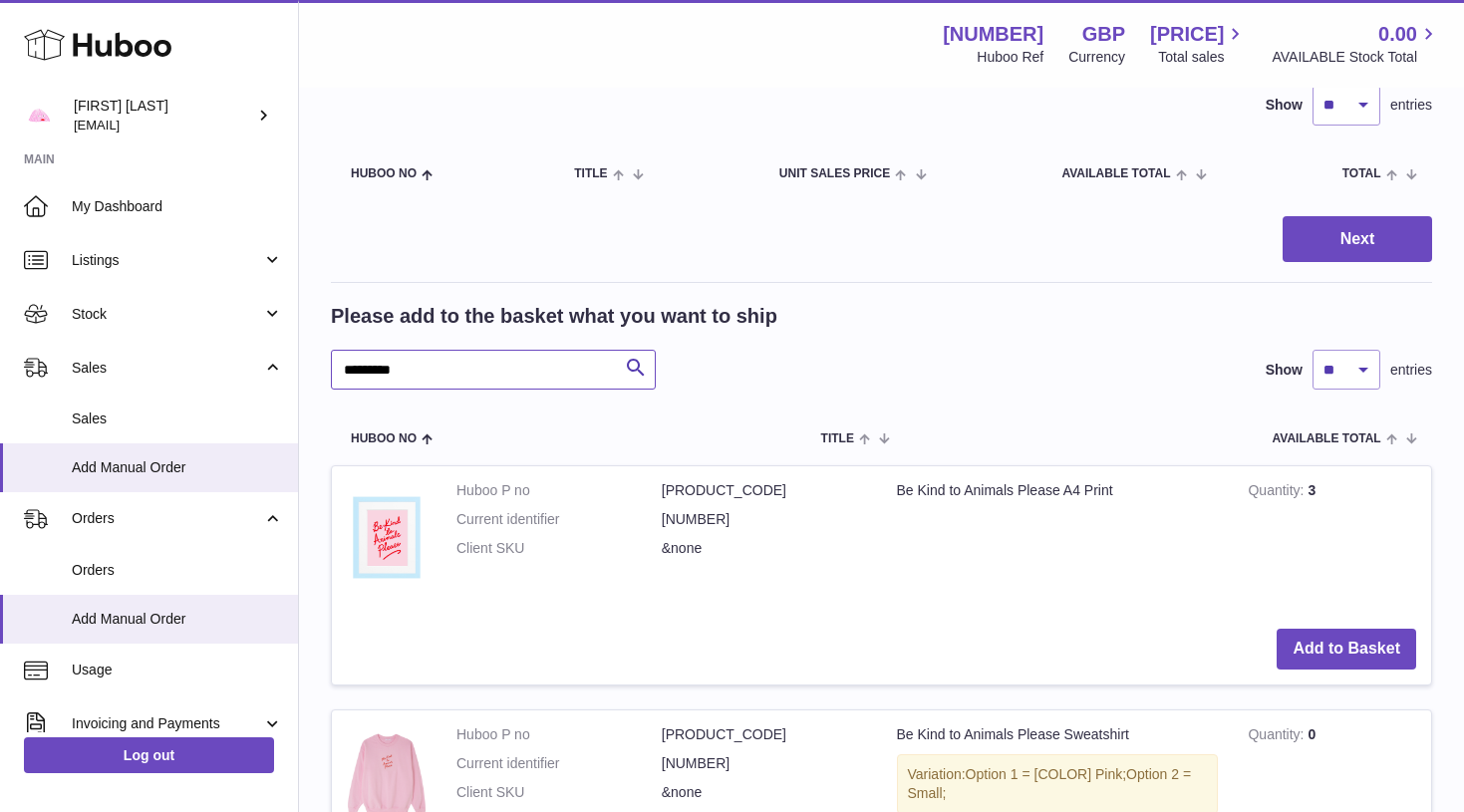 type on "*********" 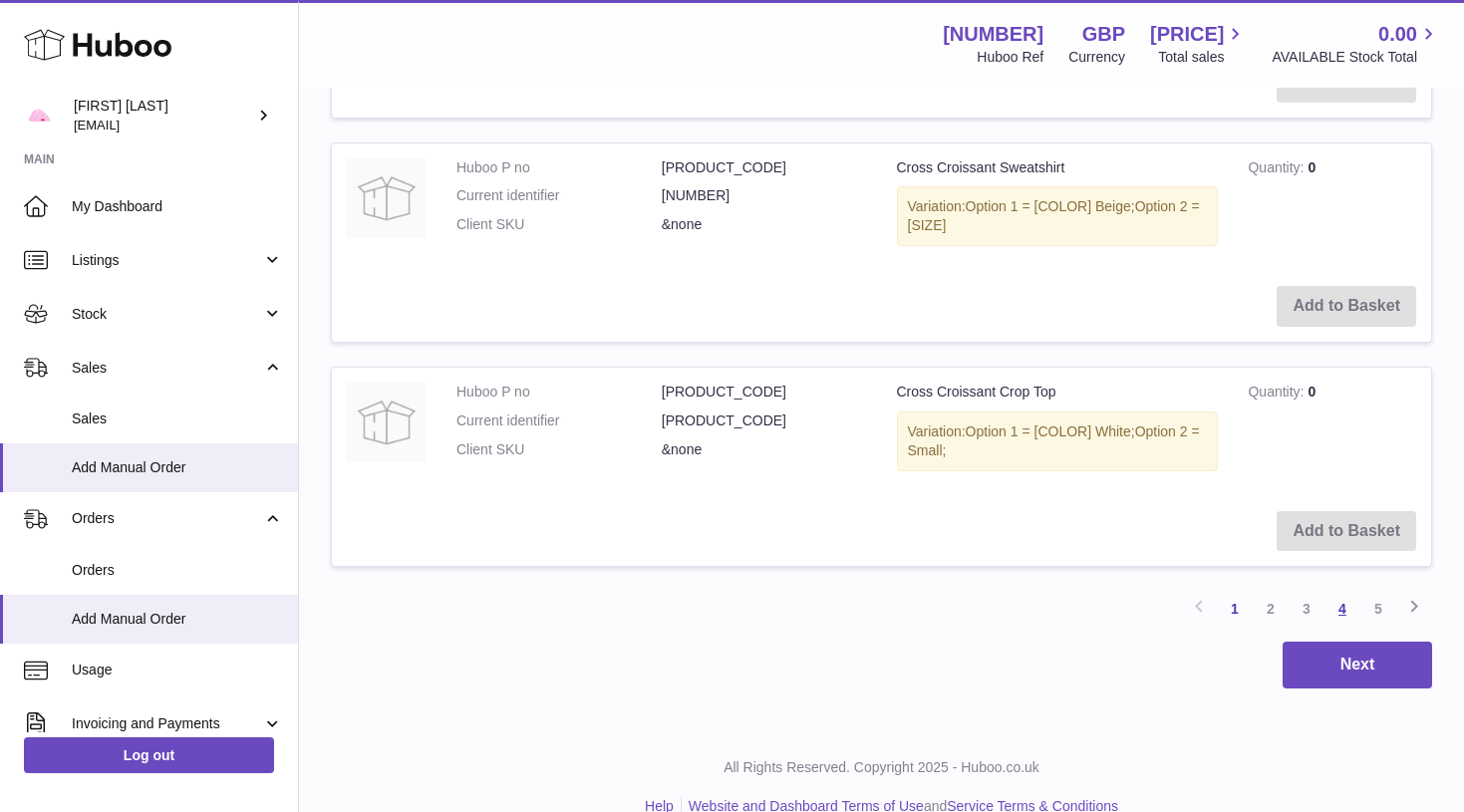 click on "4" at bounding box center [1342, 609] 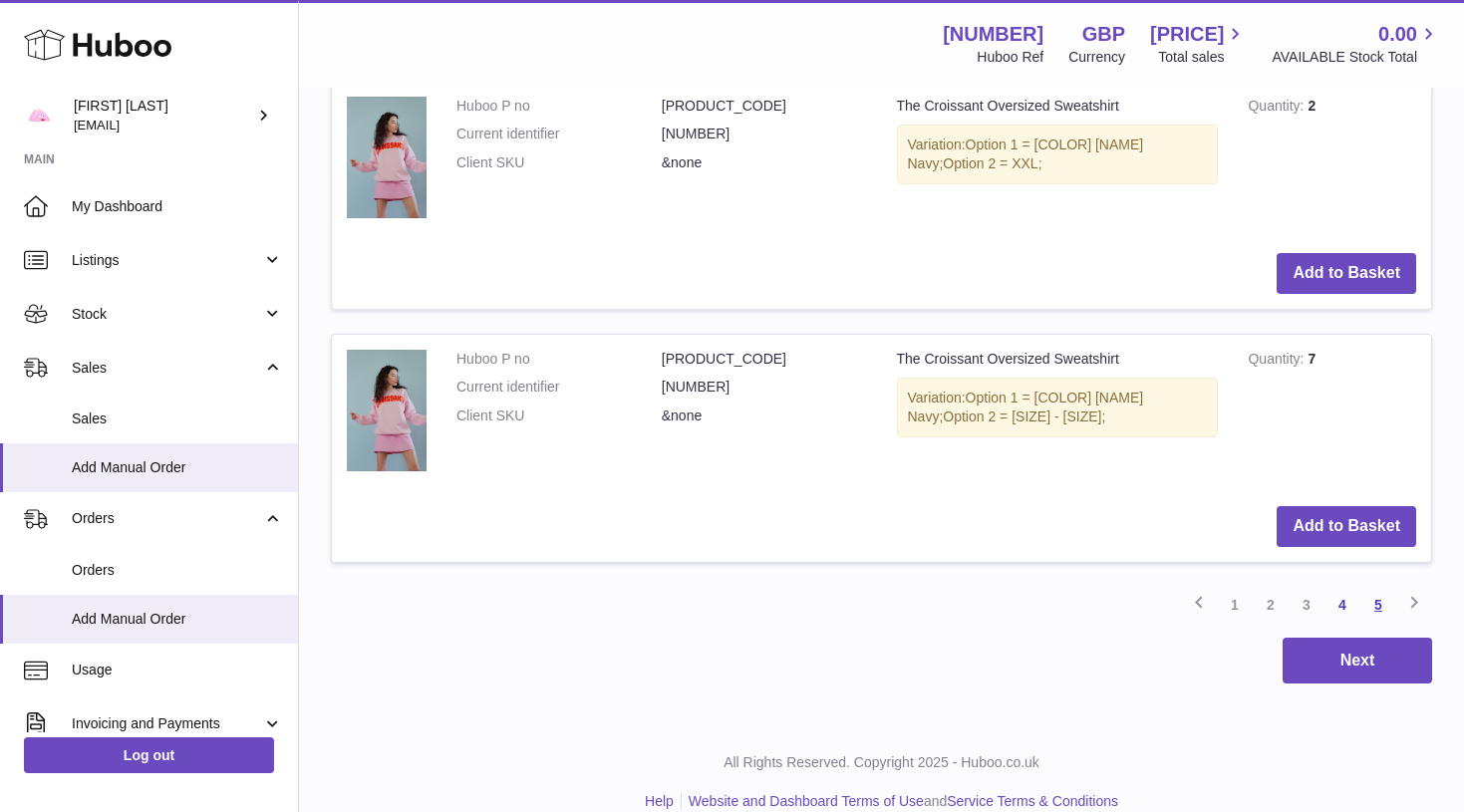 click on "5" at bounding box center (1378, 605) 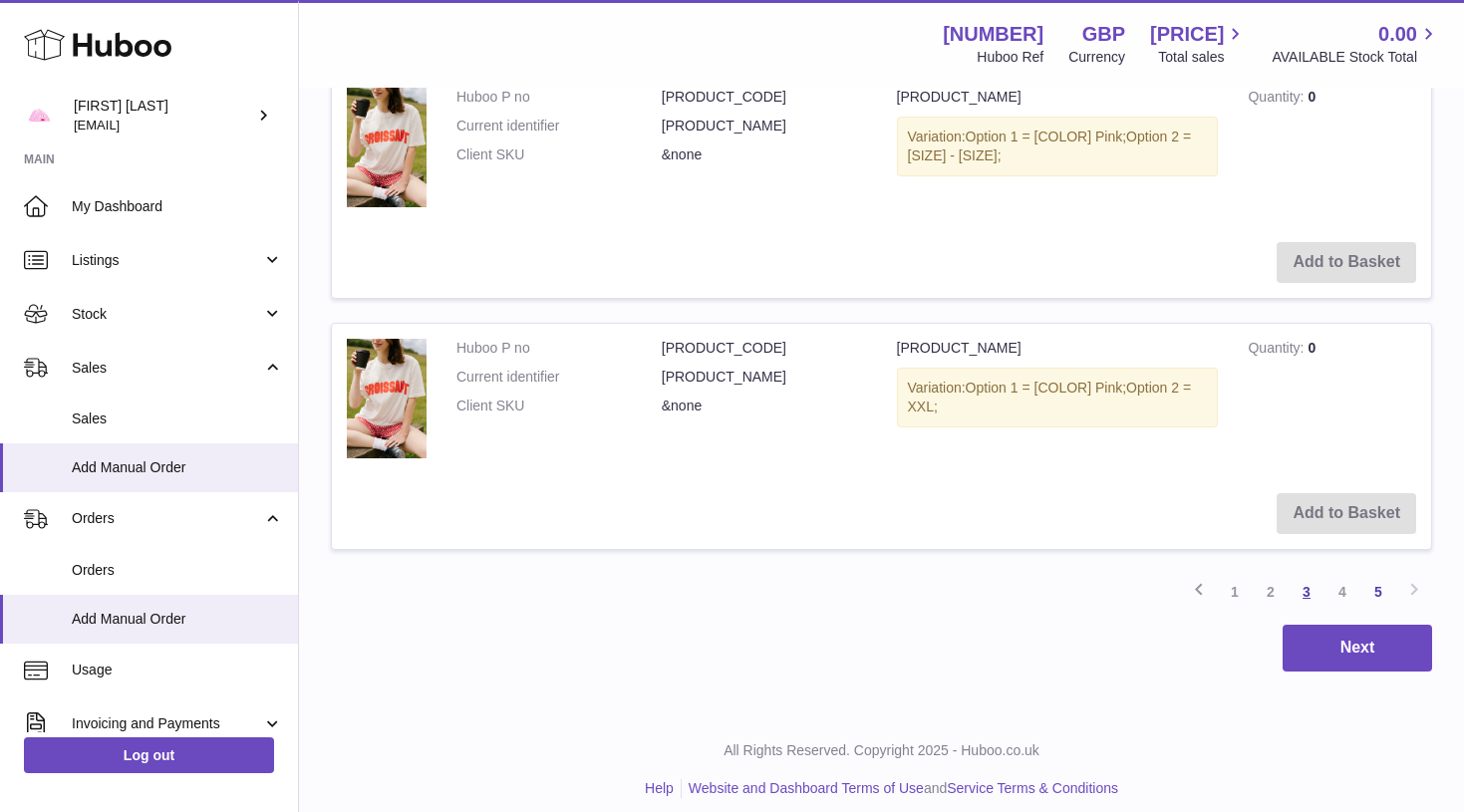scroll, scrollTop: 1803, scrollLeft: 0, axis: vertical 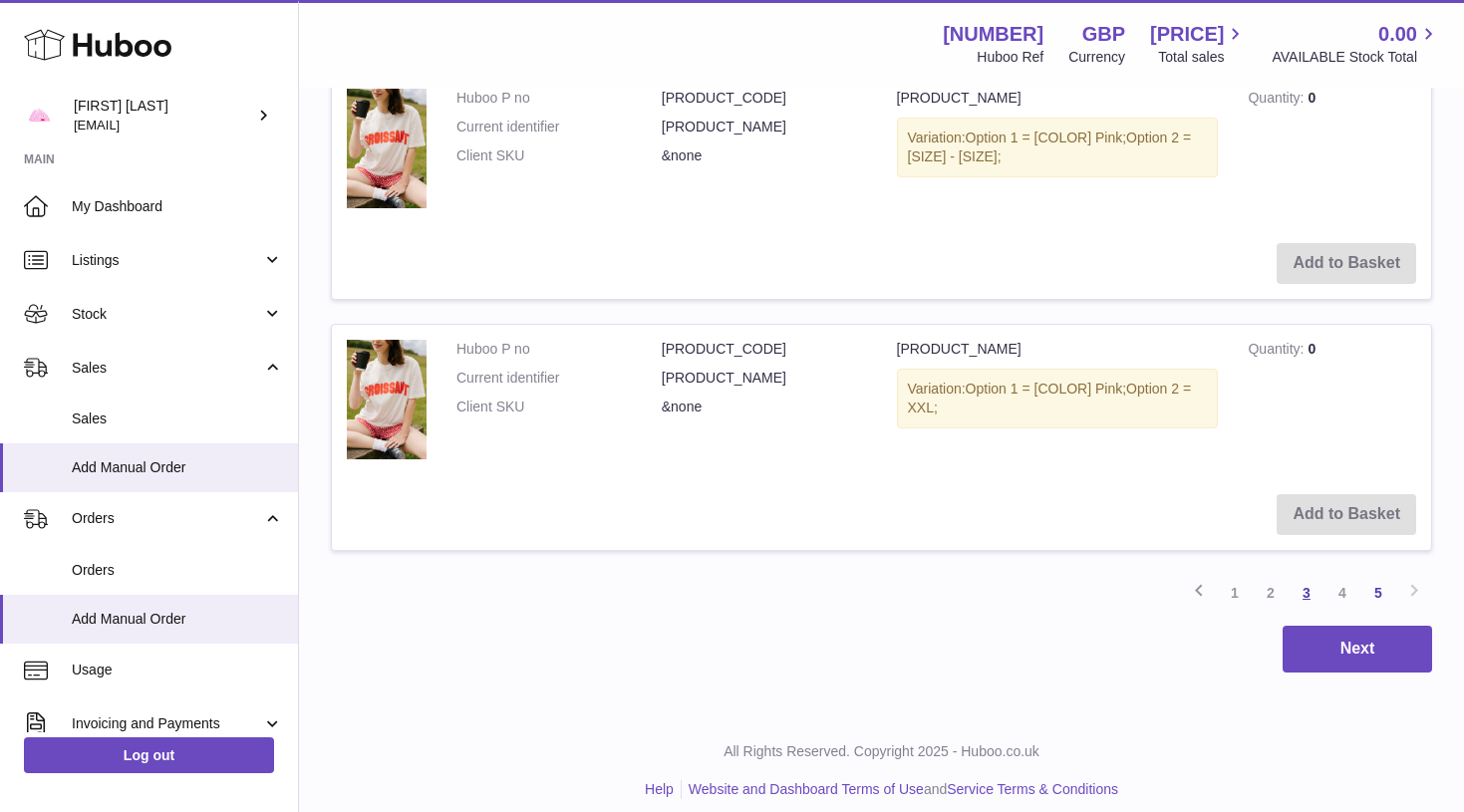 click on "3" at bounding box center [1307, 593] 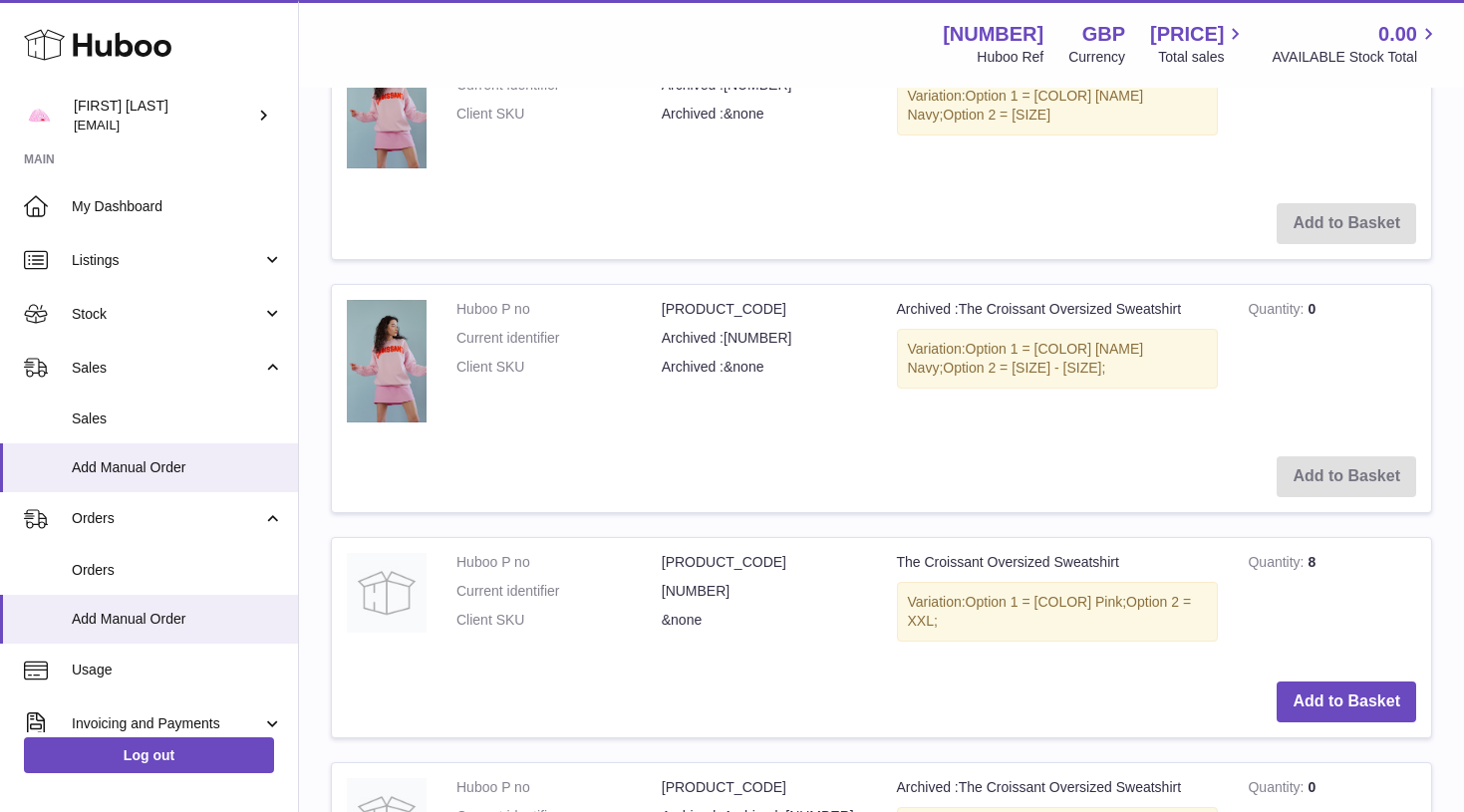 scroll, scrollTop: 1446, scrollLeft: 1, axis: both 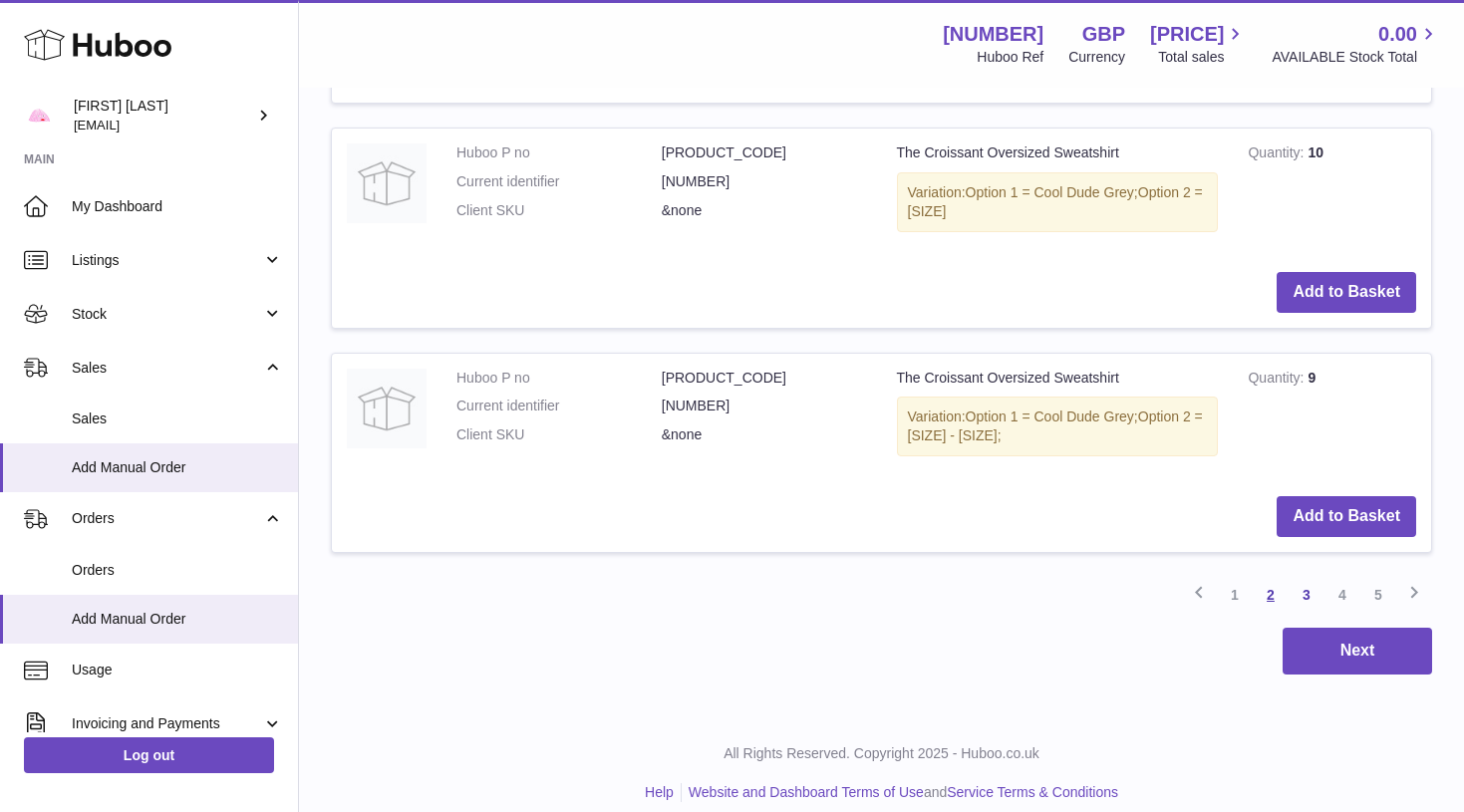 click on "2" at bounding box center [1271, 595] 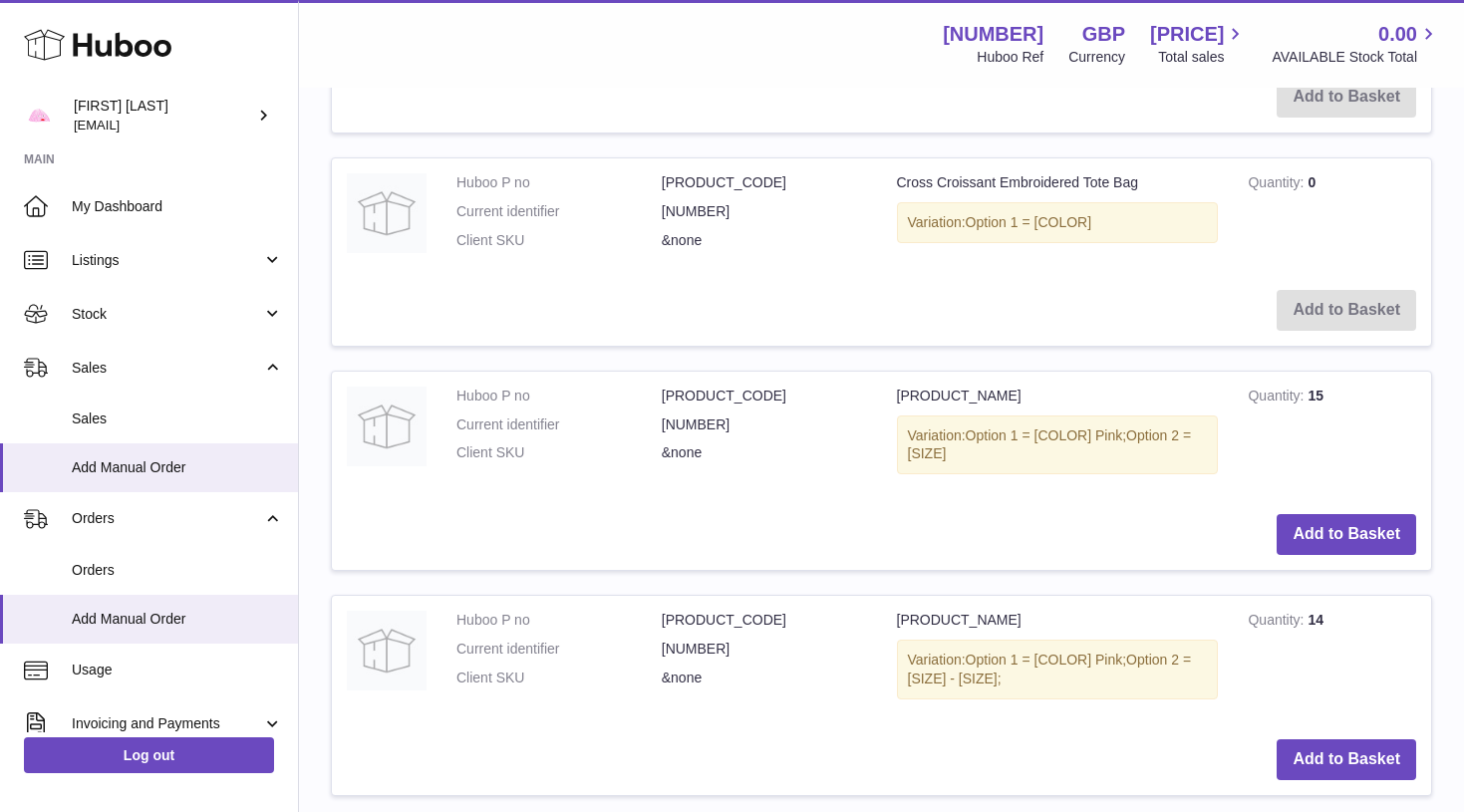 scroll, scrollTop: 1351, scrollLeft: 0, axis: vertical 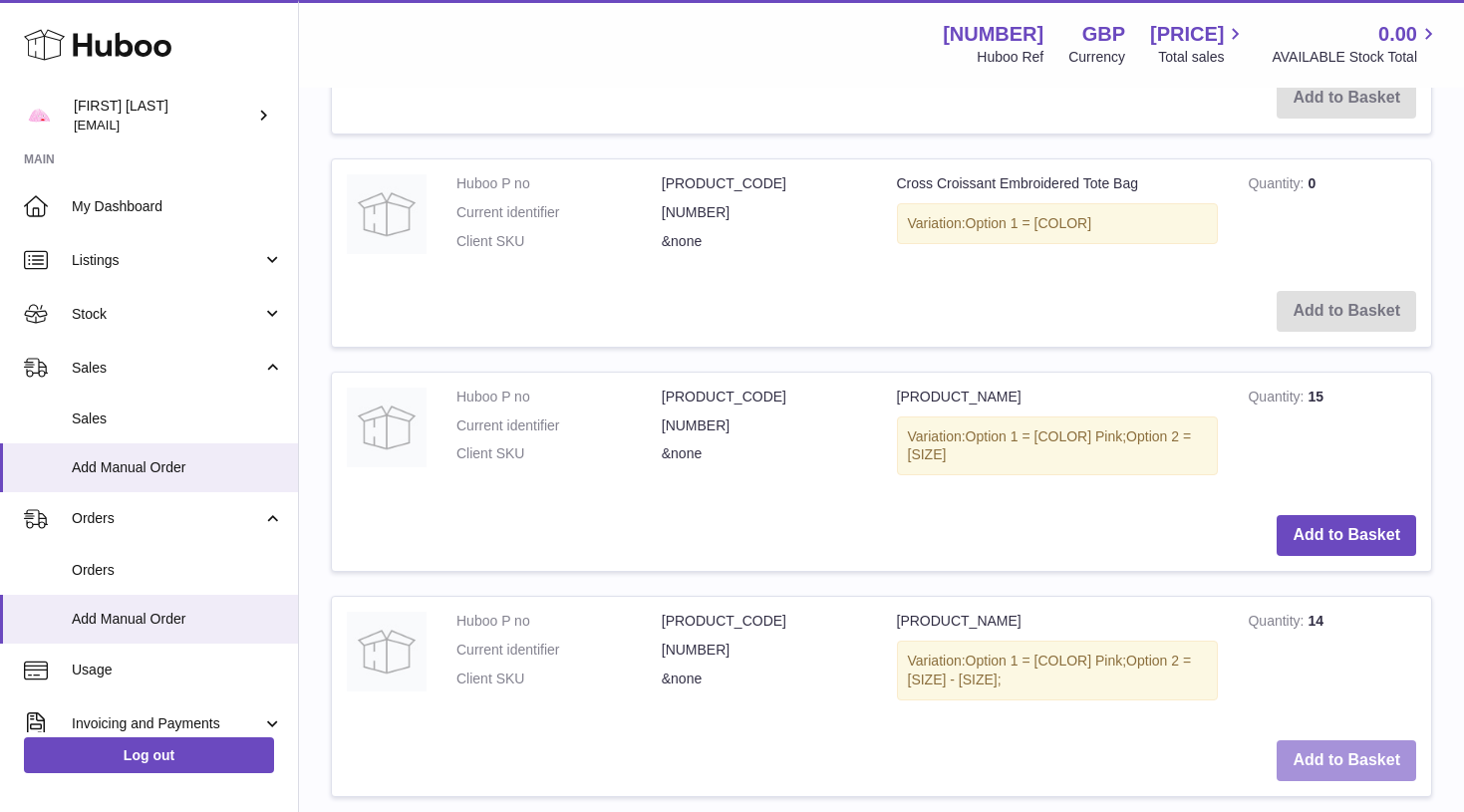 click on "Add to Basket" at bounding box center [1346, 760] 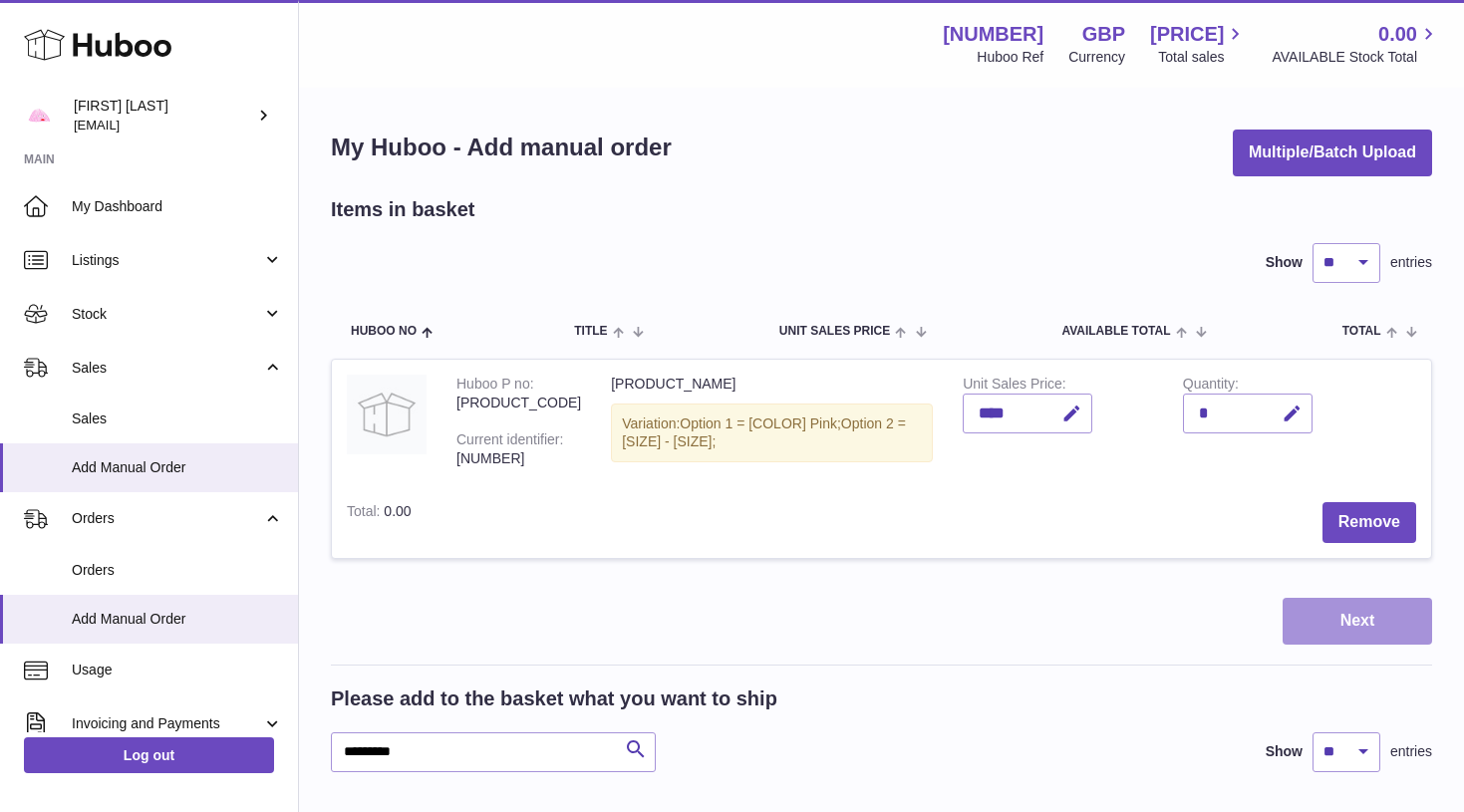 scroll, scrollTop: 0, scrollLeft: 0, axis: both 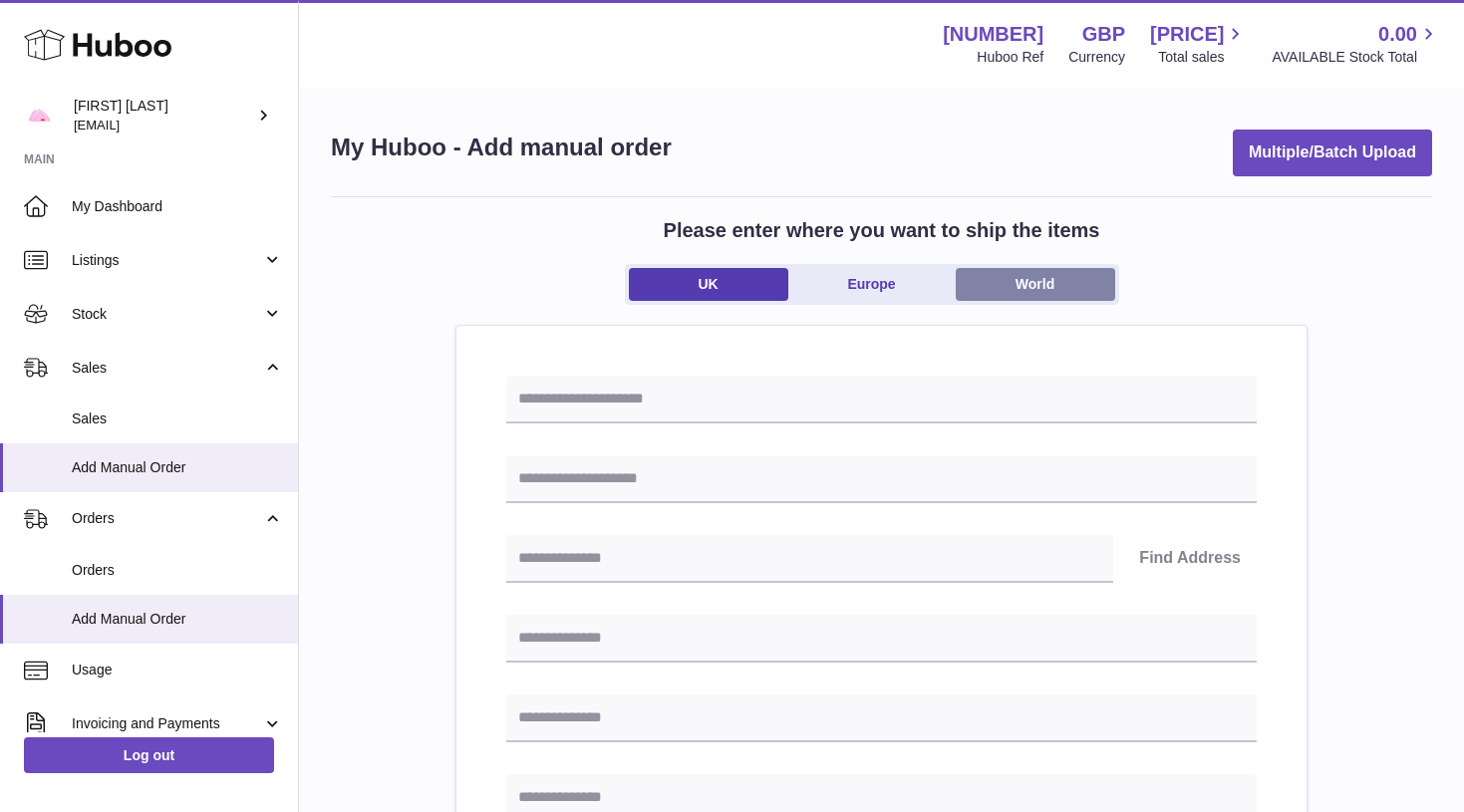 click on "World" at bounding box center (1035, 284) 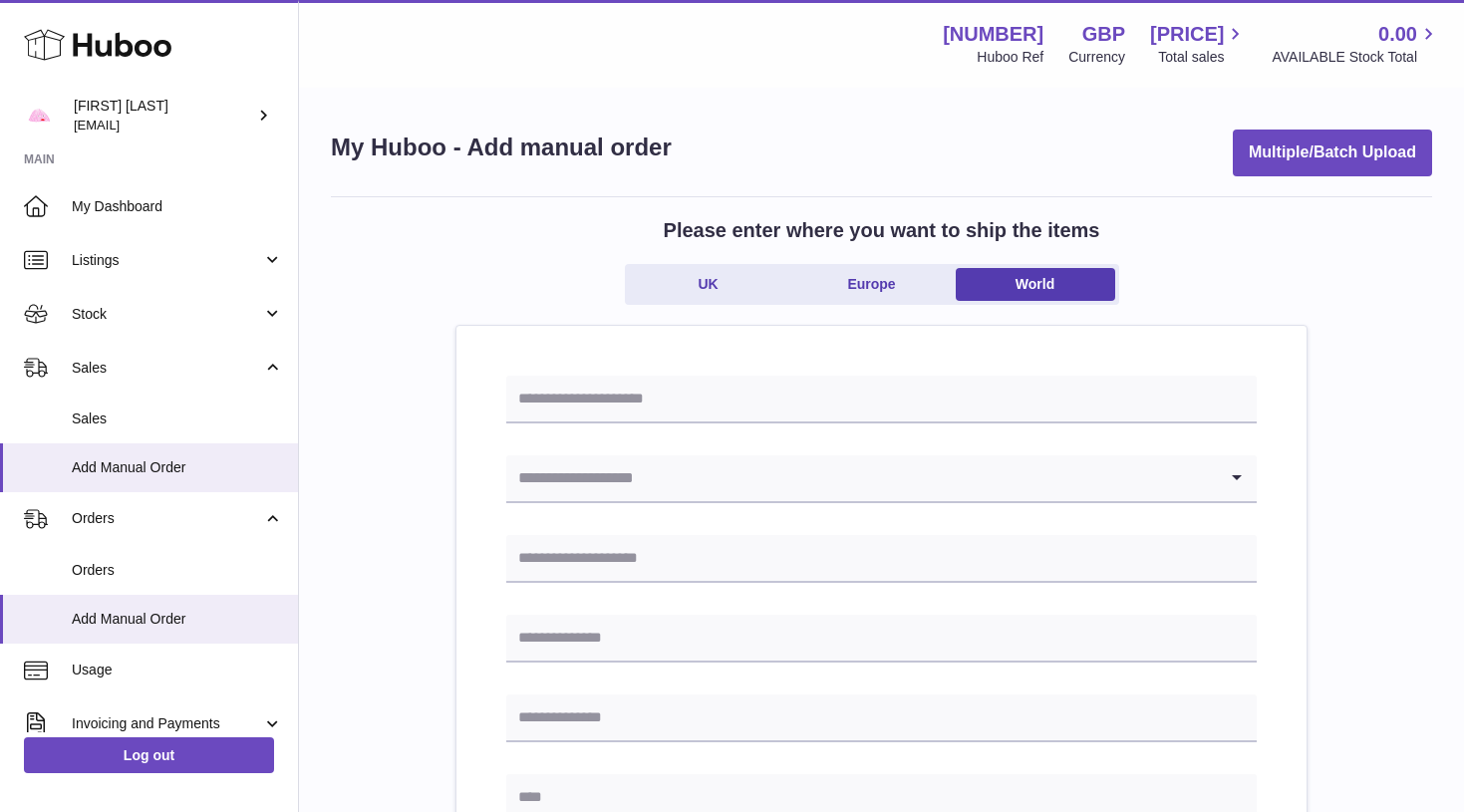 click at bounding box center (861, 478) 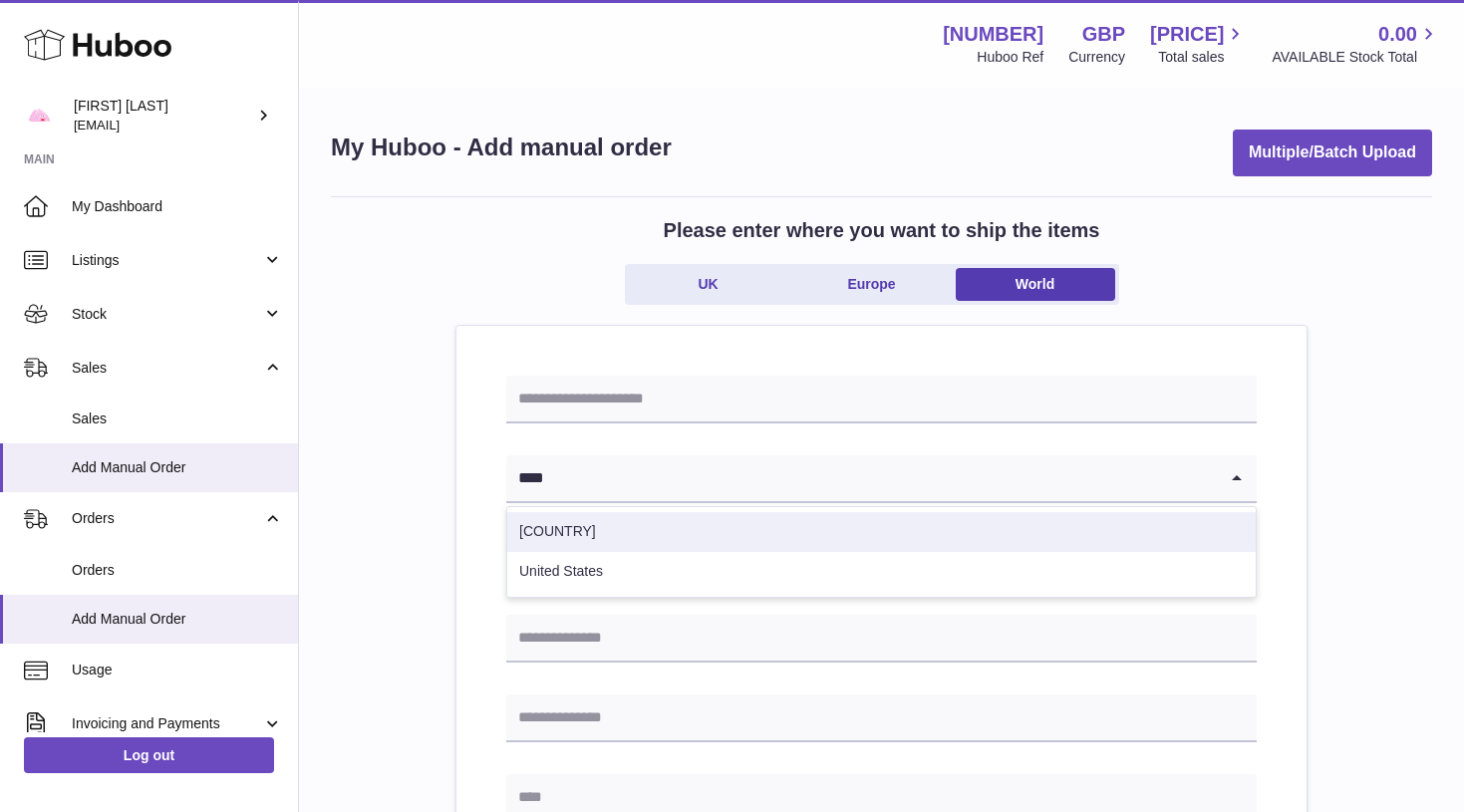 click on "United States" at bounding box center (881, 572) 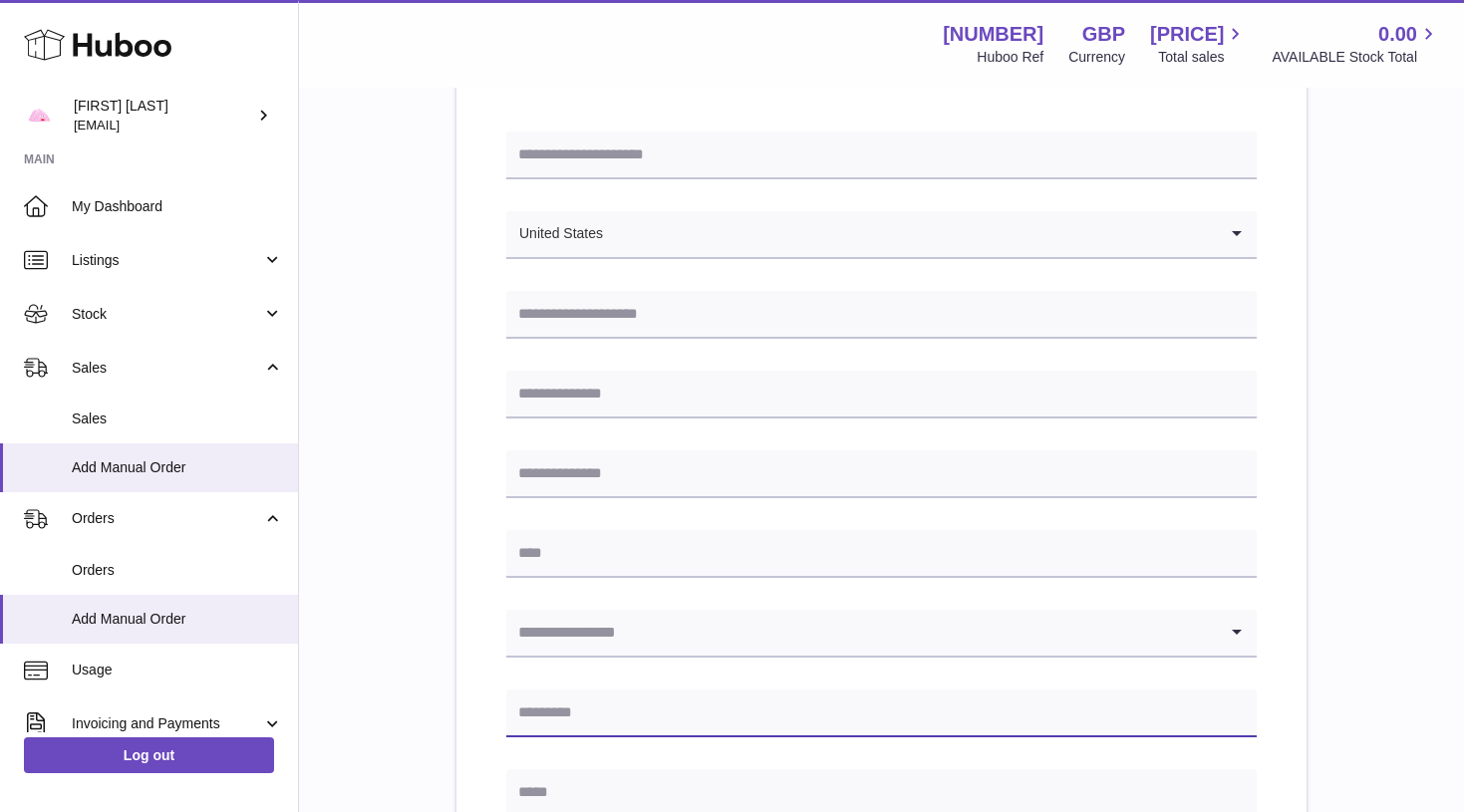 paste on "*****" 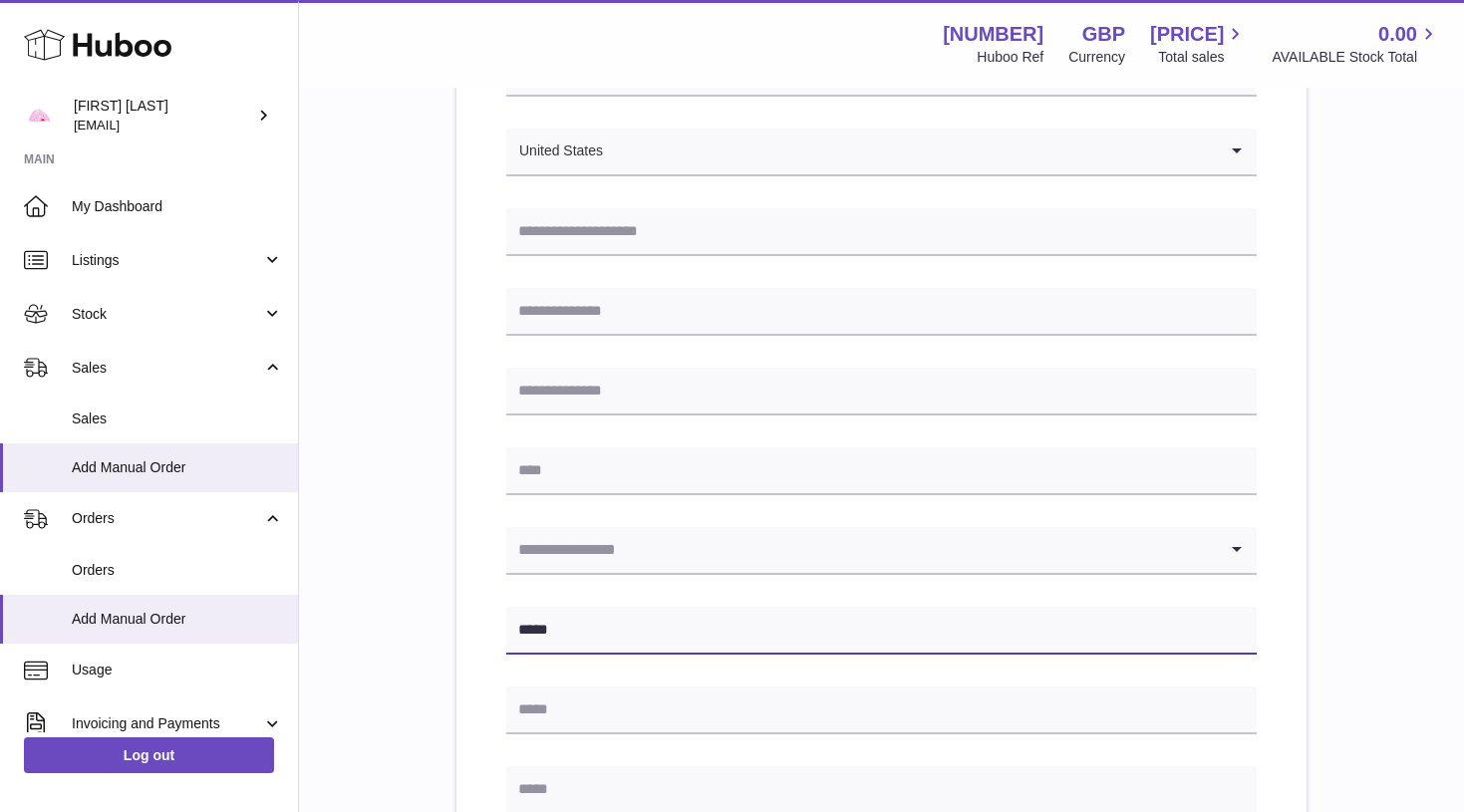 scroll, scrollTop: 328, scrollLeft: 0, axis: vertical 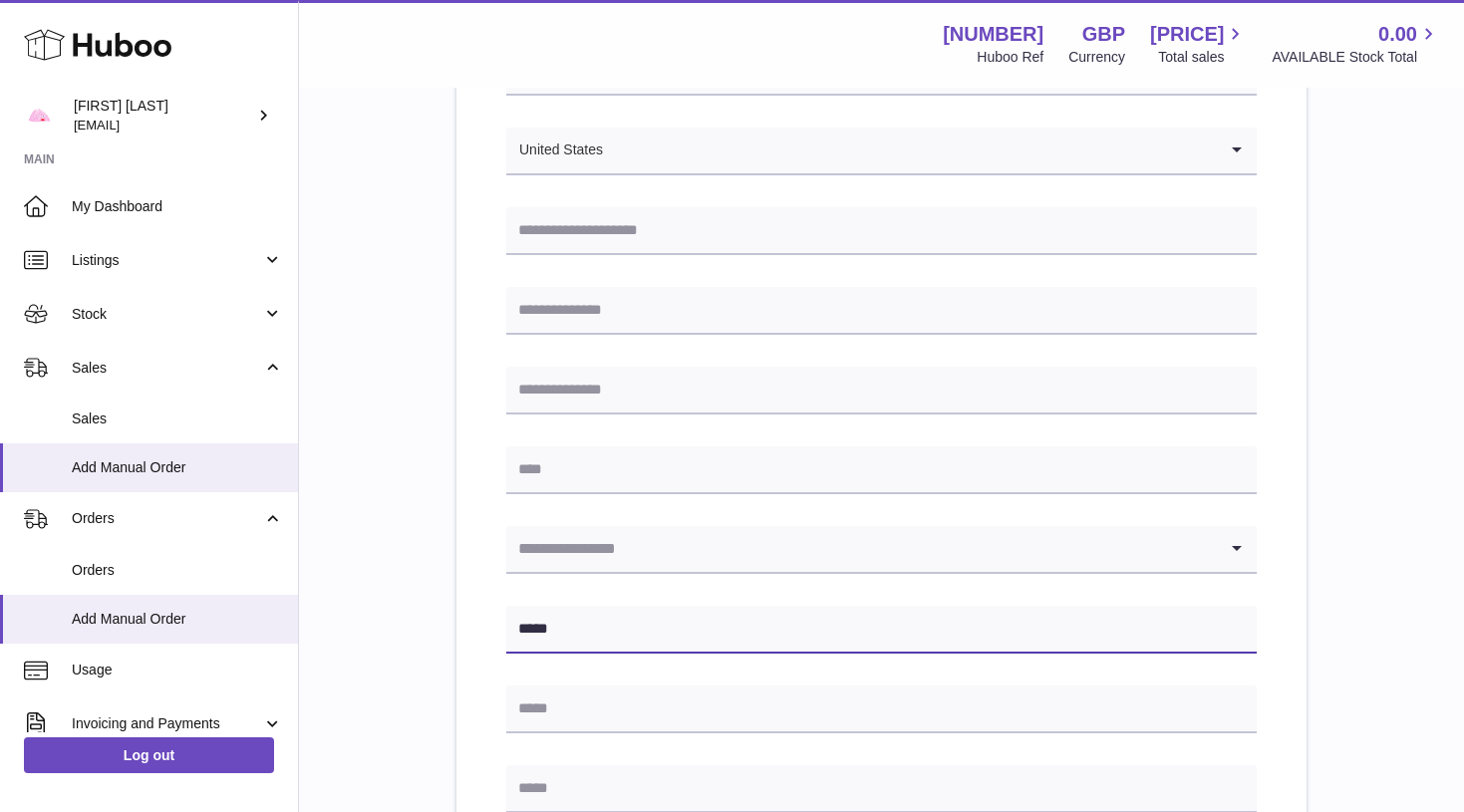 type on "*****" 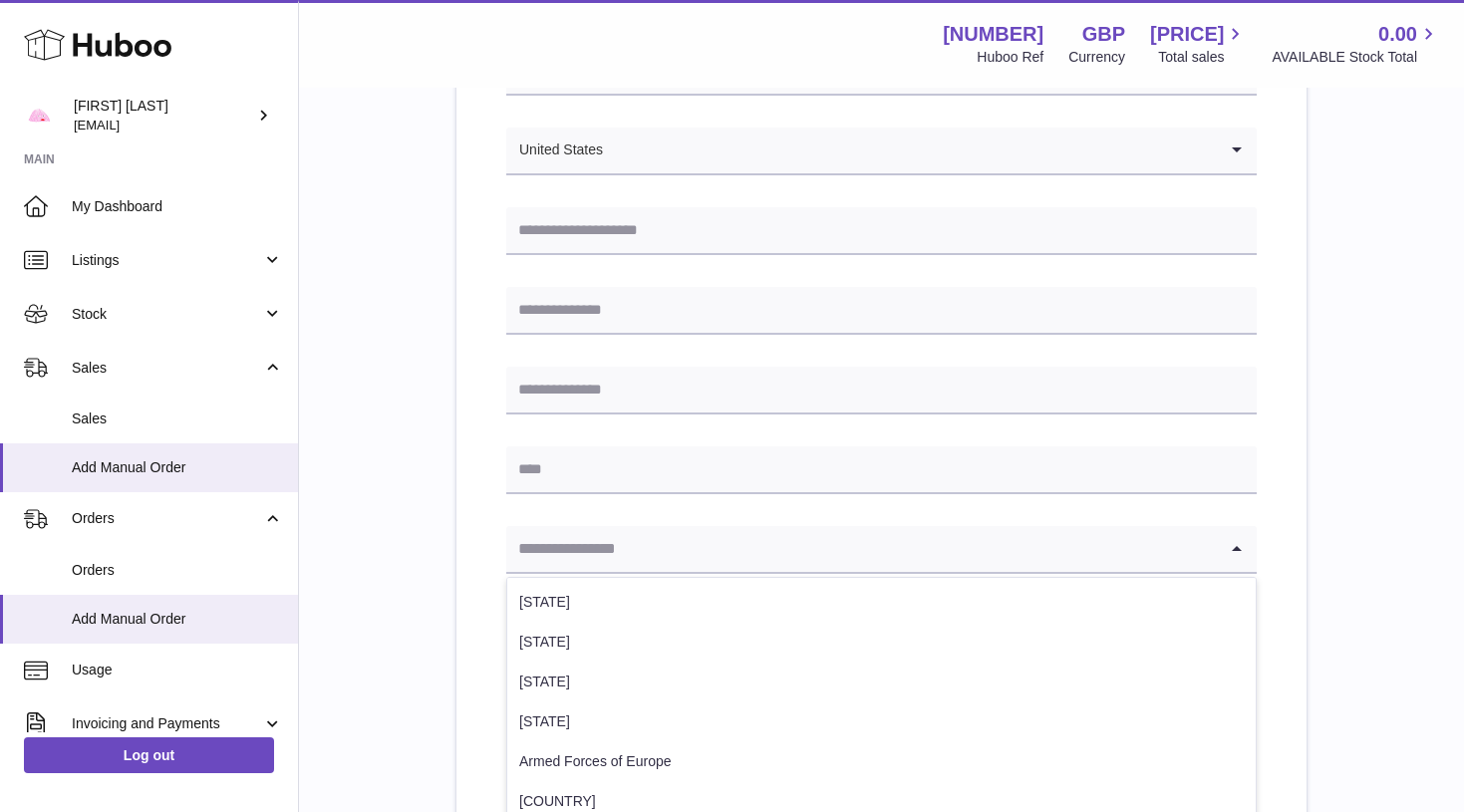 click at bounding box center (861, 549) 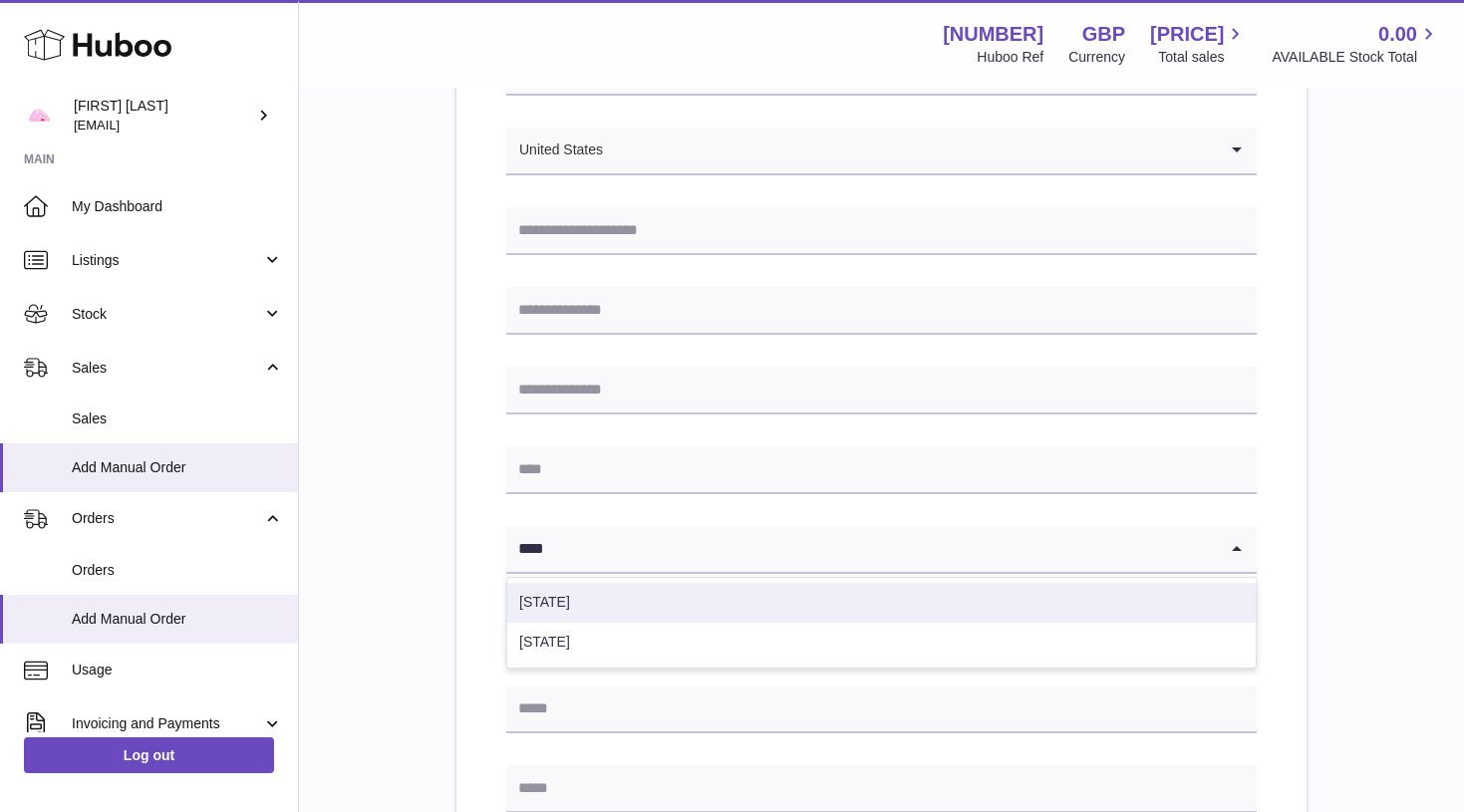 click on "[STATE]" at bounding box center (881, 603) 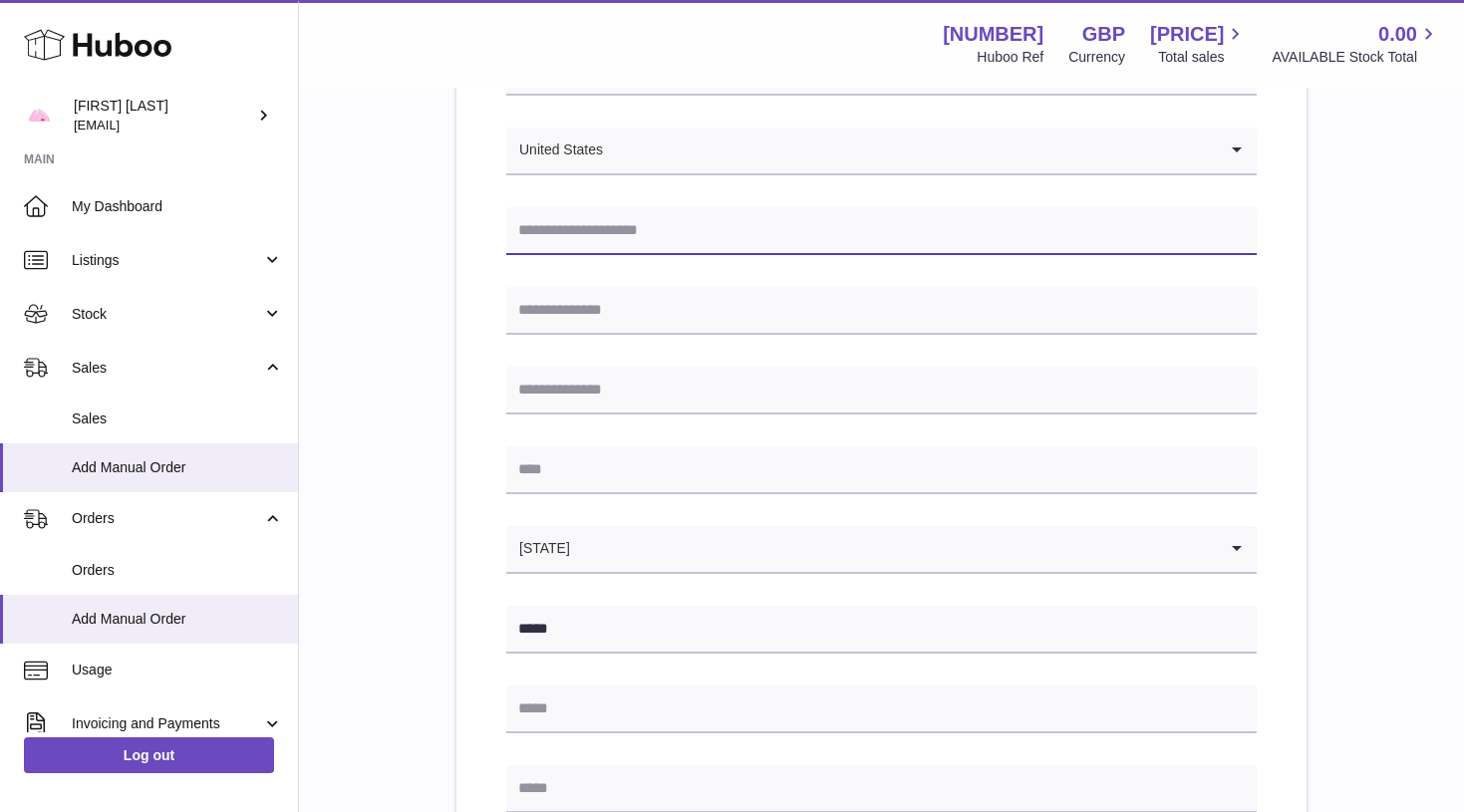 paste on "**********" 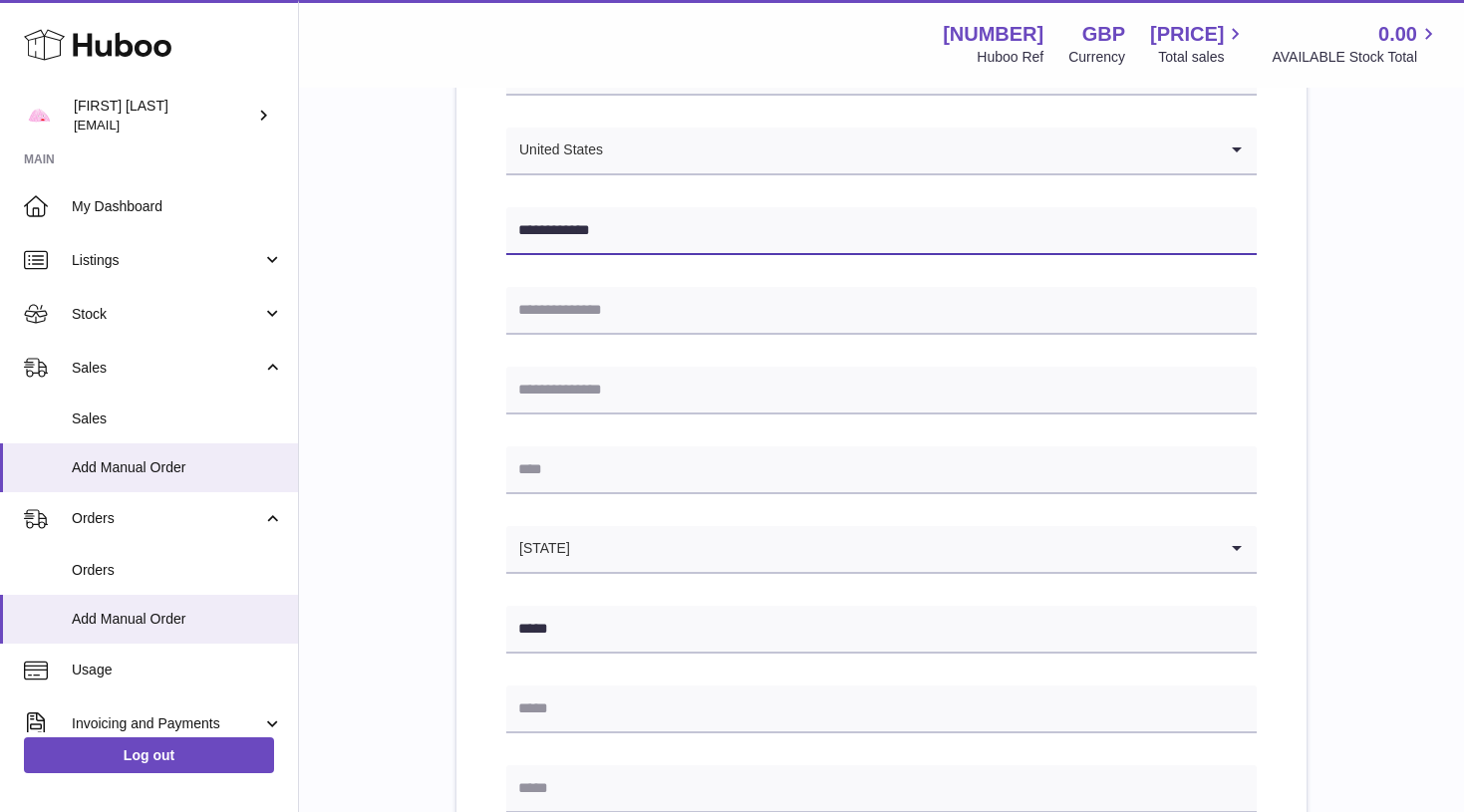 type on "**********" 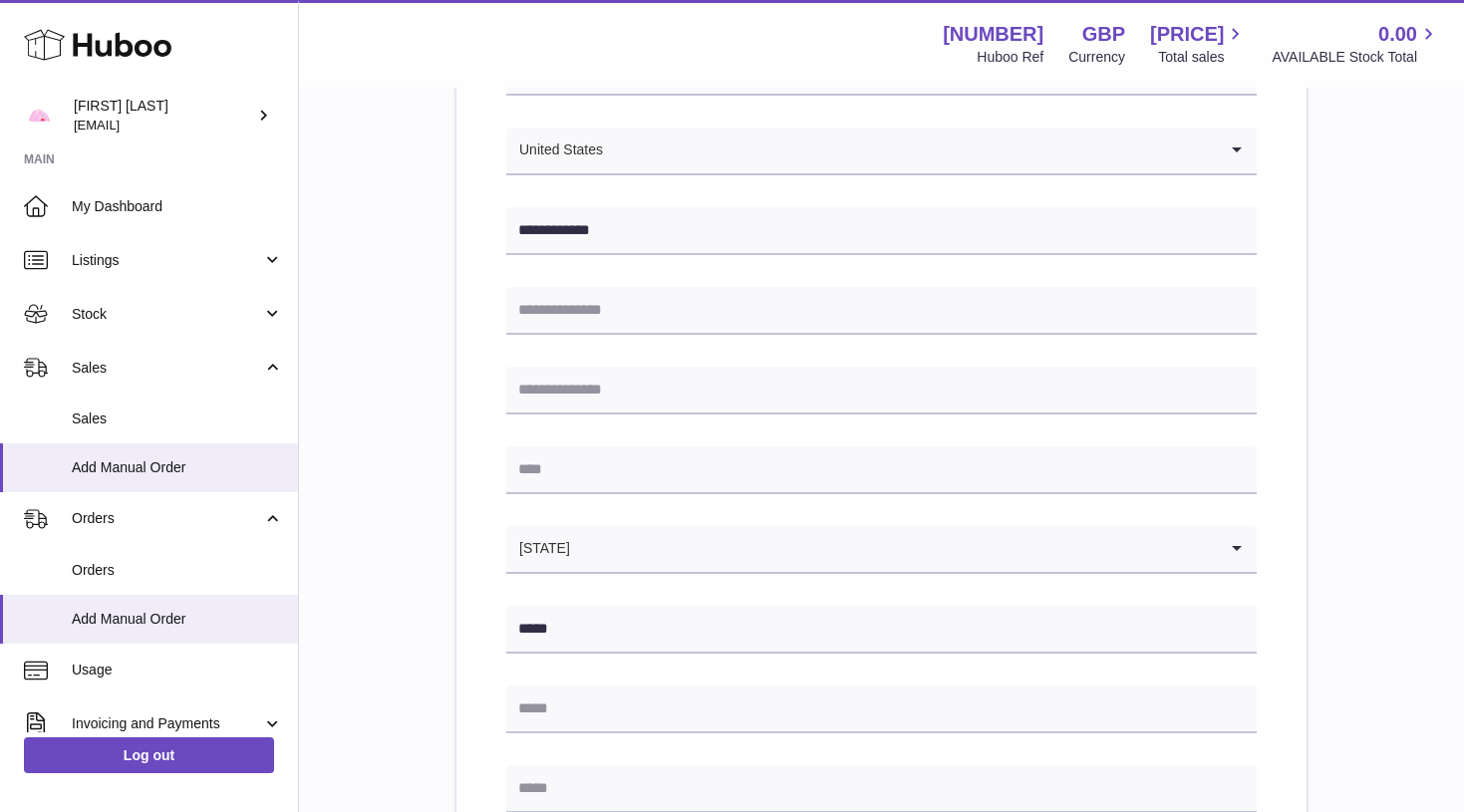 click on "**********" at bounding box center [881, 617] 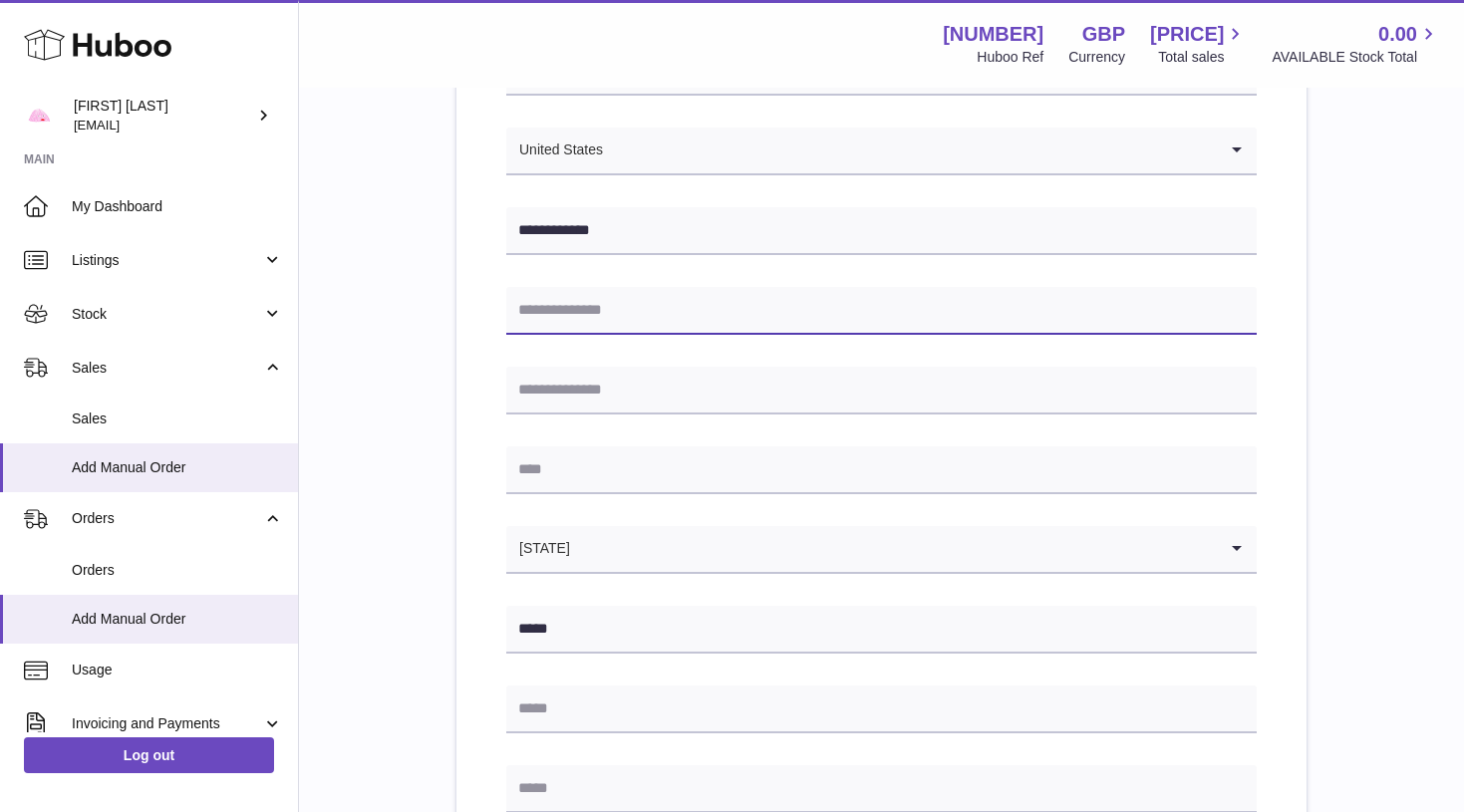 paste on "**********" 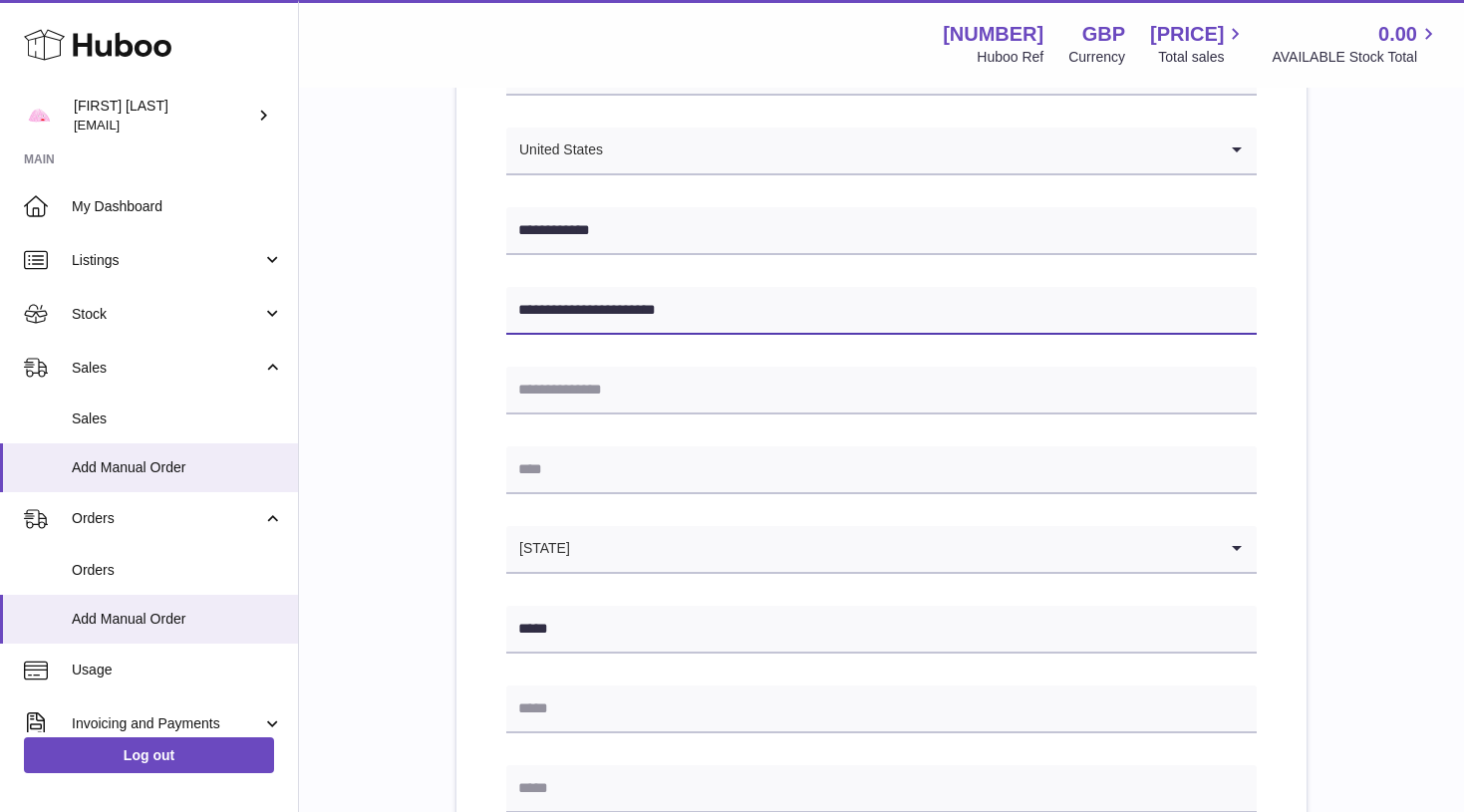 type on "**********" 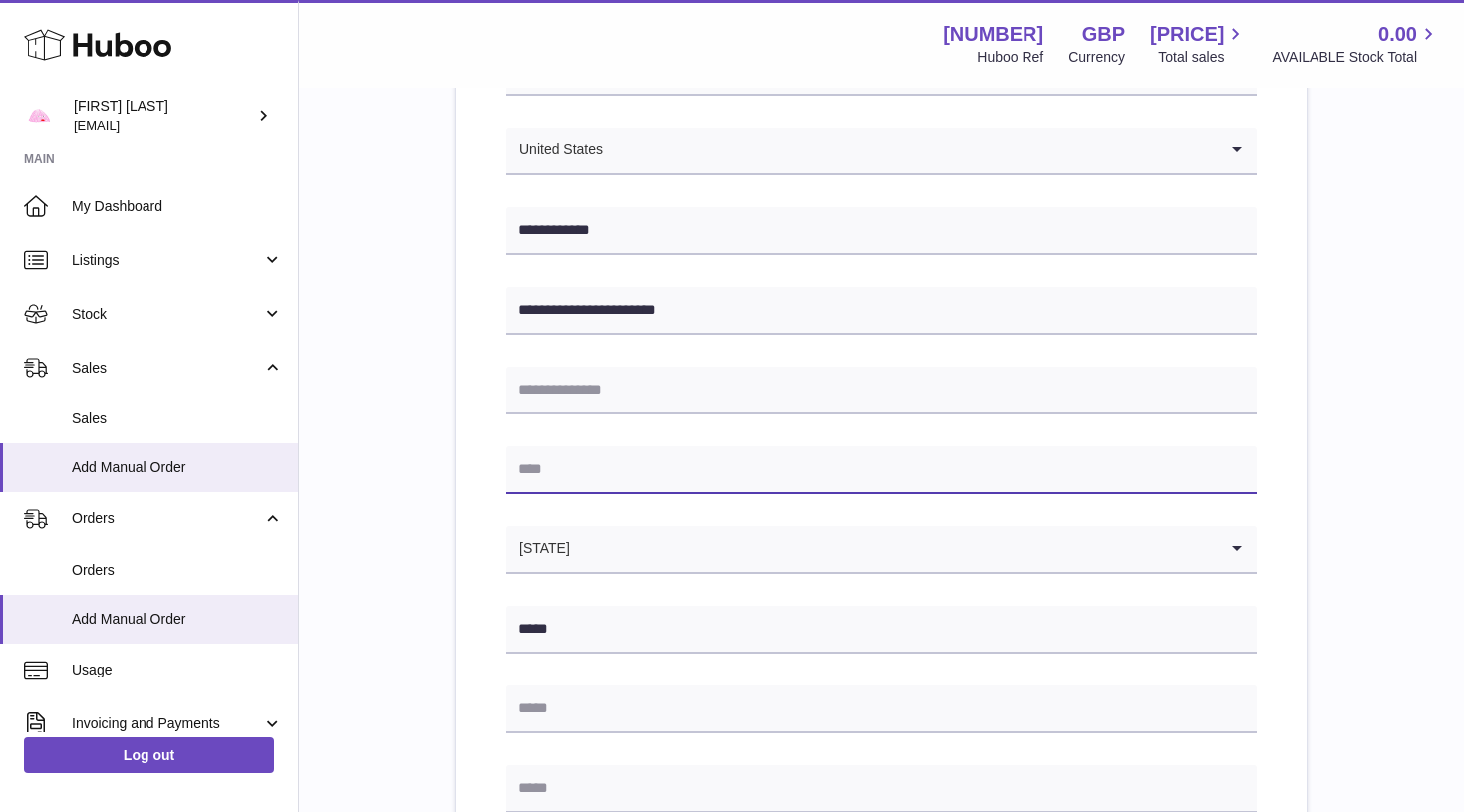 click at bounding box center [881, 470] 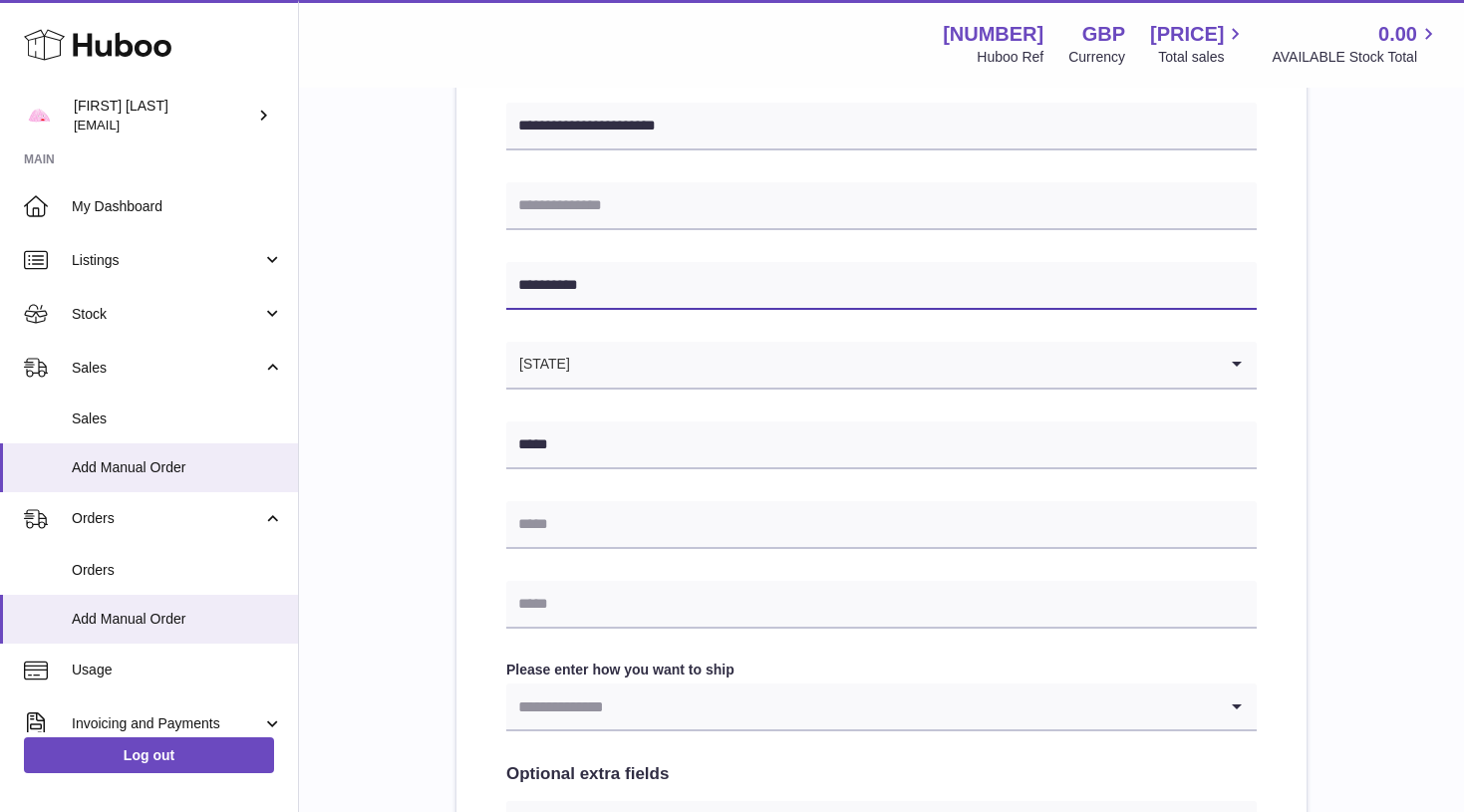 scroll, scrollTop: 515, scrollLeft: 0, axis: vertical 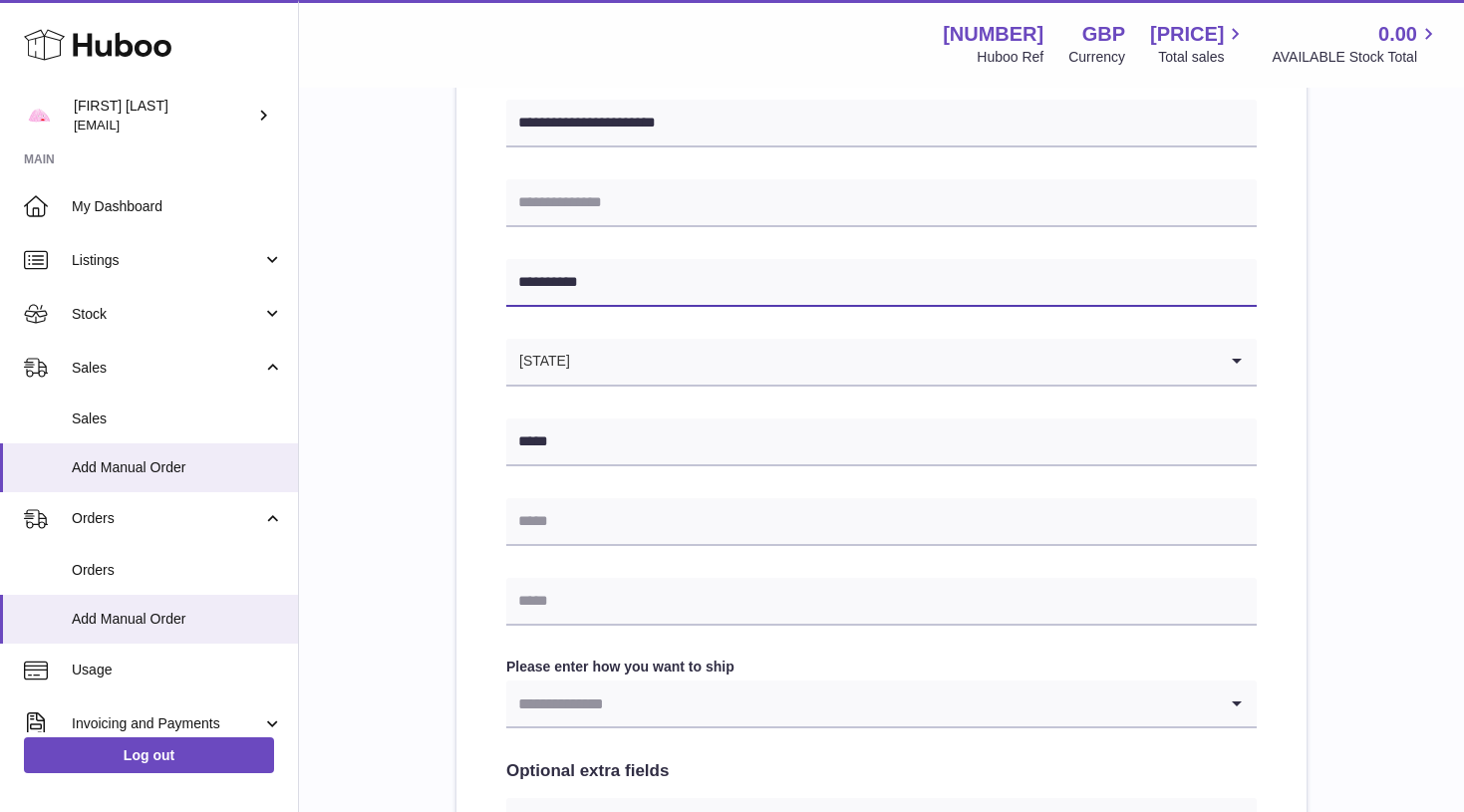 type on "**********" 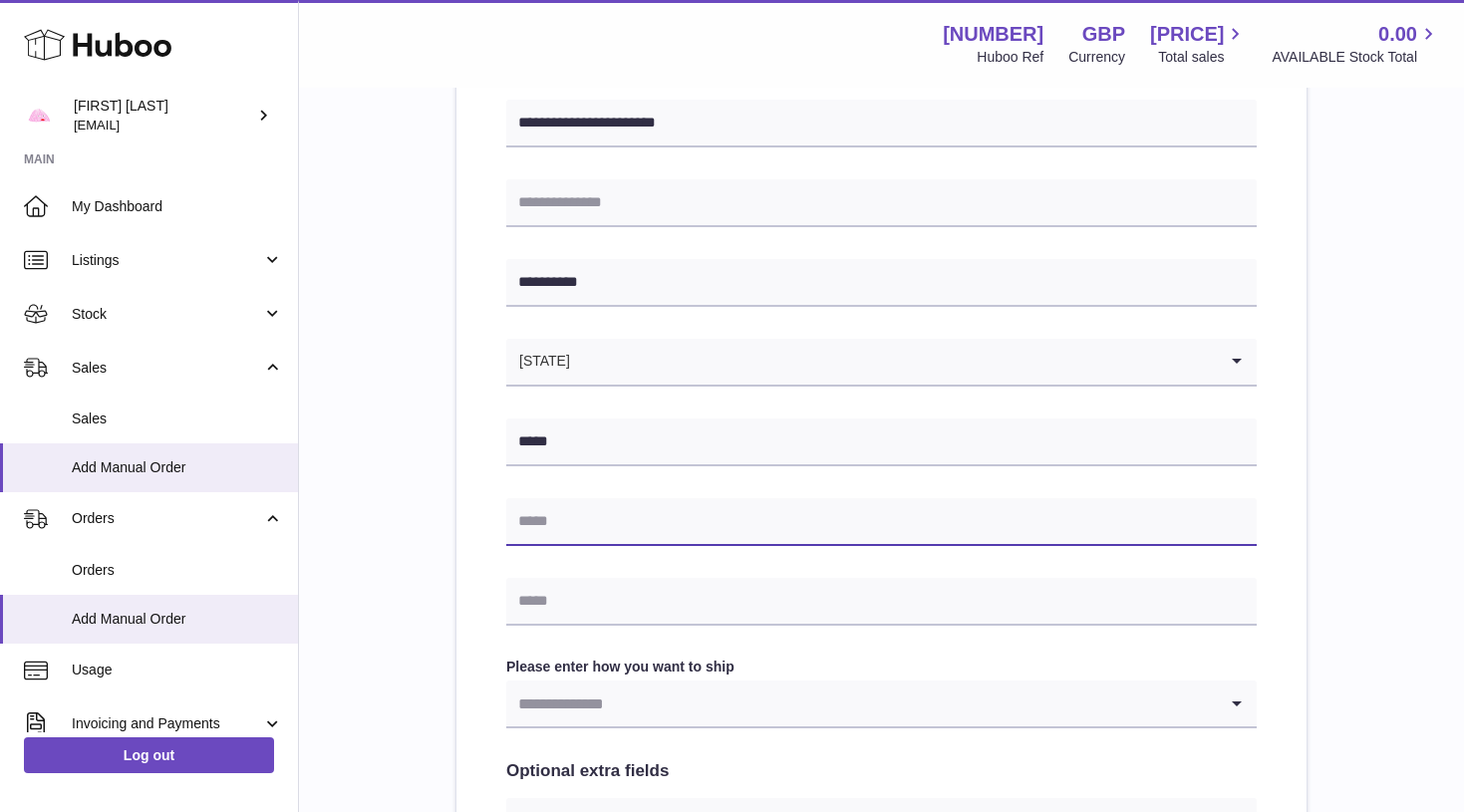 paste on "**********" 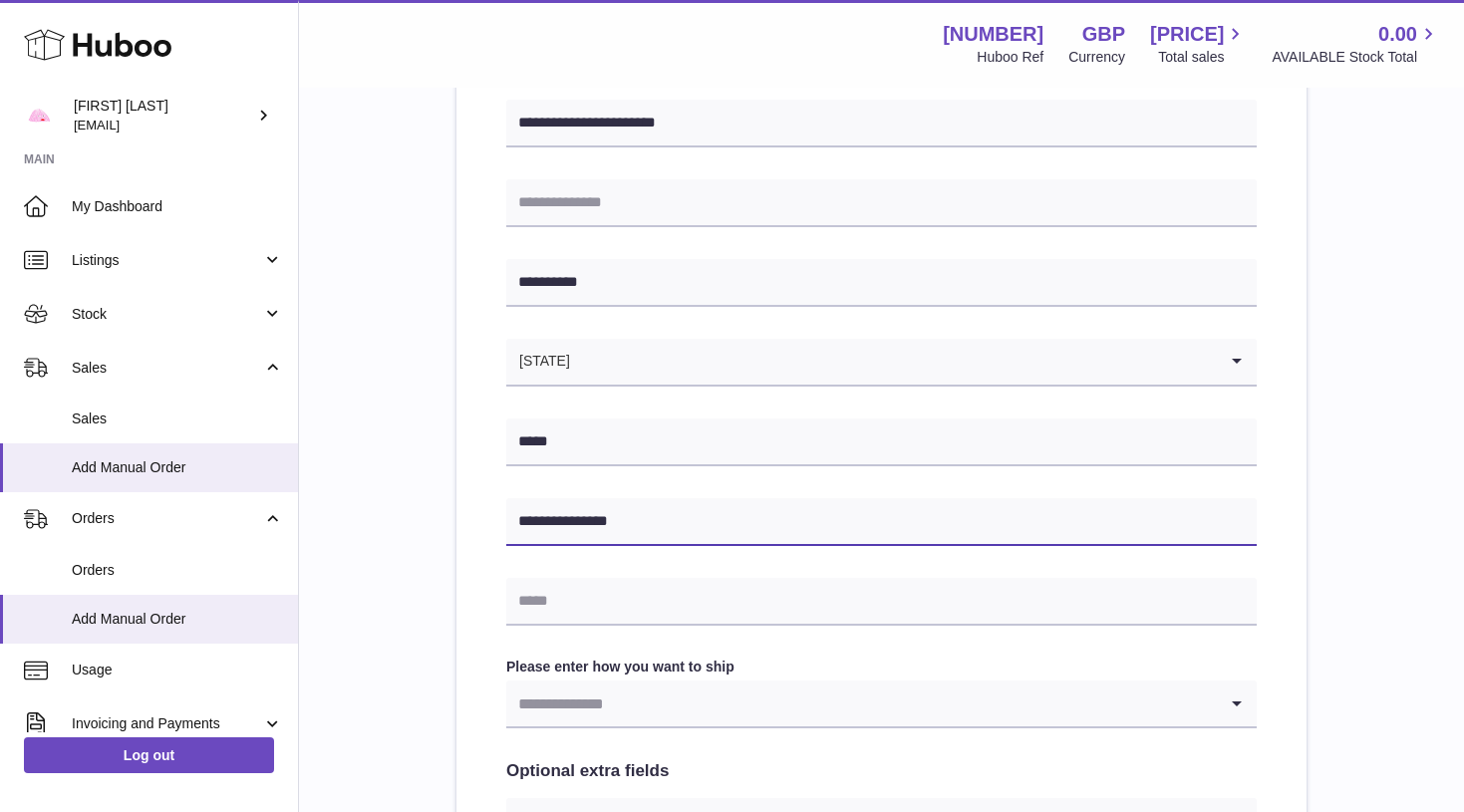 type on "**********" 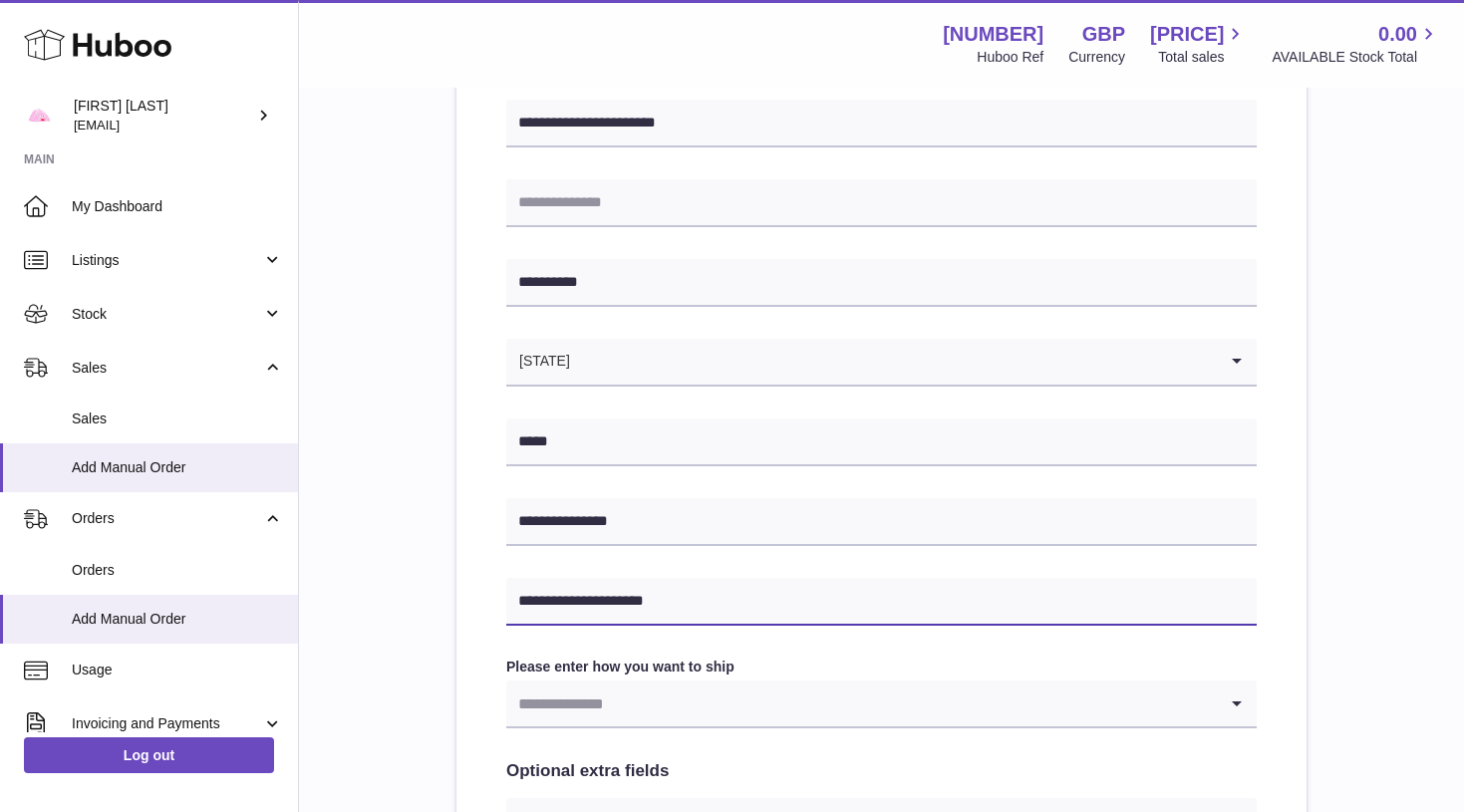 type on "**********" 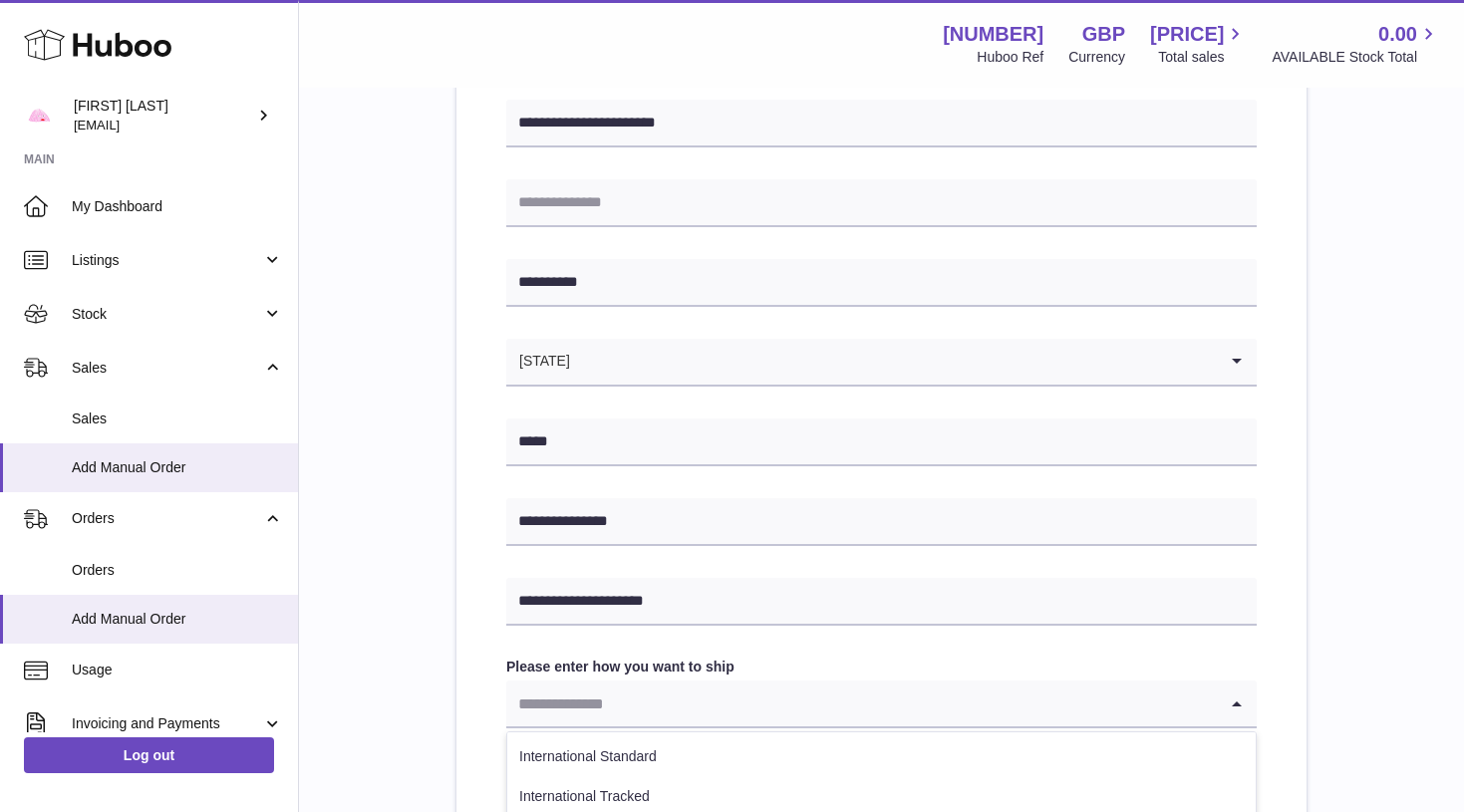 click at bounding box center [861, 703] 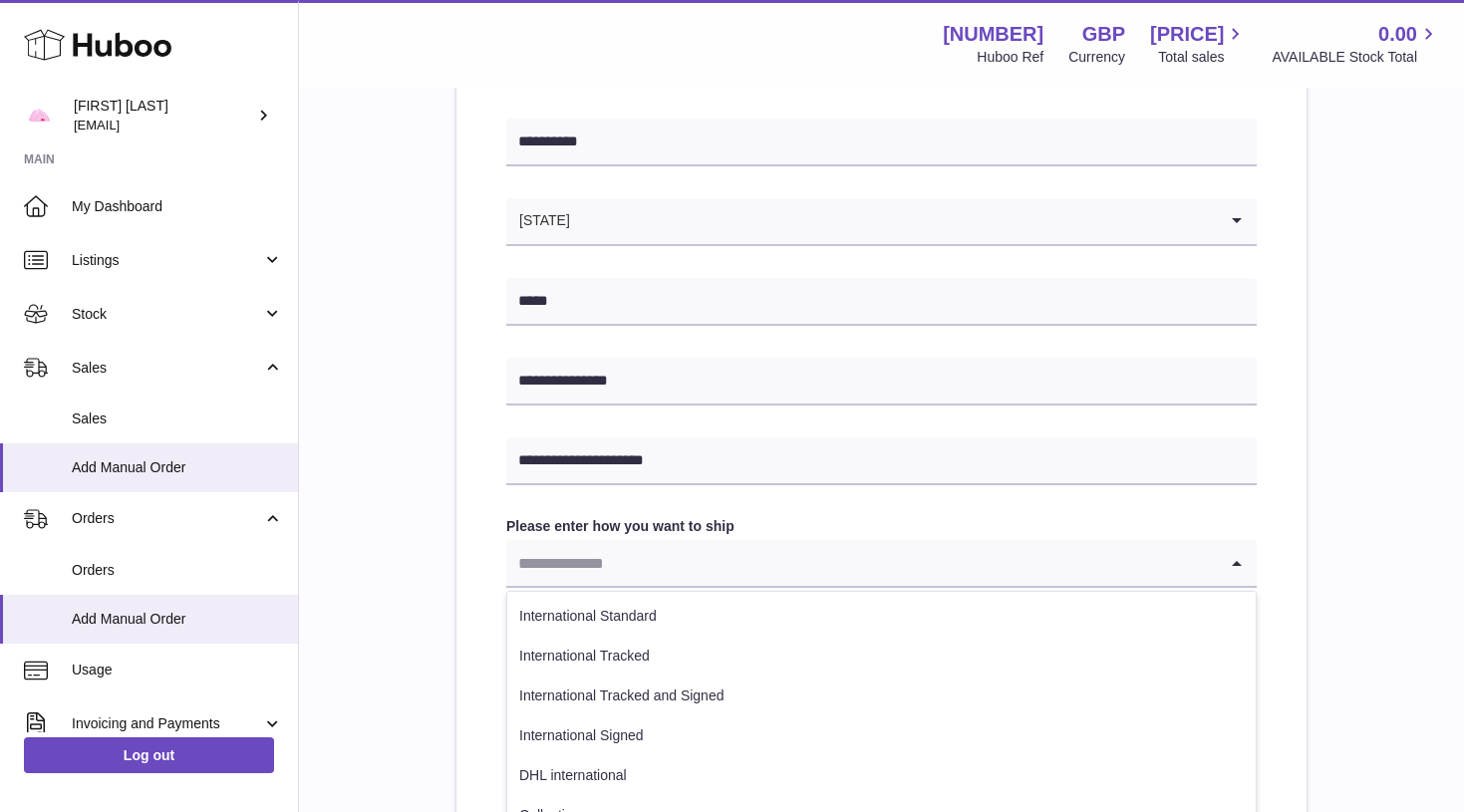 scroll, scrollTop: 665, scrollLeft: 0, axis: vertical 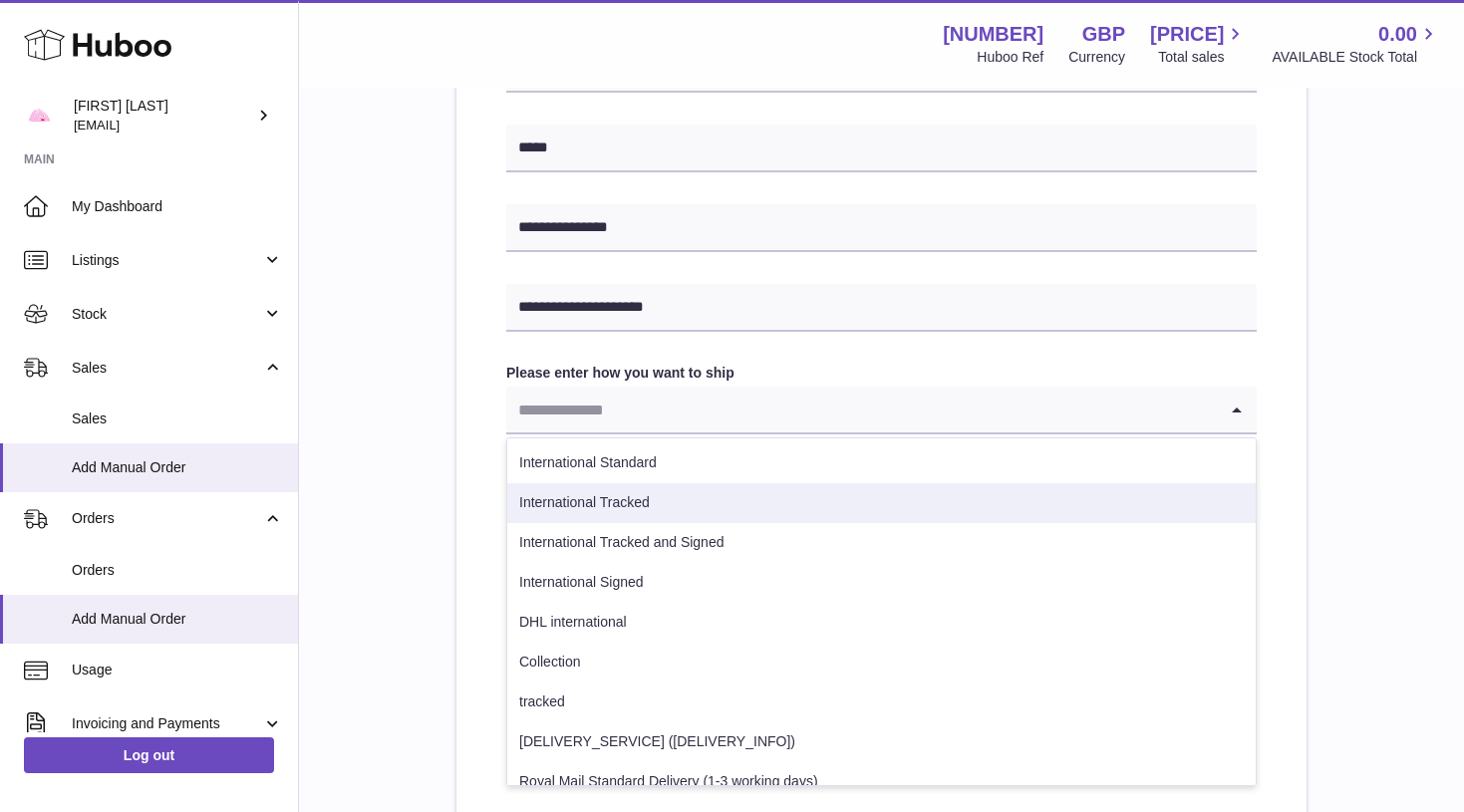 click on "International Tracked" at bounding box center [881, 503] 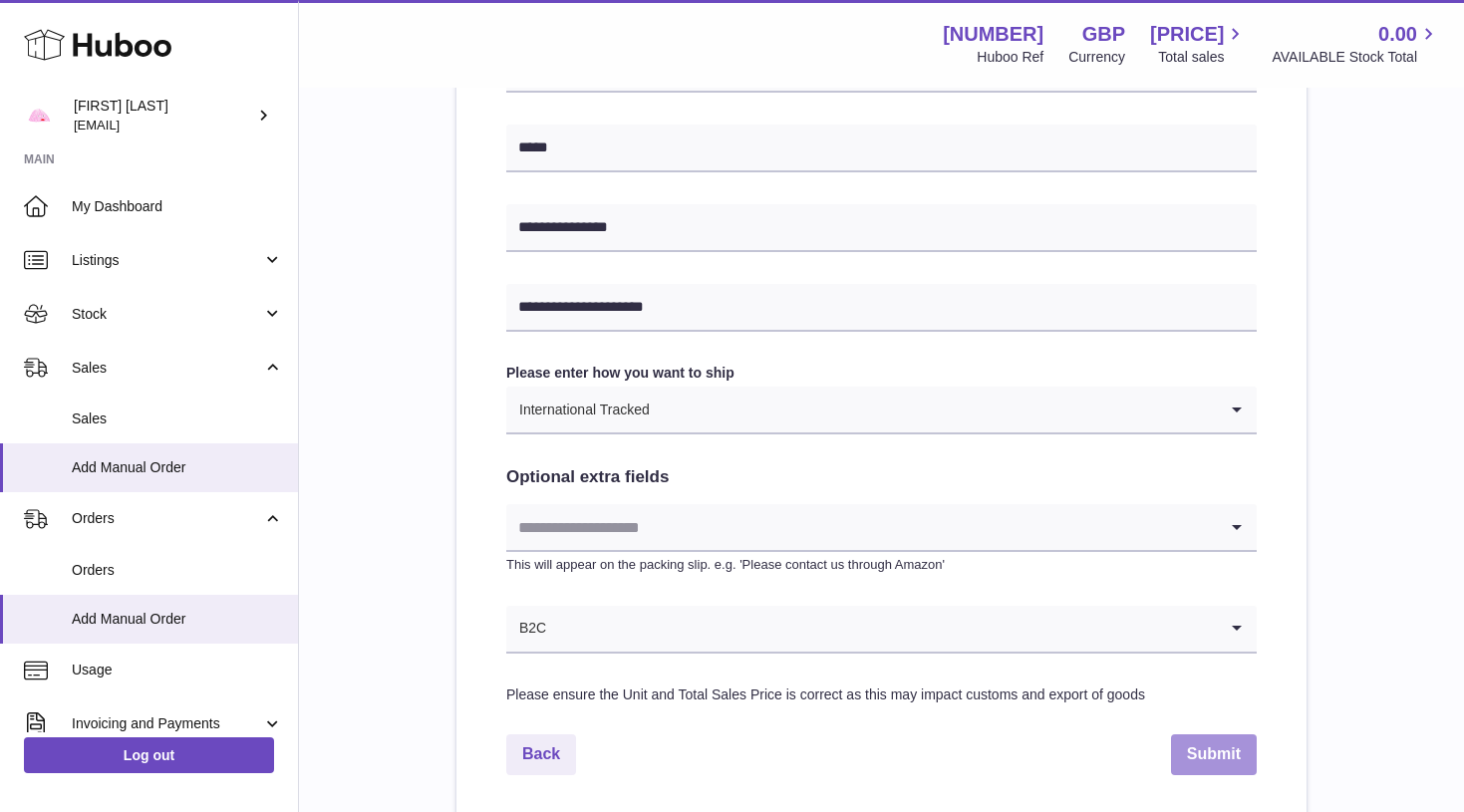 click on "Submit" at bounding box center (1214, 754) 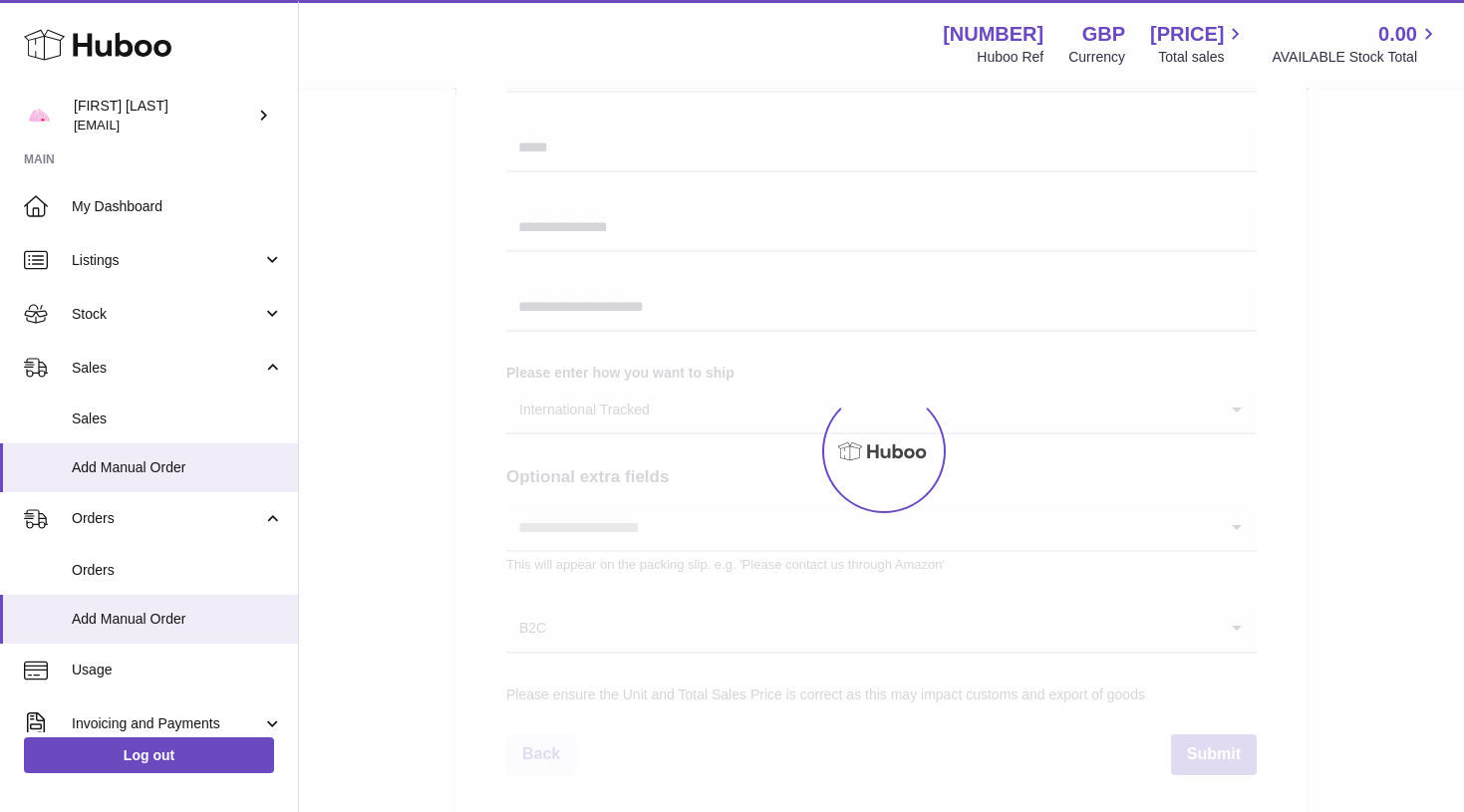 scroll, scrollTop: 0, scrollLeft: 0, axis: both 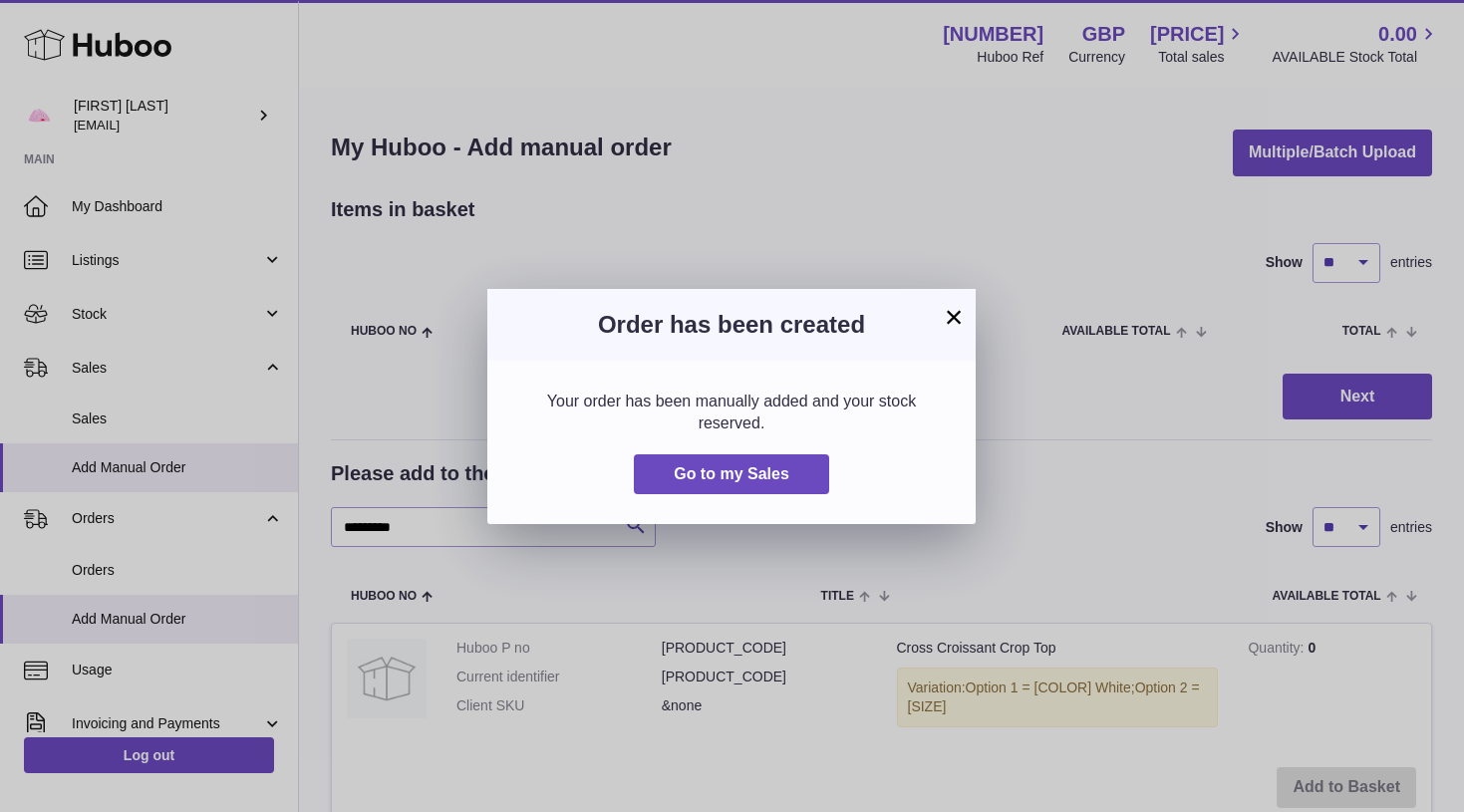 click on "×" at bounding box center [954, 317] 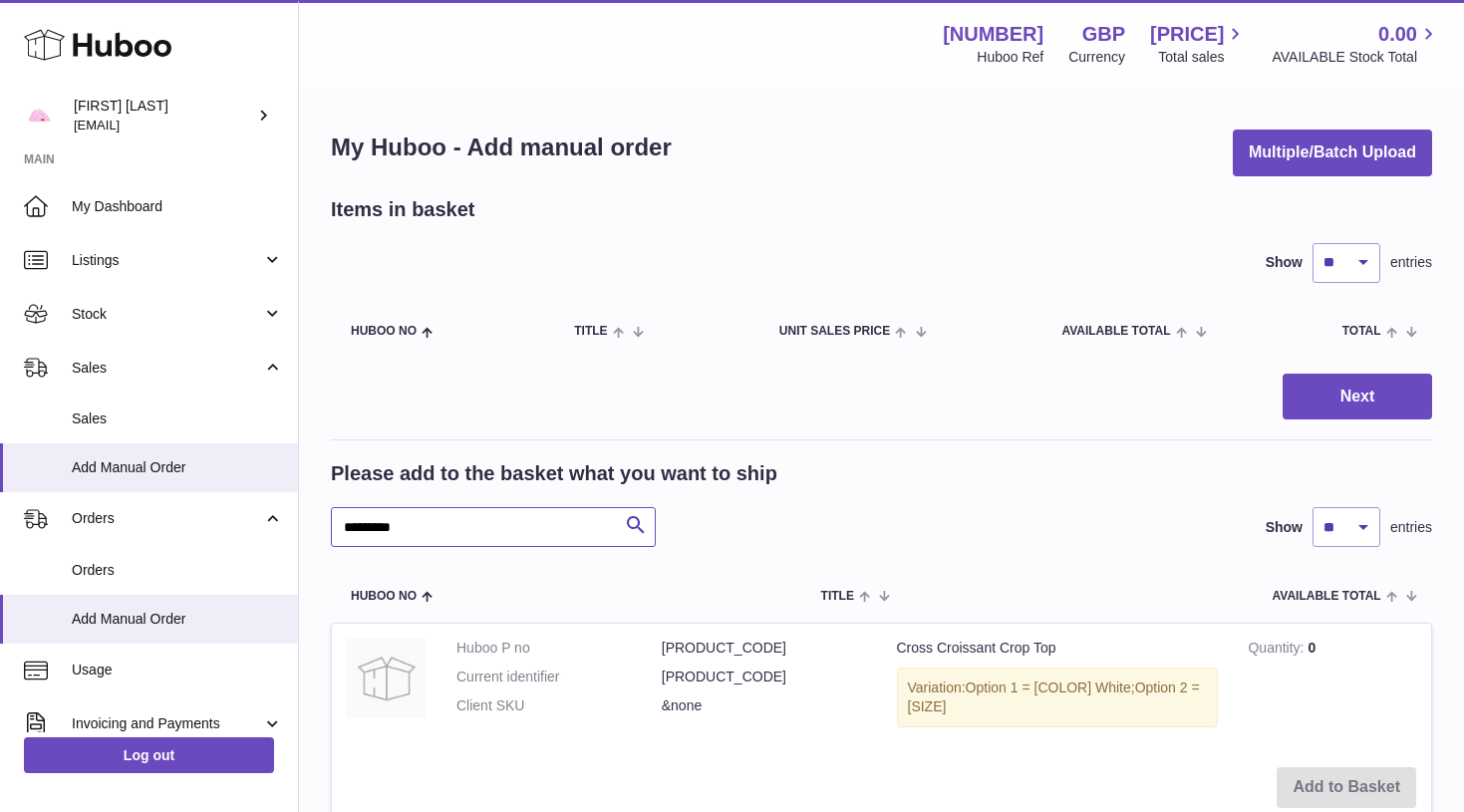 click on "*********" at bounding box center [493, 527] 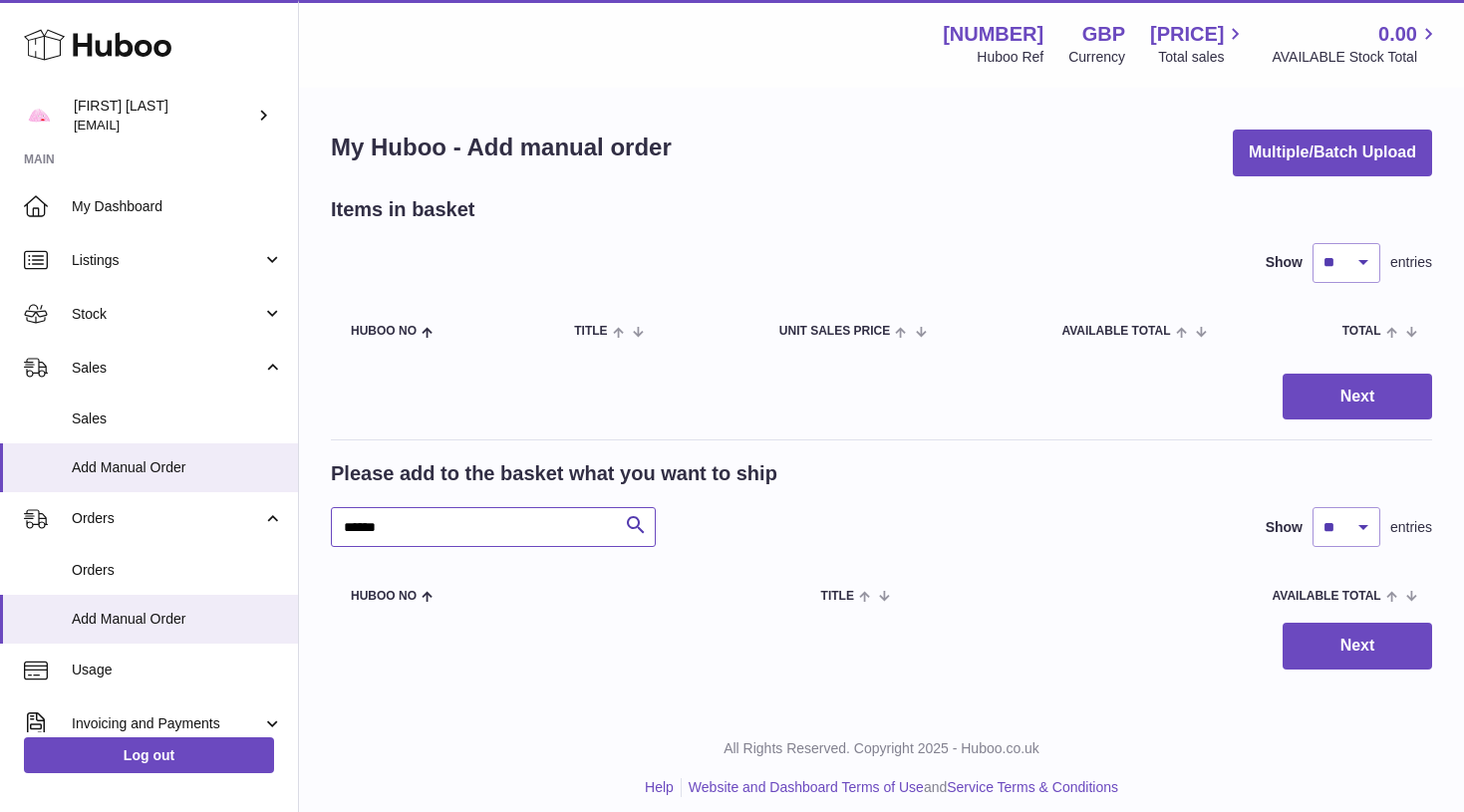 type on "******" 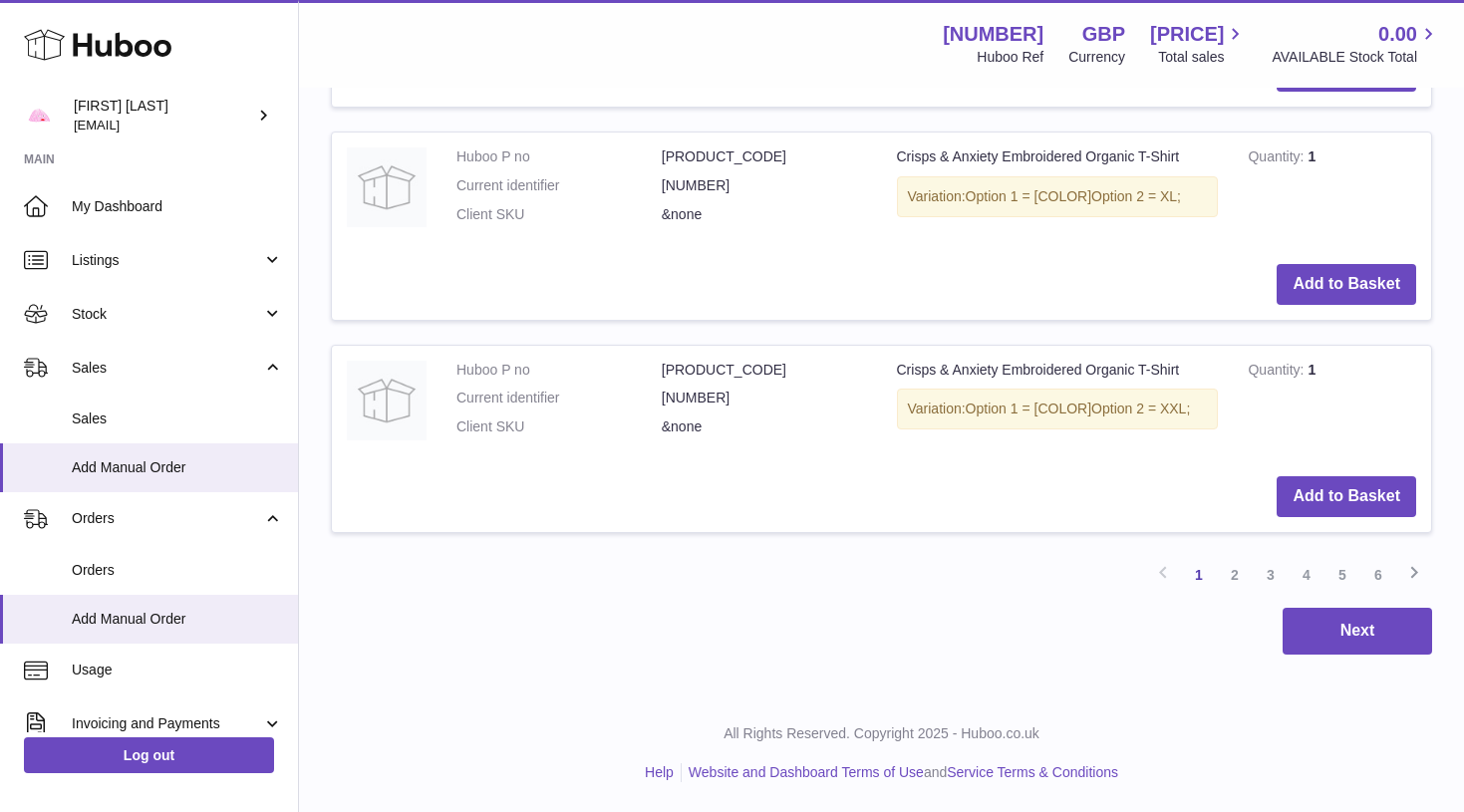 scroll, scrollTop: 2272, scrollLeft: 0, axis: vertical 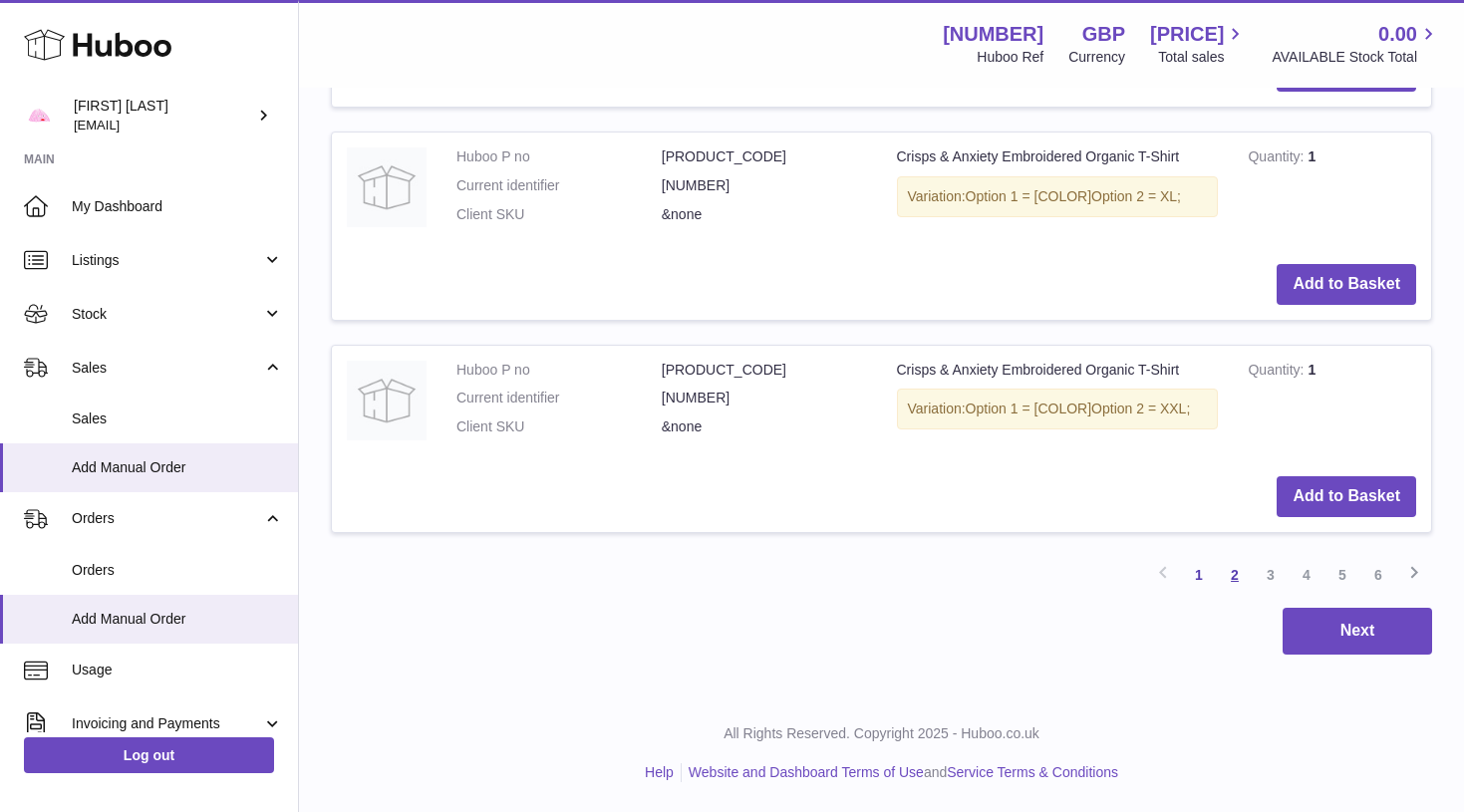 click on "2" at bounding box center (1235, 575) 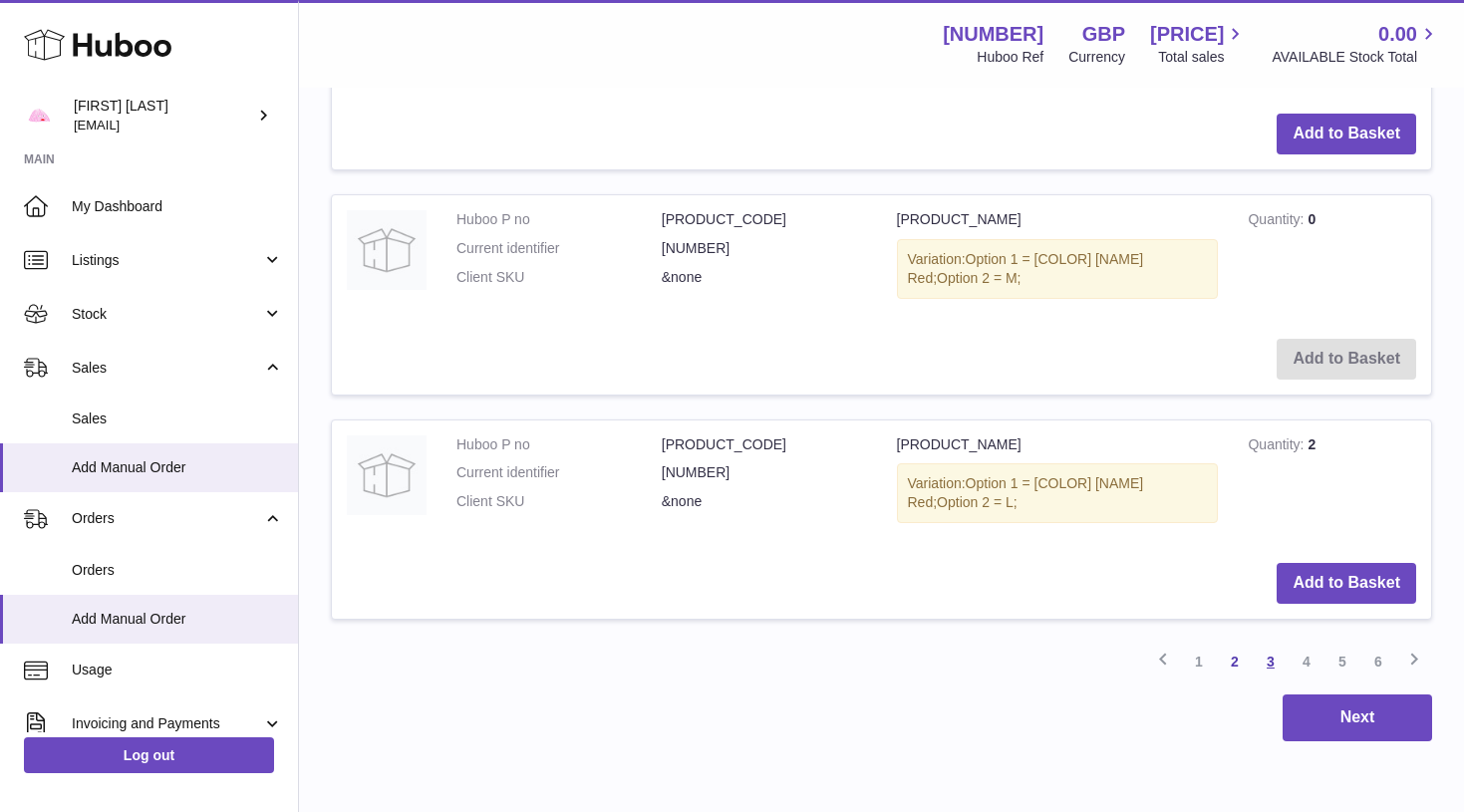 click on "3" at bounding box center [1271, 662] 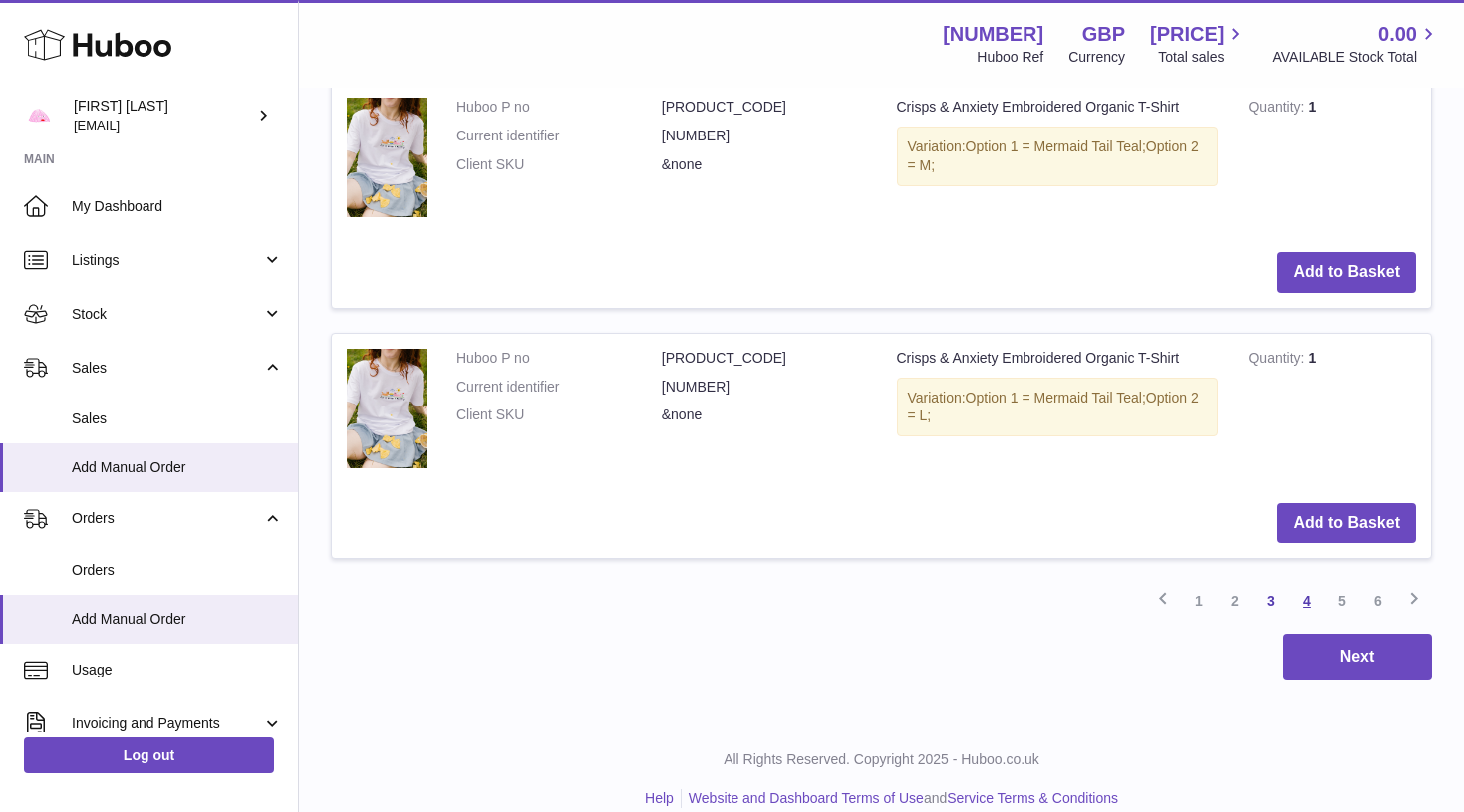click on "4" at bounding box center (1307, 601) 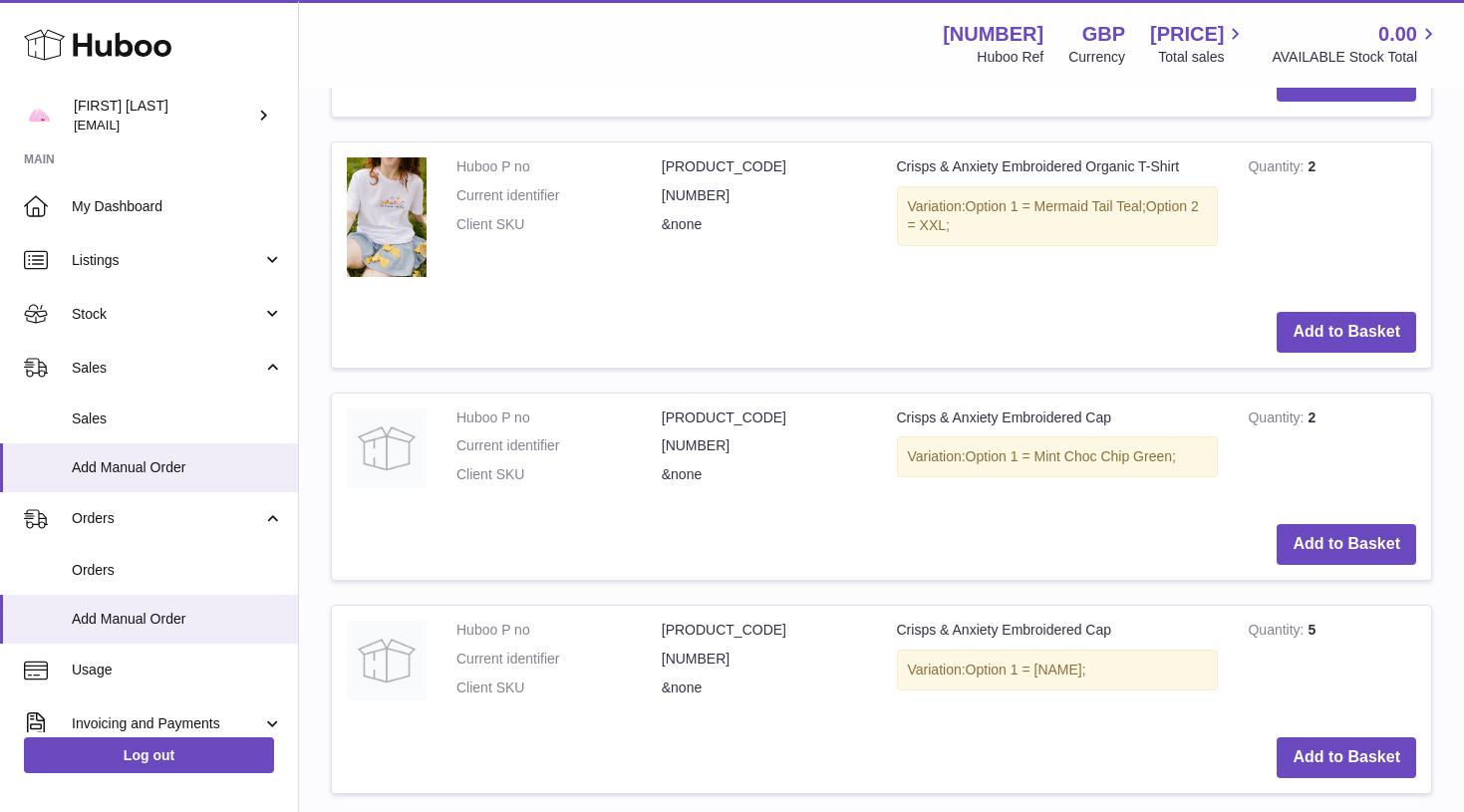 scroll, scrollTop: 740, scrollLeft: 0, axis: vertical 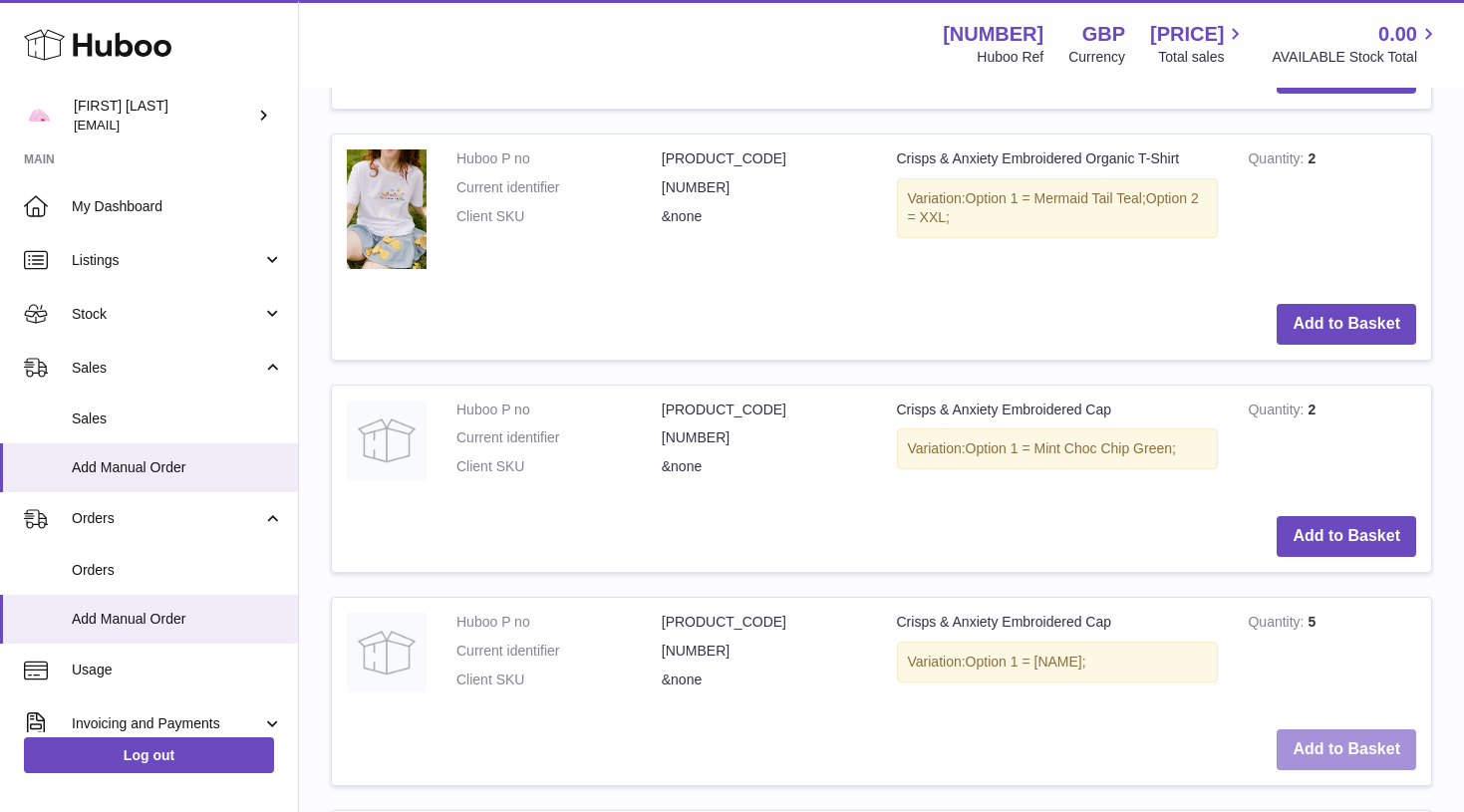 click on "Add to Basket" at bounding box center [1346, 749] 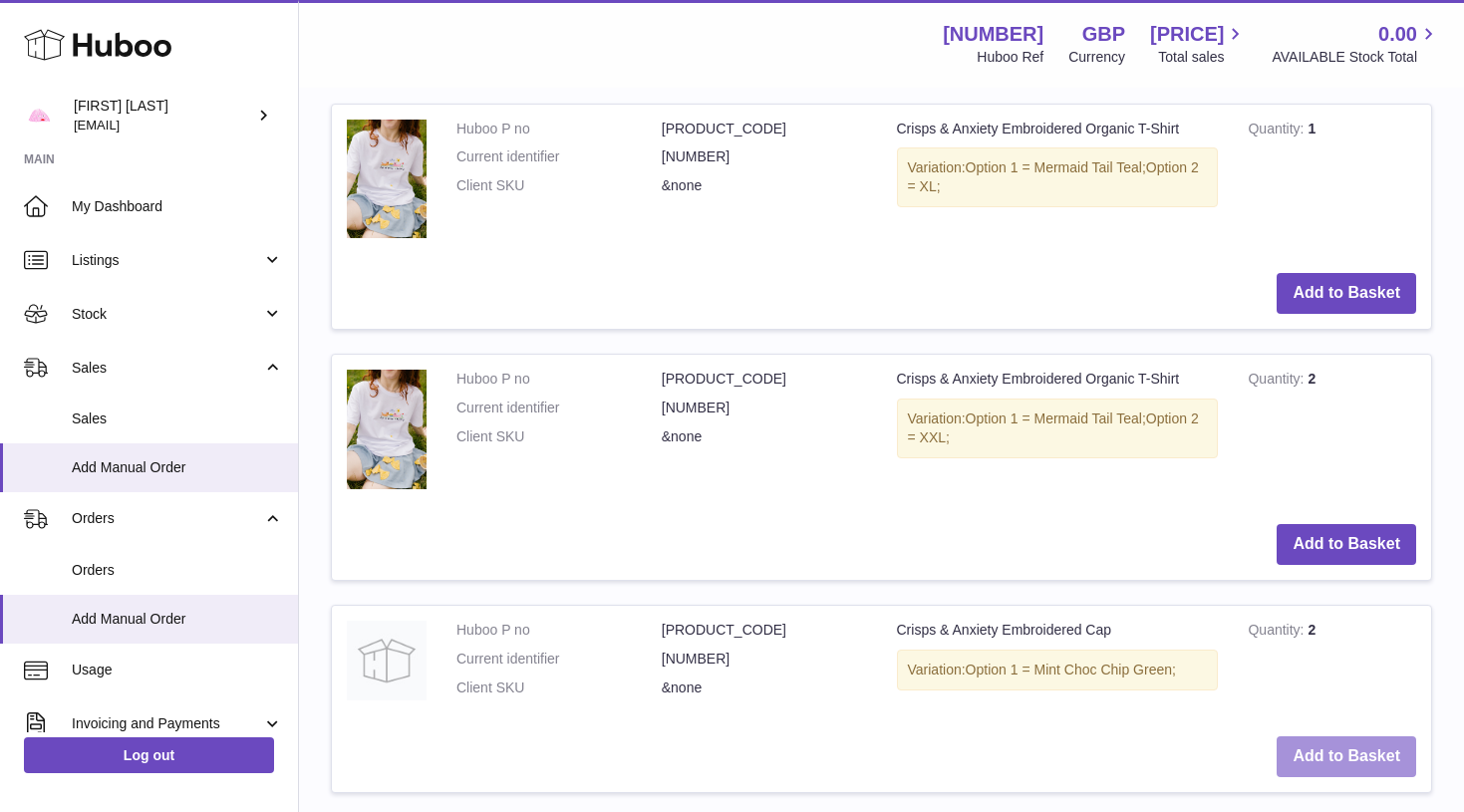 click on "Add to Basket" at bounding box center [1346, 756] 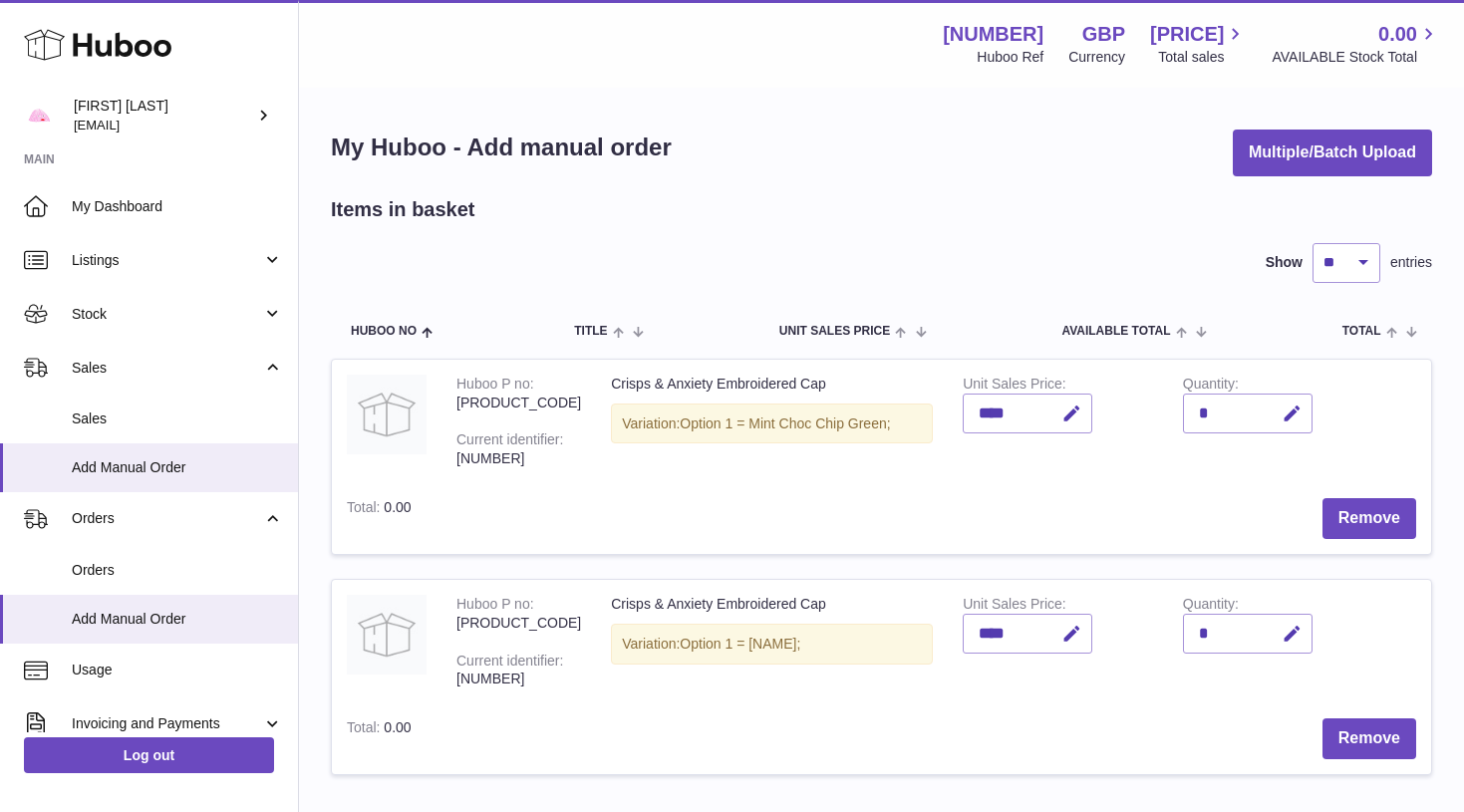 scroll, scrollTop: 0, scrollLeft: 0, axis: both 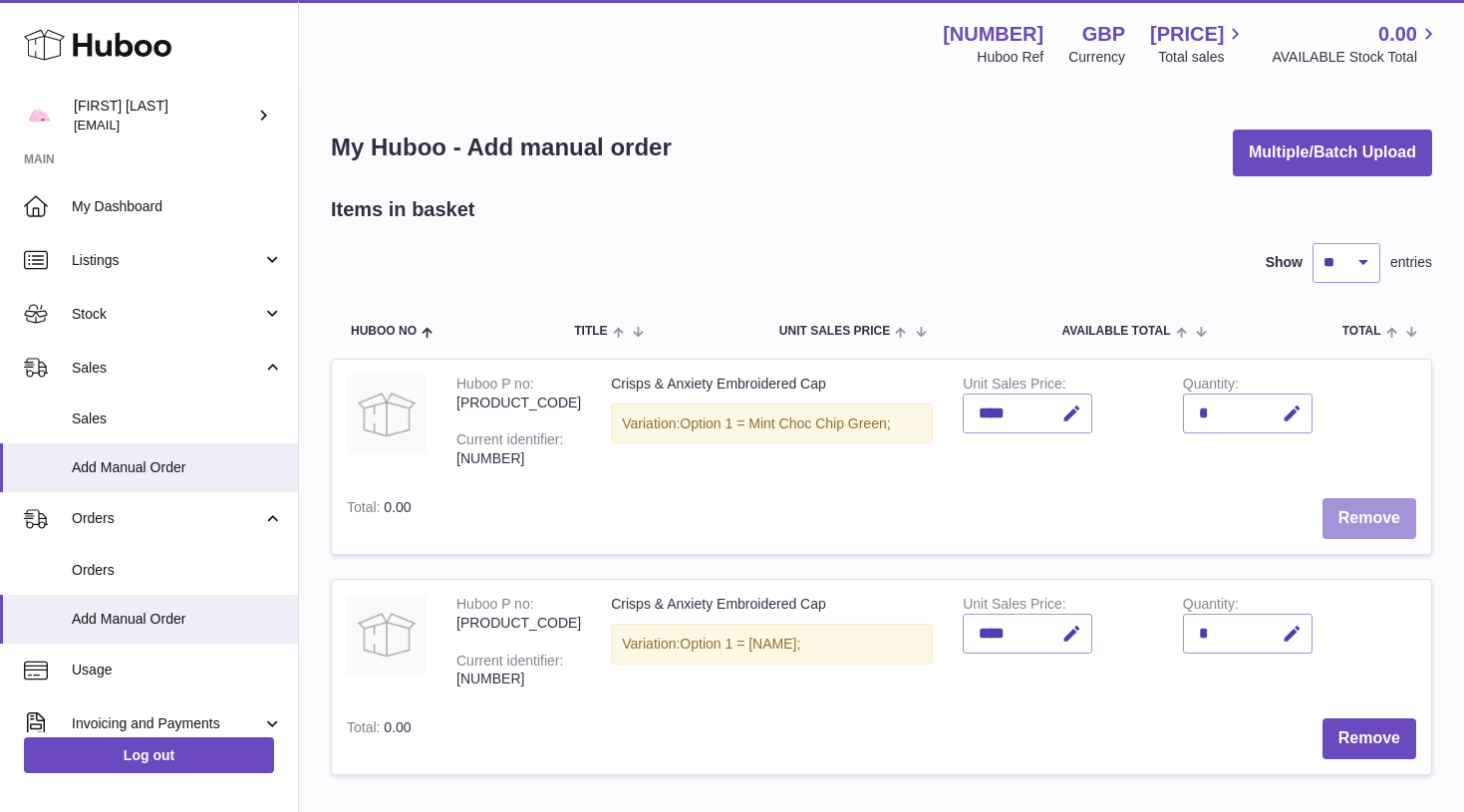 click on "Remove" at bounding box center [1369, 518] 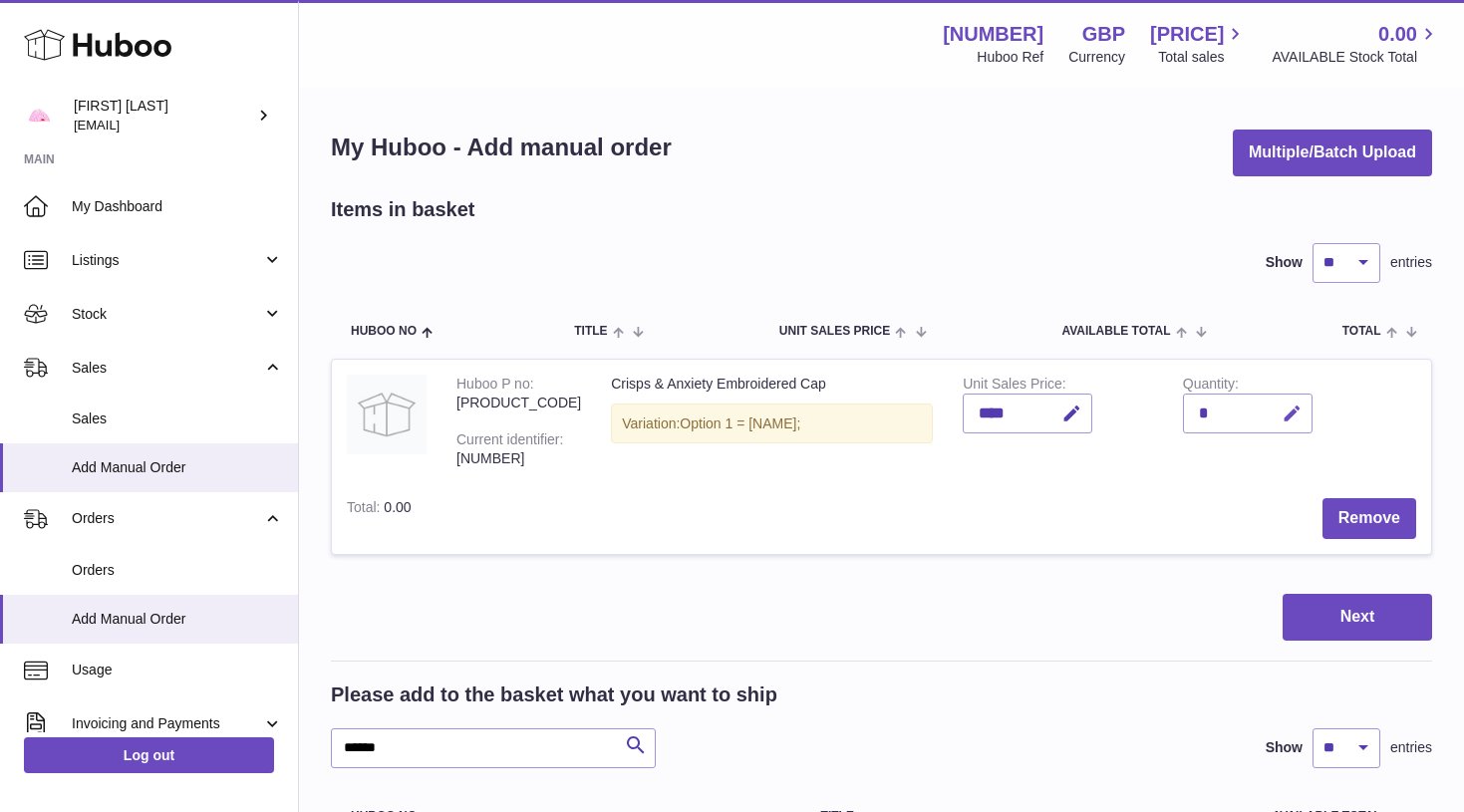 click at bounding box center (1292, 413) 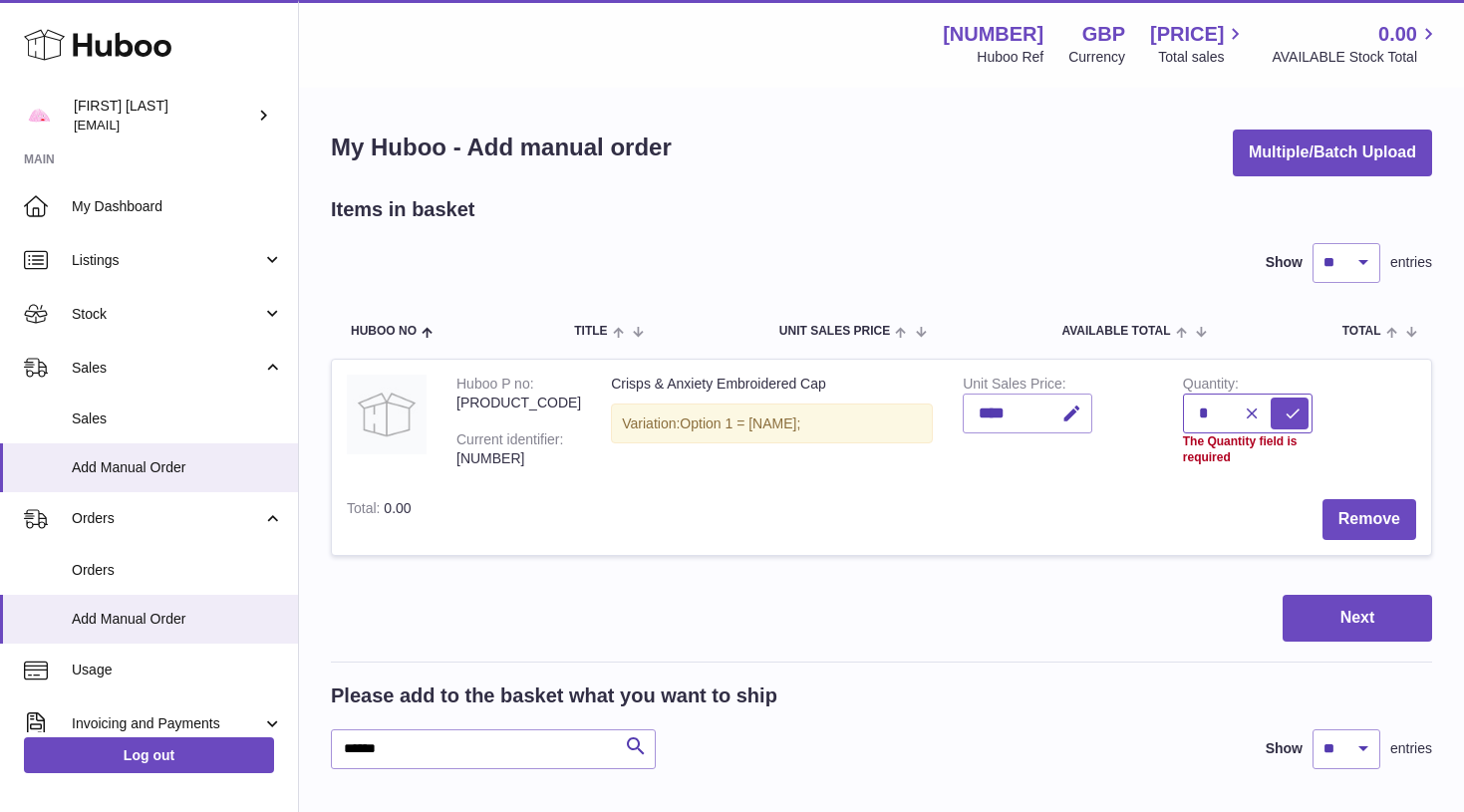 type on "*" 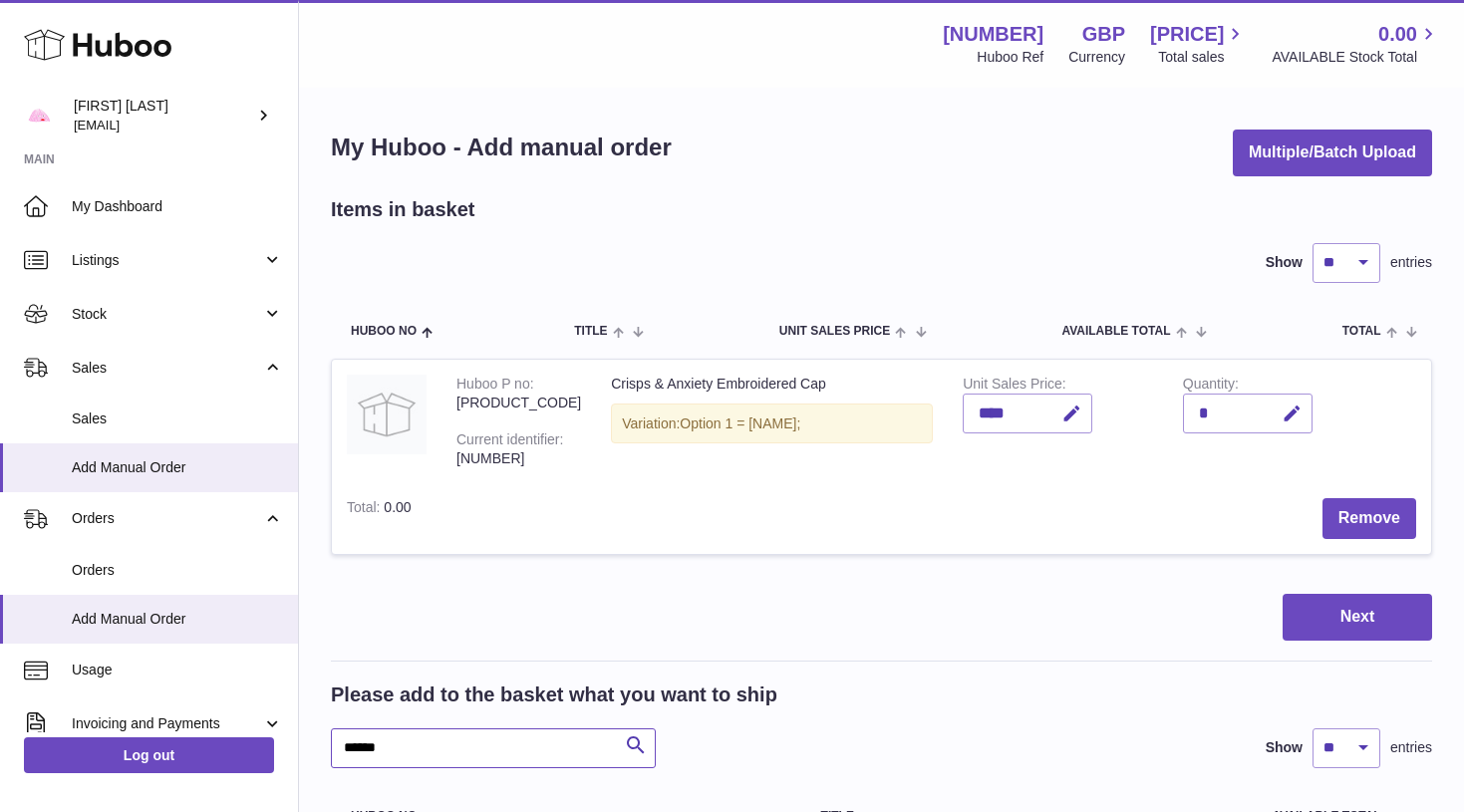 click on "******" at bounding box center [493, 748] 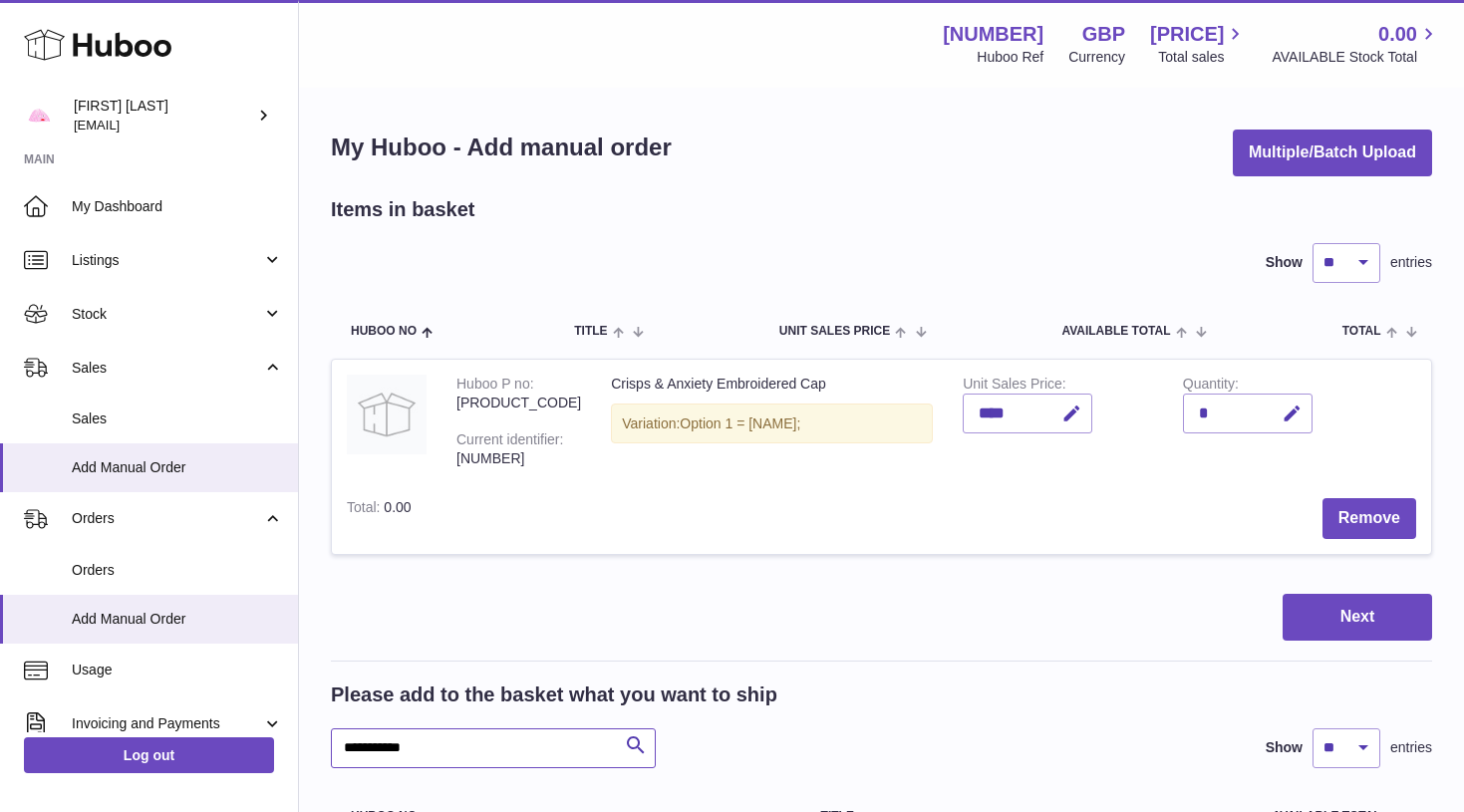 type on "**********" 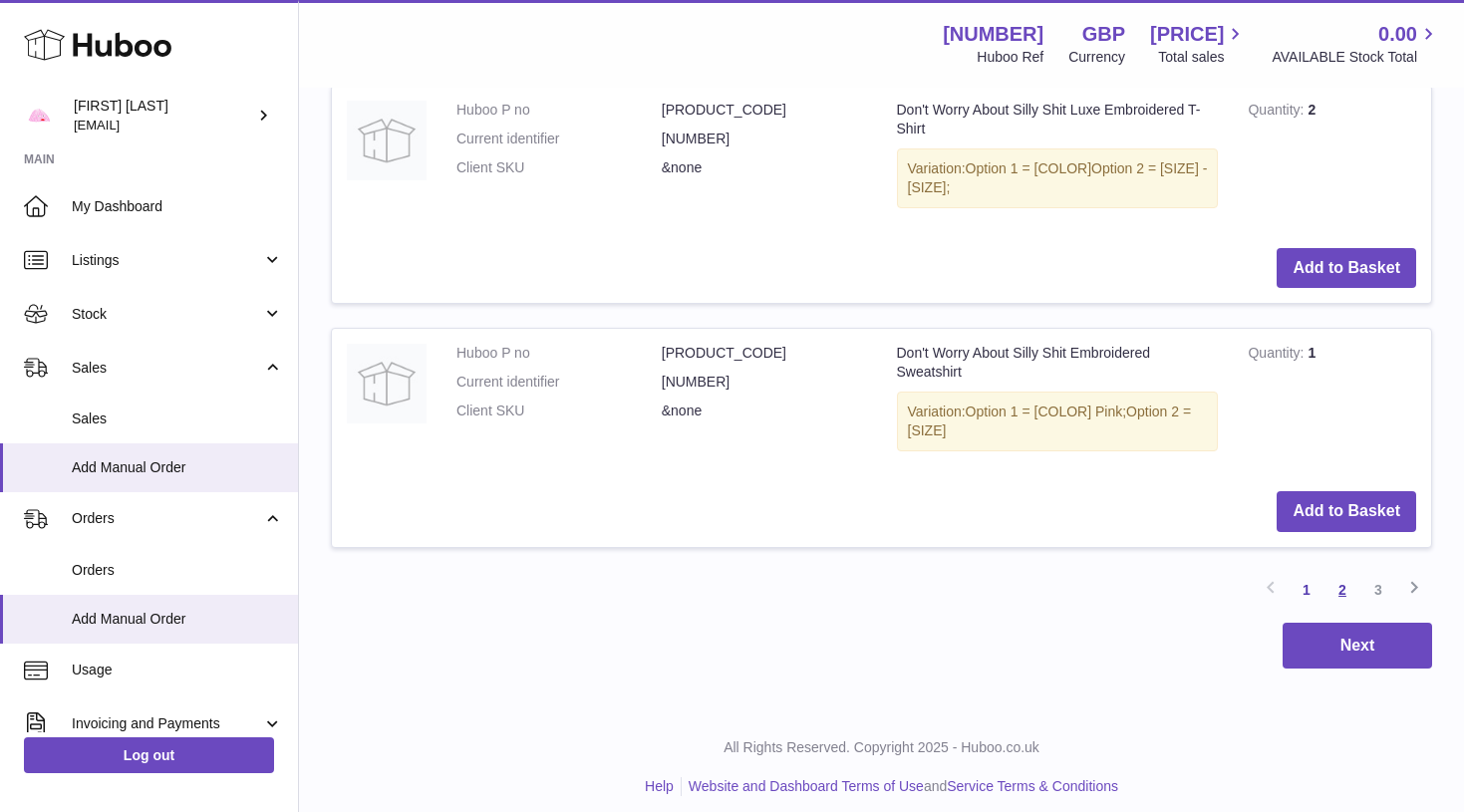 click on "2" at bounding box center (1342, 590) 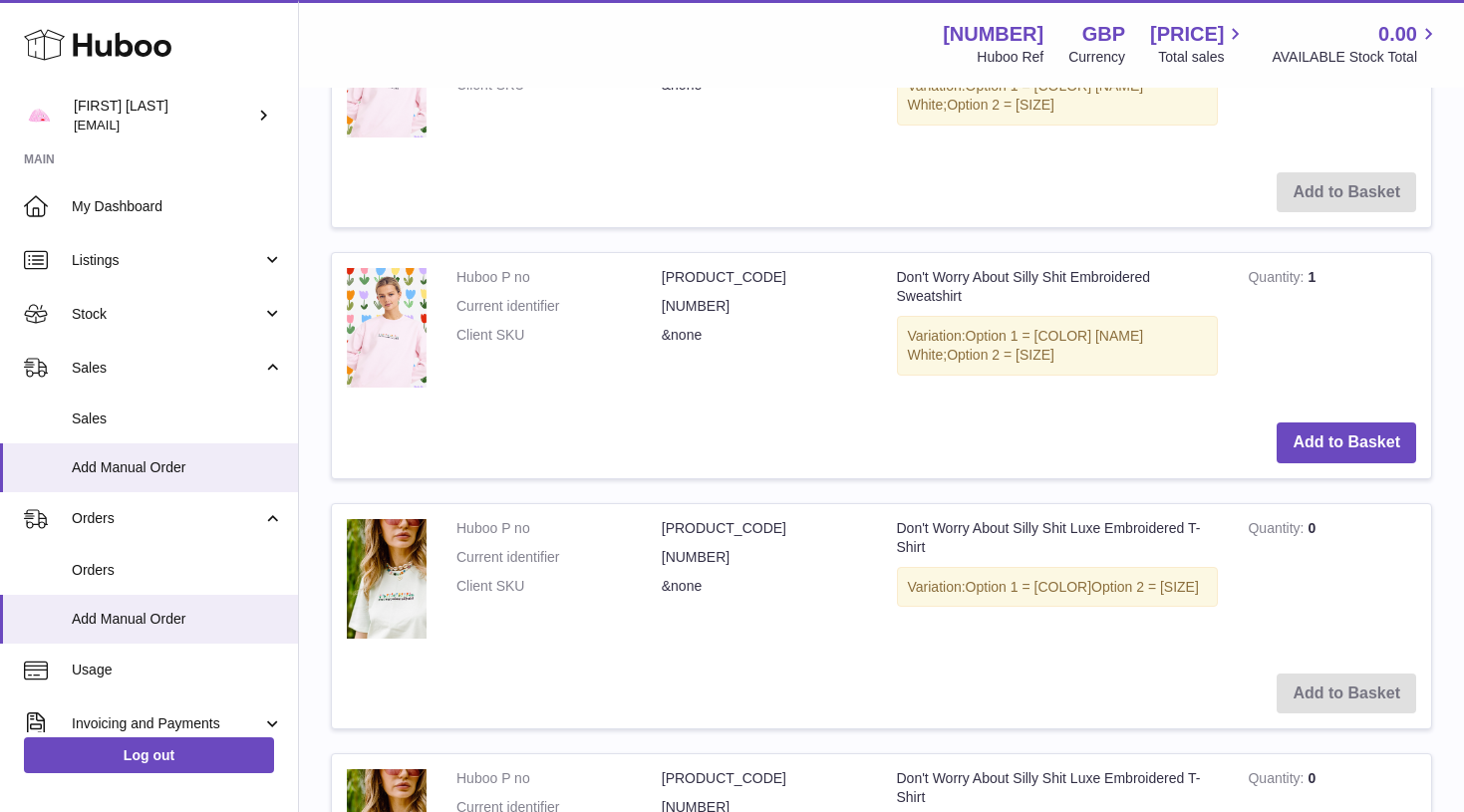scroll, scrollTop: 1839, scrollLeft: 0, axis: vertical 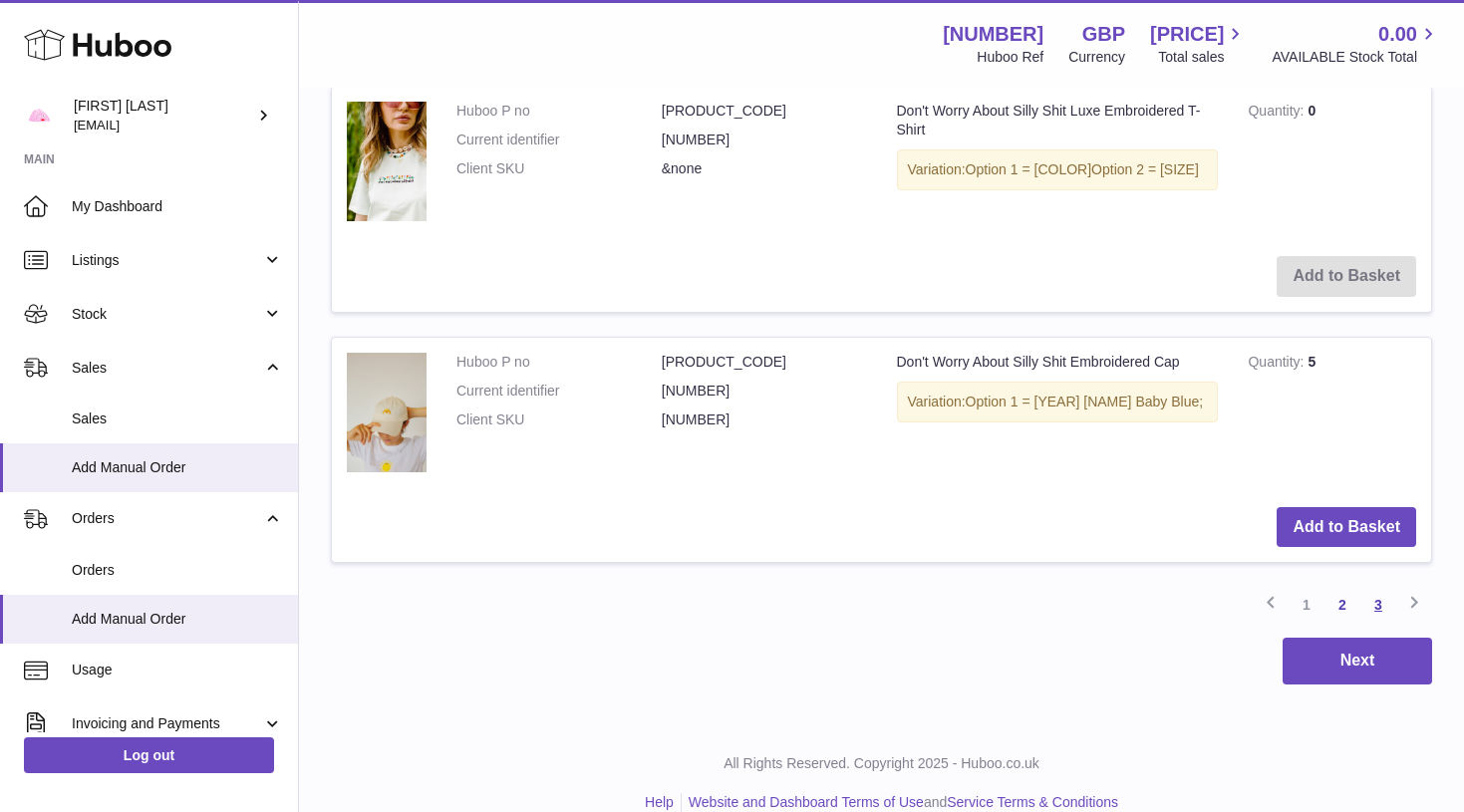 click on "3" at bounding box center [1378, 605] 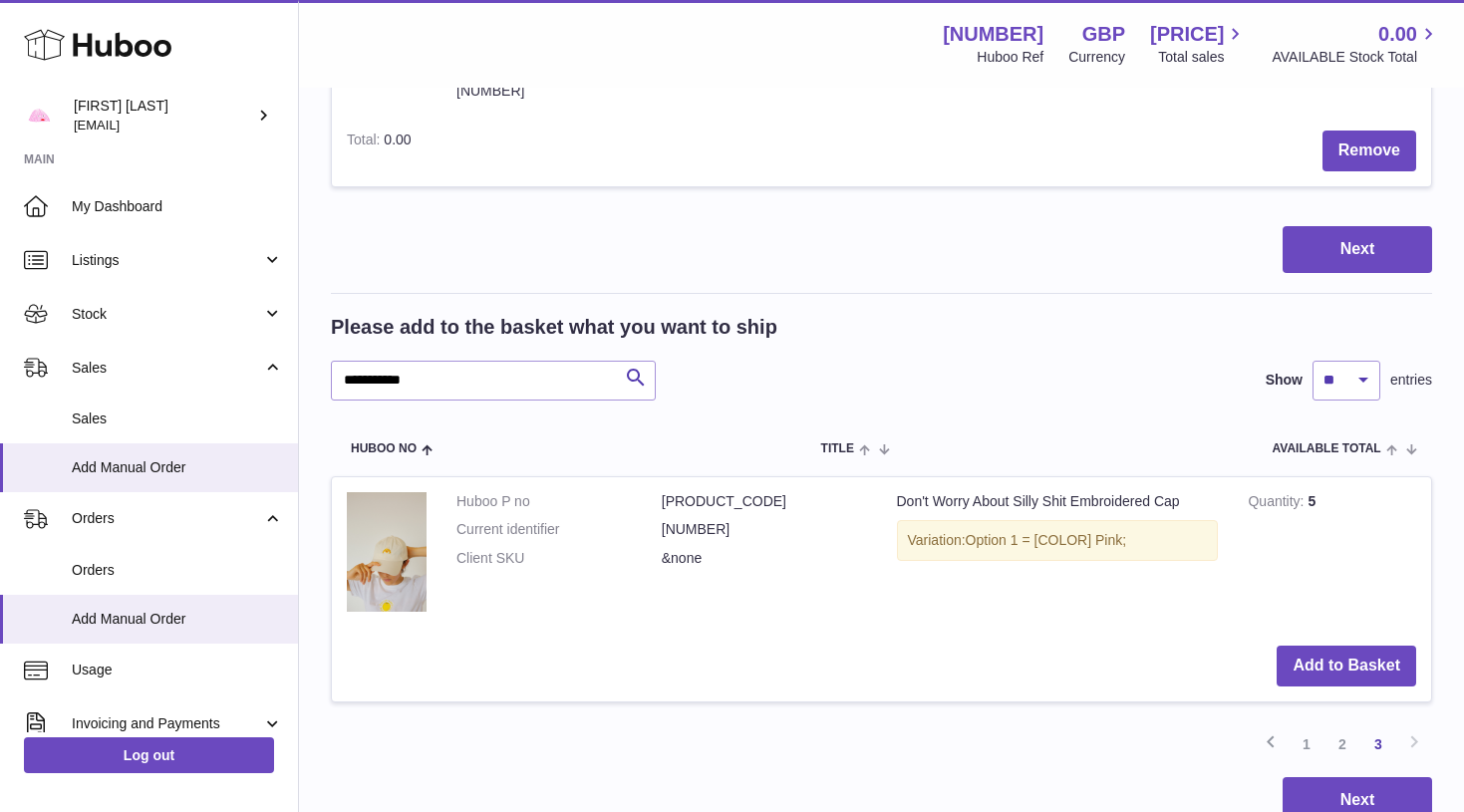 scroll, scrollTop: 404, scrollLeft: 0, axis: vertical 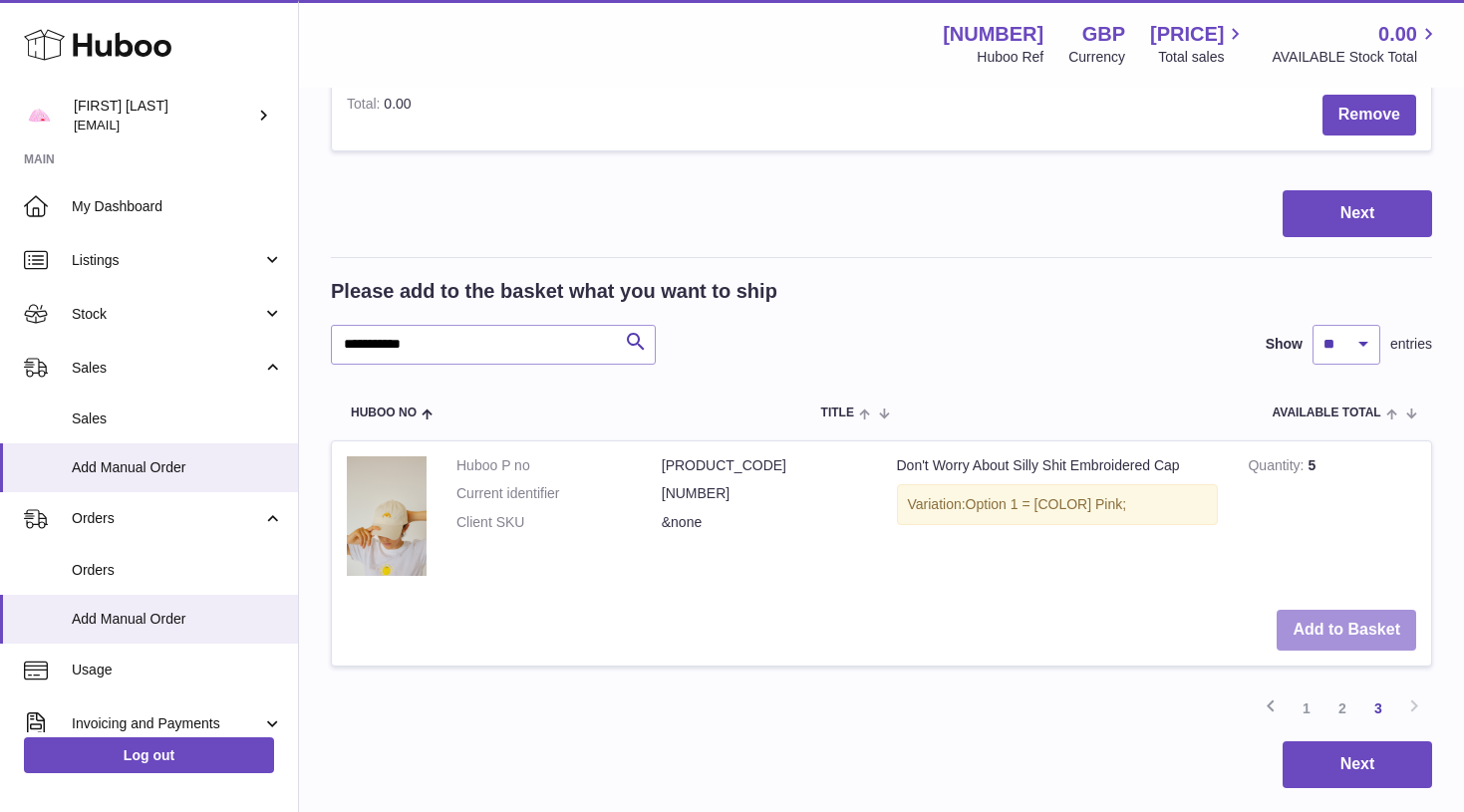 click on "Add to Basket" at bounding box center [1346, 630] 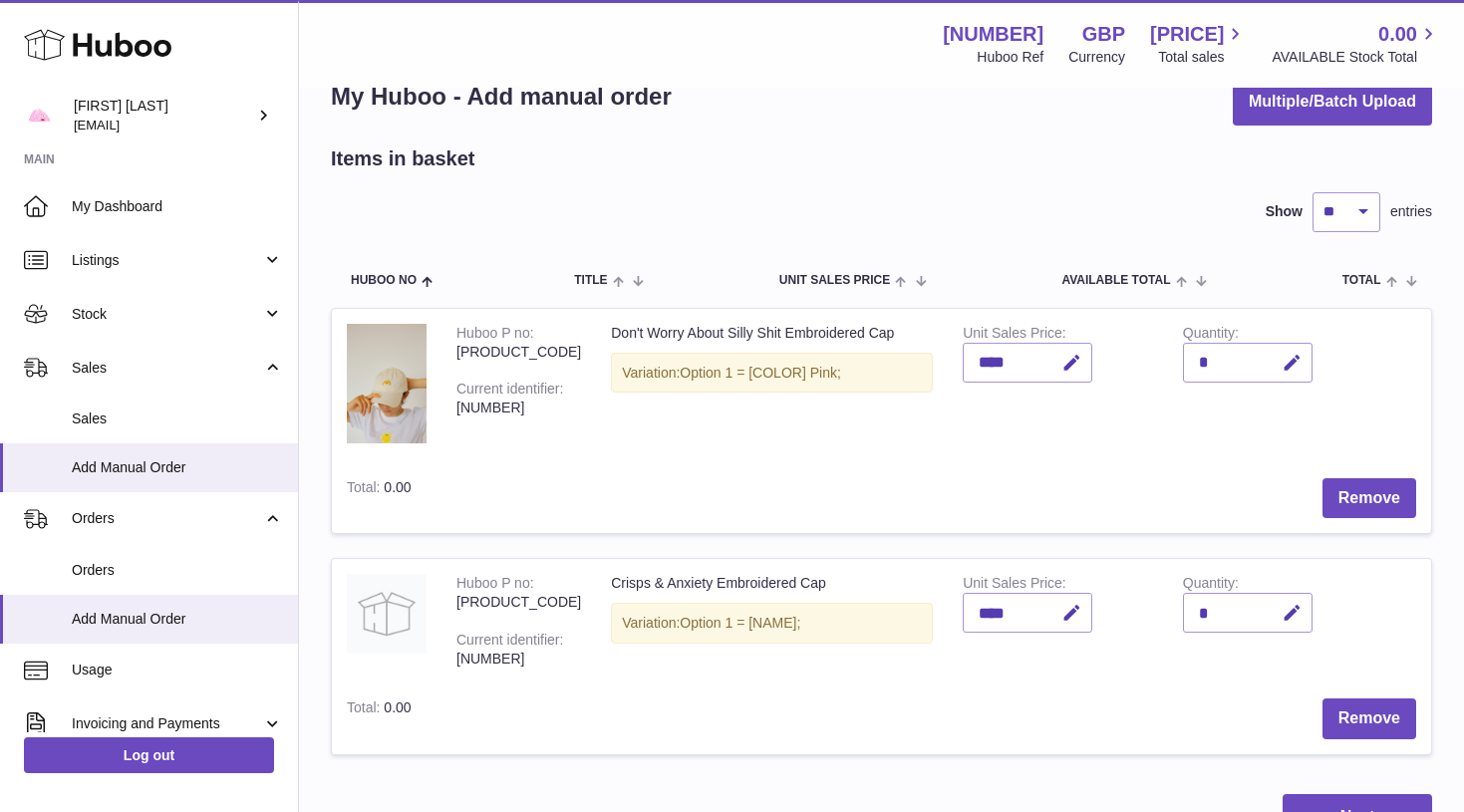 scroll, scrollTop: 49, scrollLeft: 0, axis: vertical 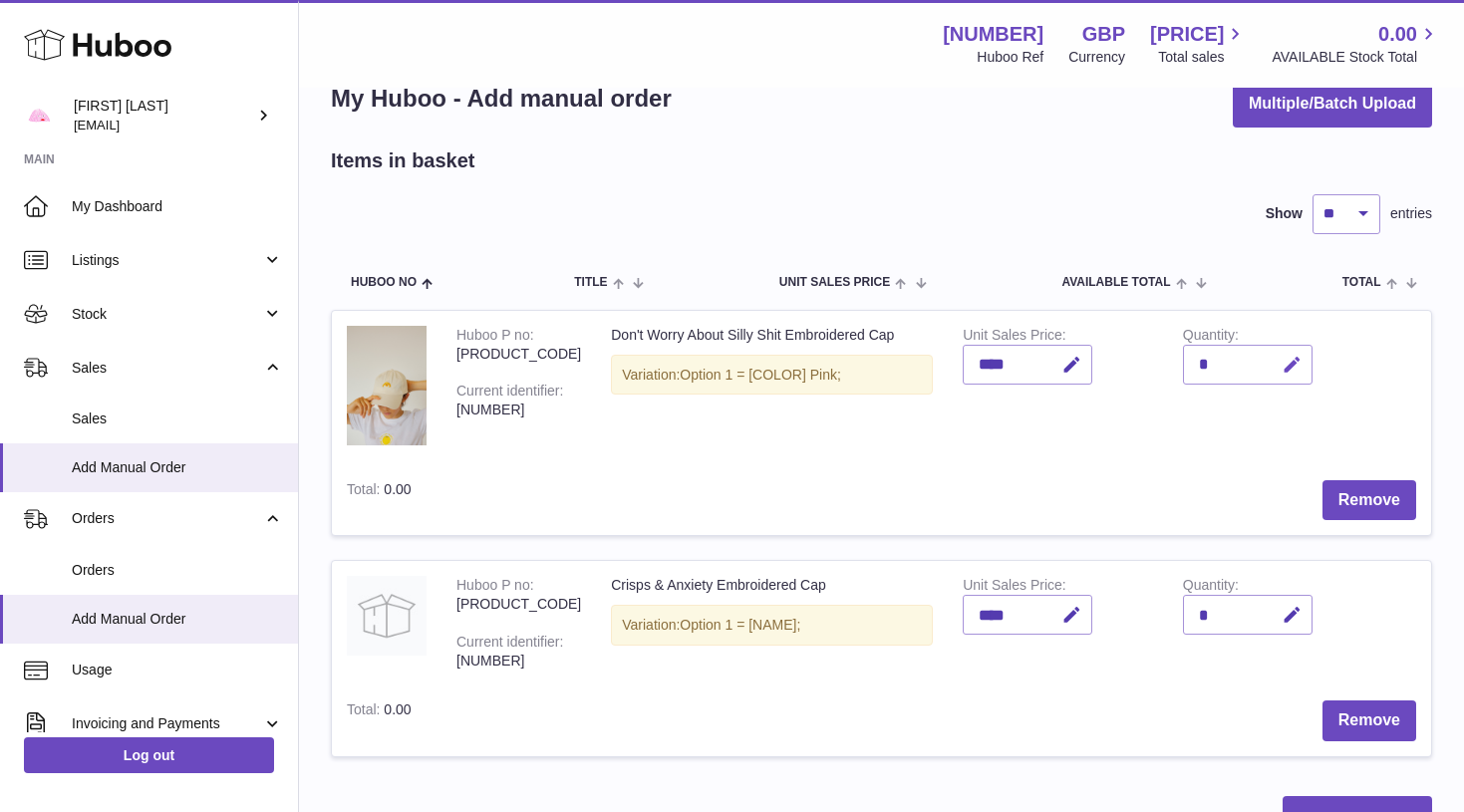 click at bounding box center (1292, 365) 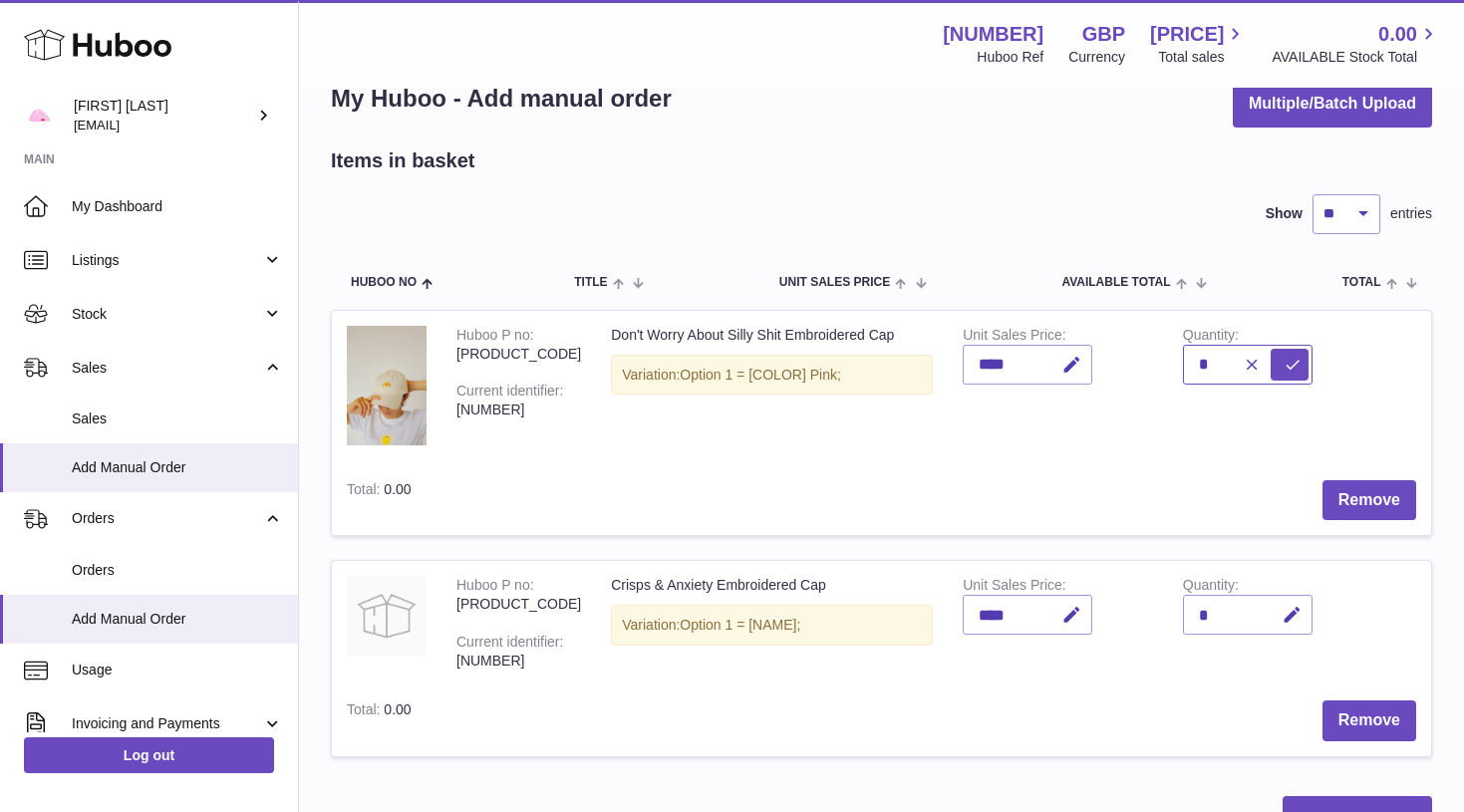 type on "*" 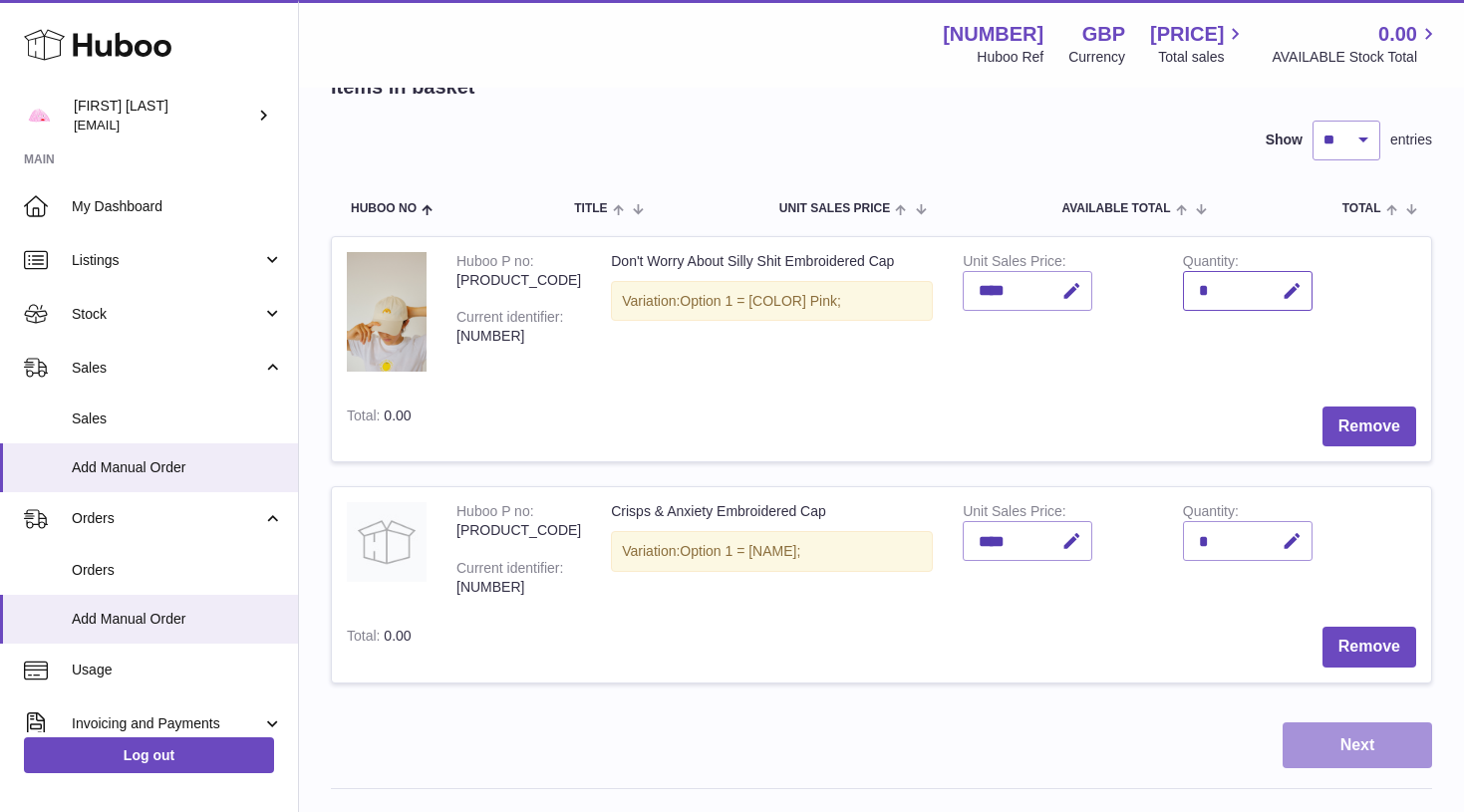 scroll, scrollTop: 124, scrollLeft: 0, axis: vertical 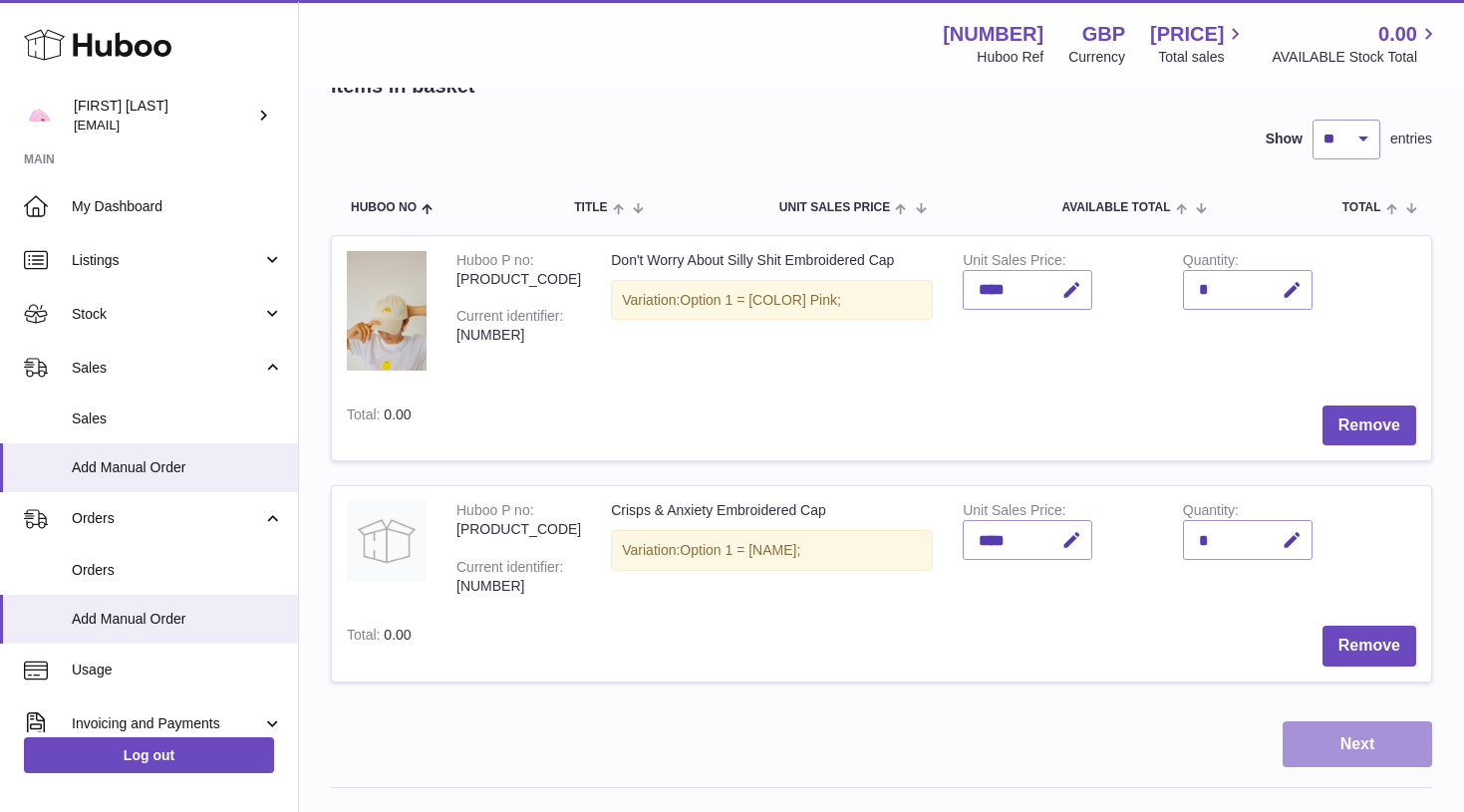 click on "Next" at bounding box center [1357, 744] 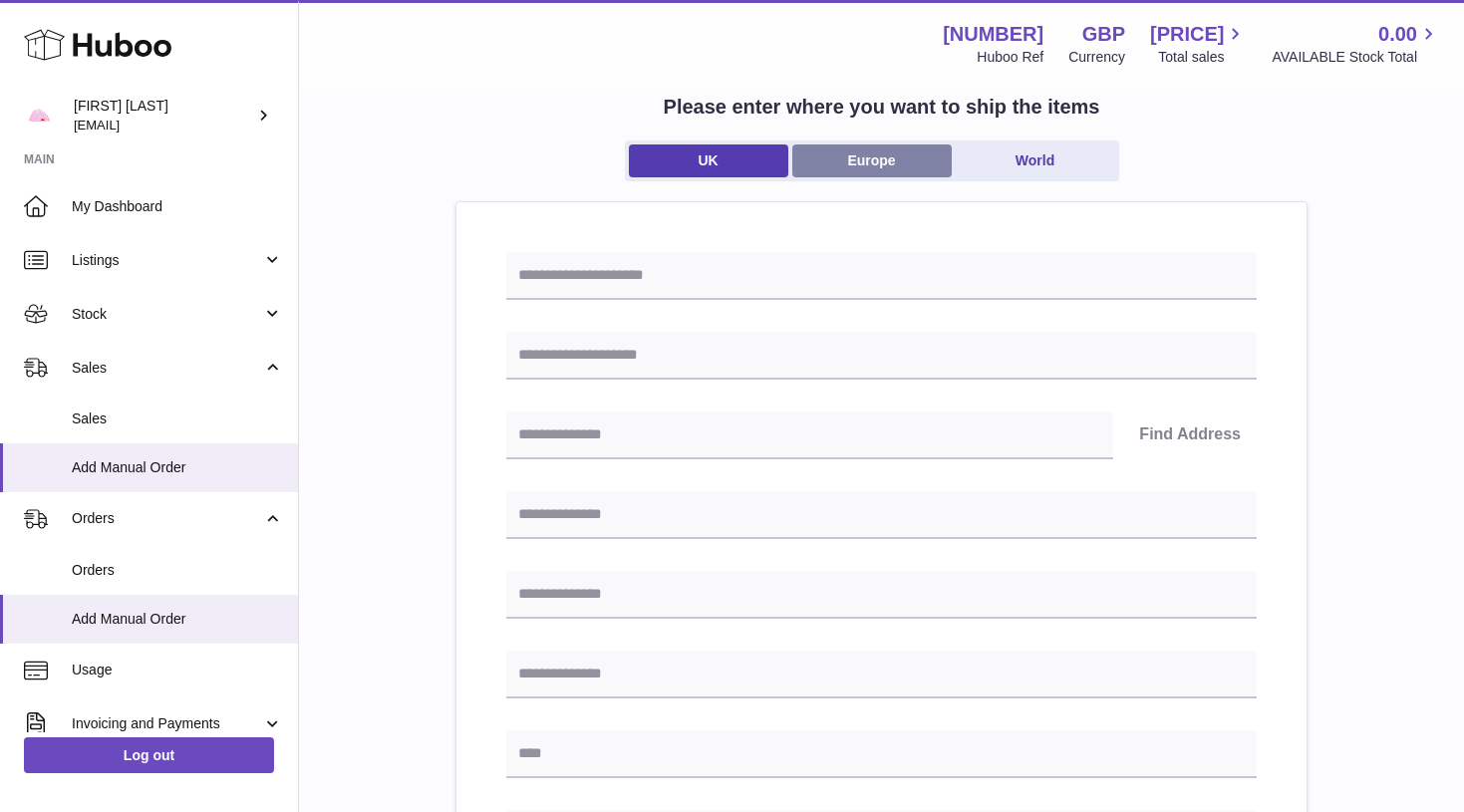 click on "Europe" at bounding box center (872, 160) 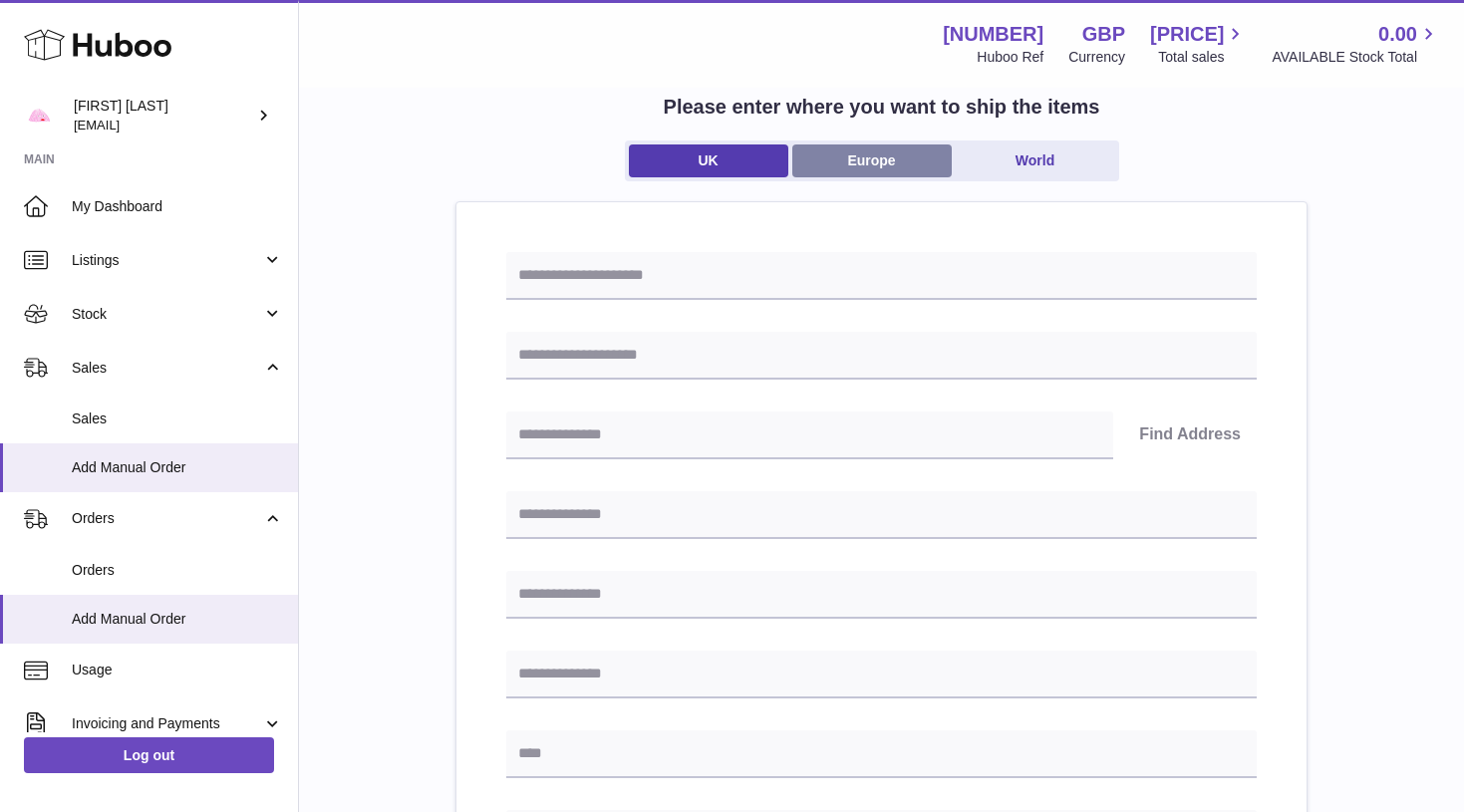 scroll, scrollTop: 0, scrollLeft: 0, axis: both 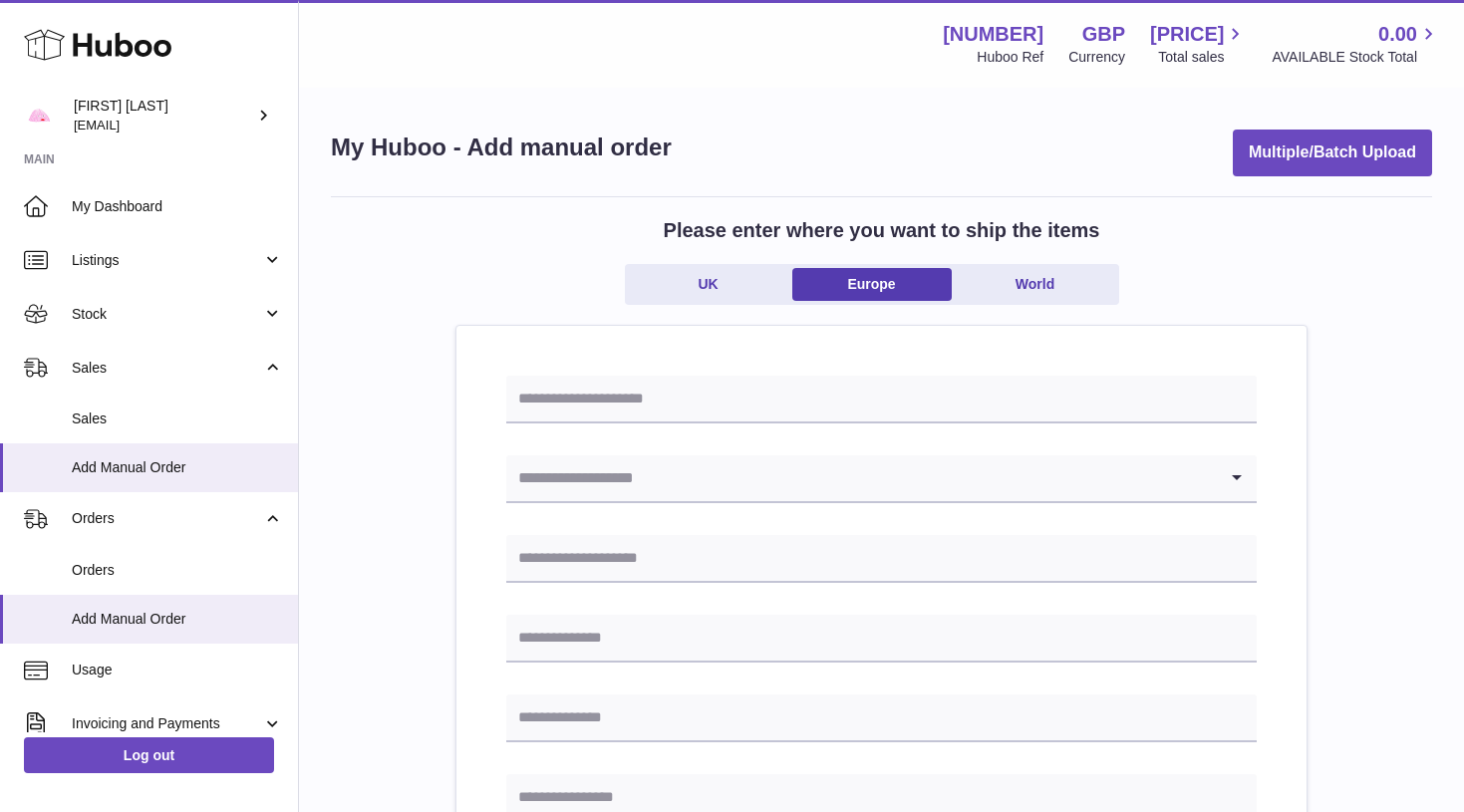click at bounding box center [861, 478] 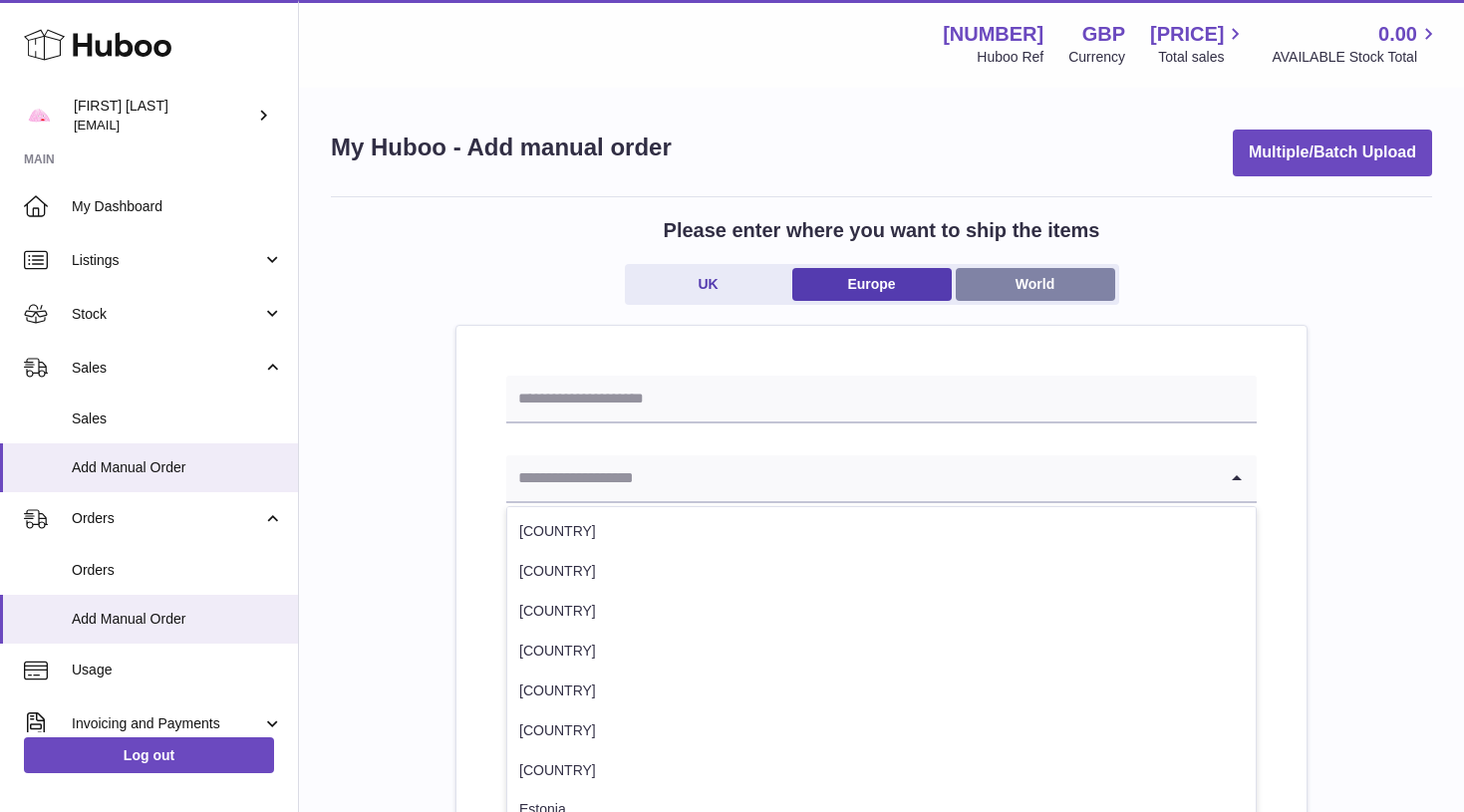 click on "World" at bounding box center [1035, 284] 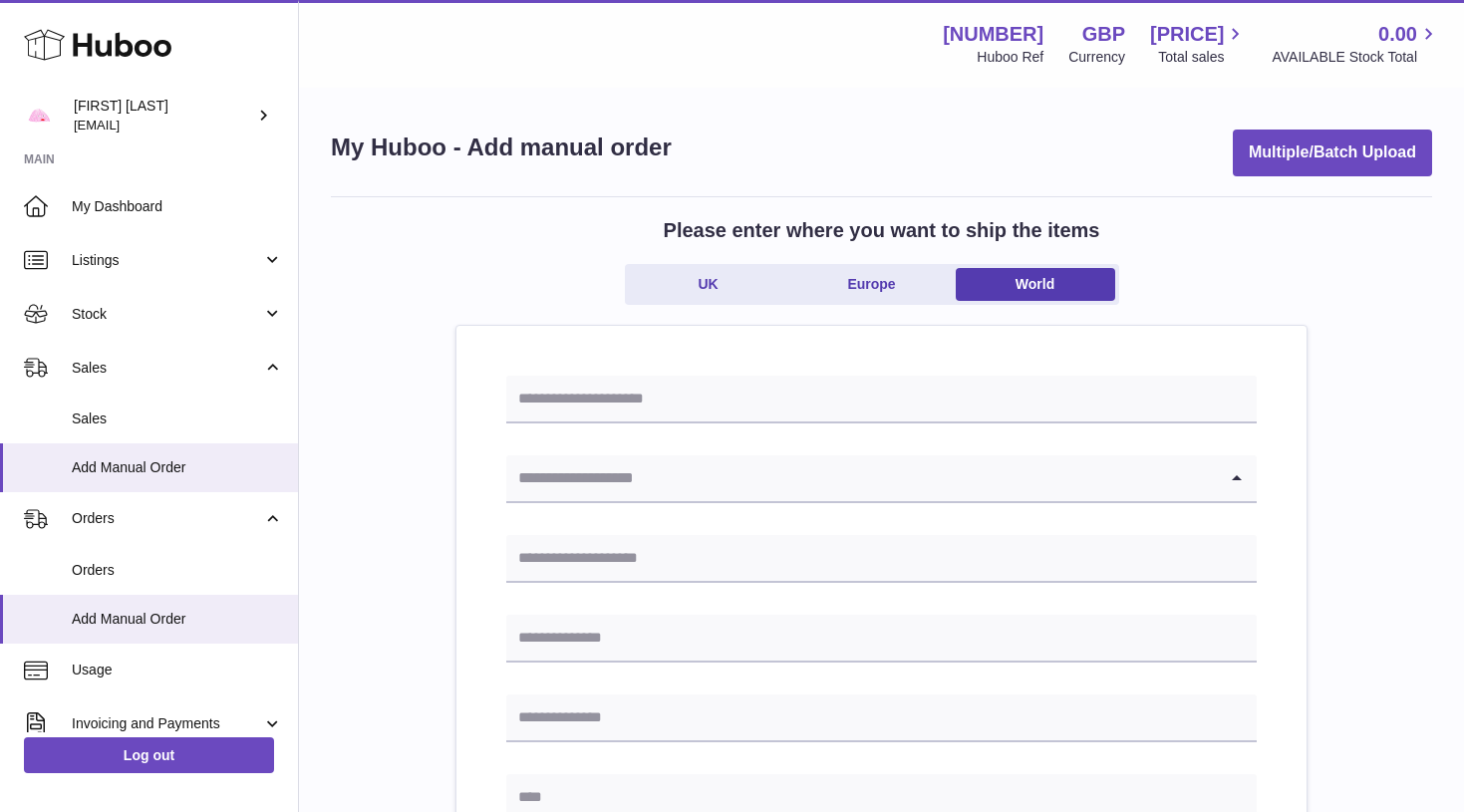 click at bounding box center [861, 478] 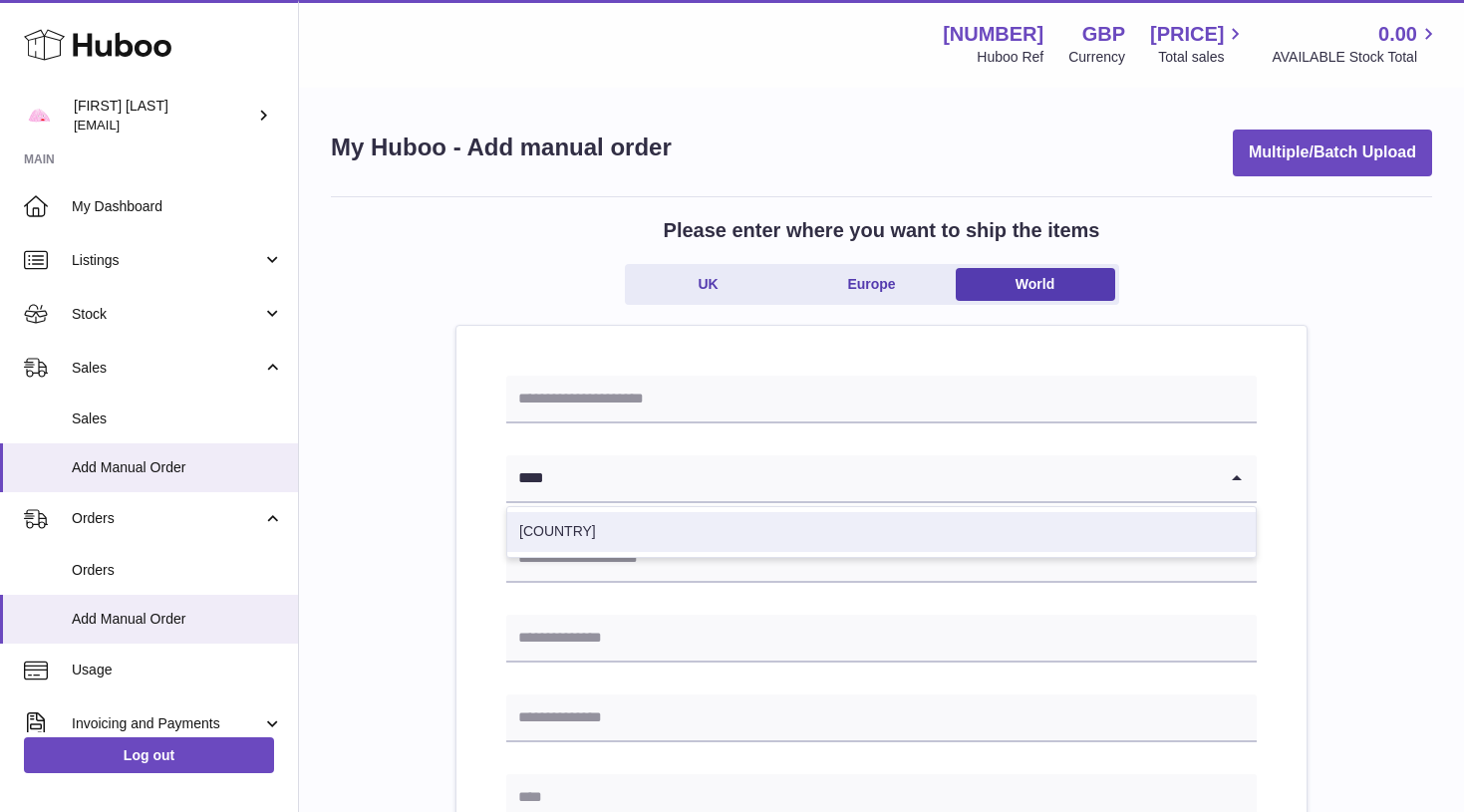 click on "[COUNTRY]" at bounding box center [881, 532] 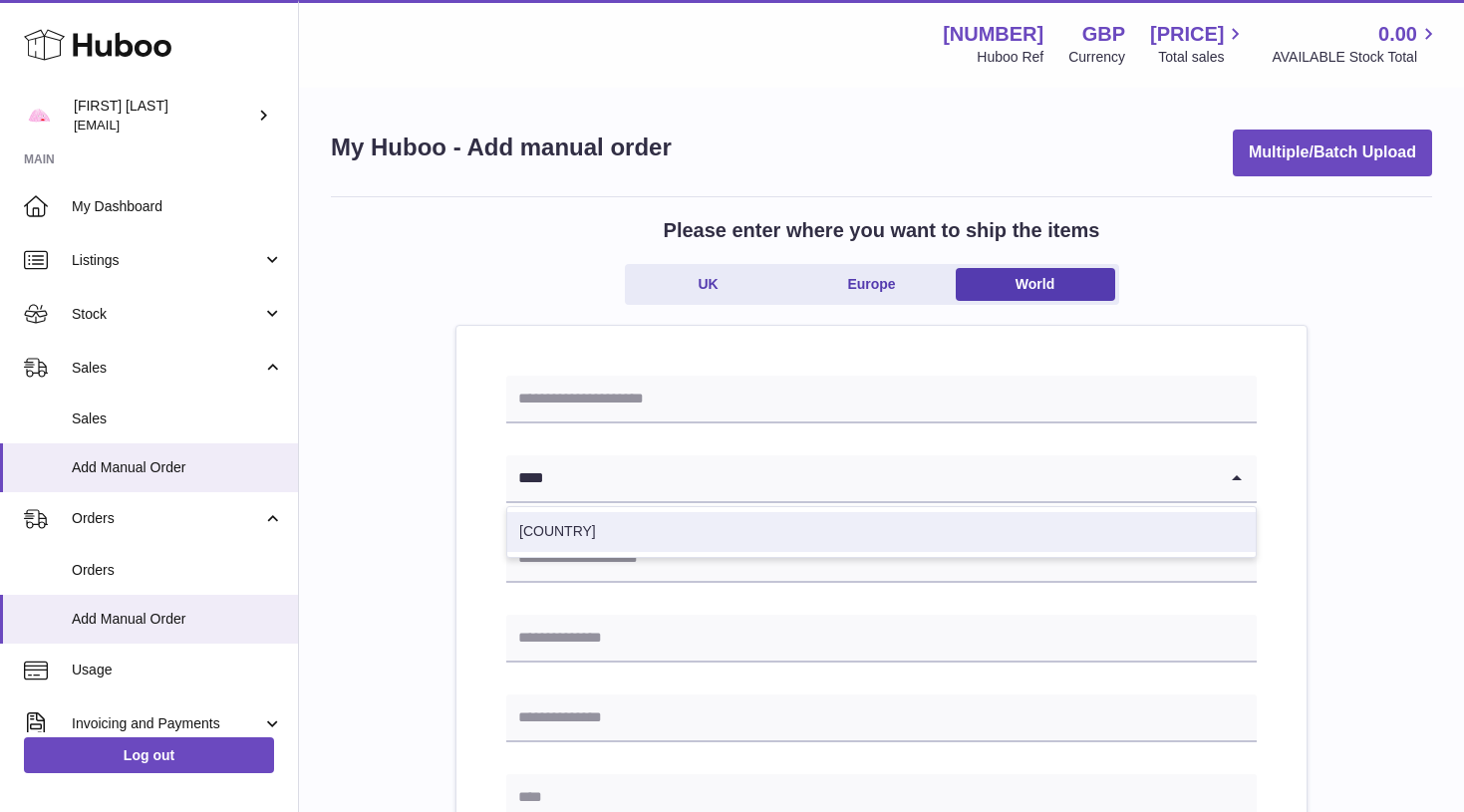 type on "****" 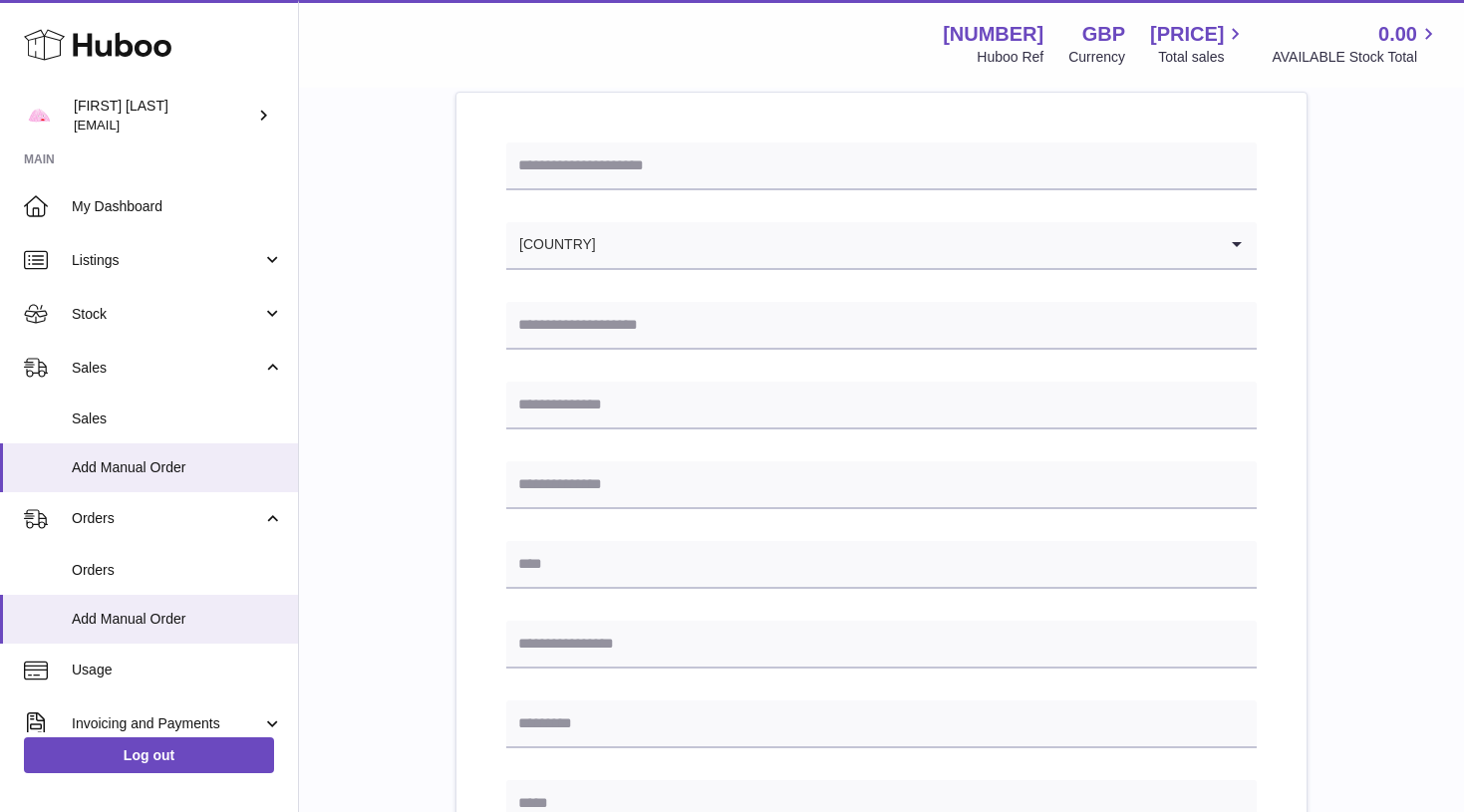 scroll, scrollTop: 234, scrollLeft: 0, axis: vertical 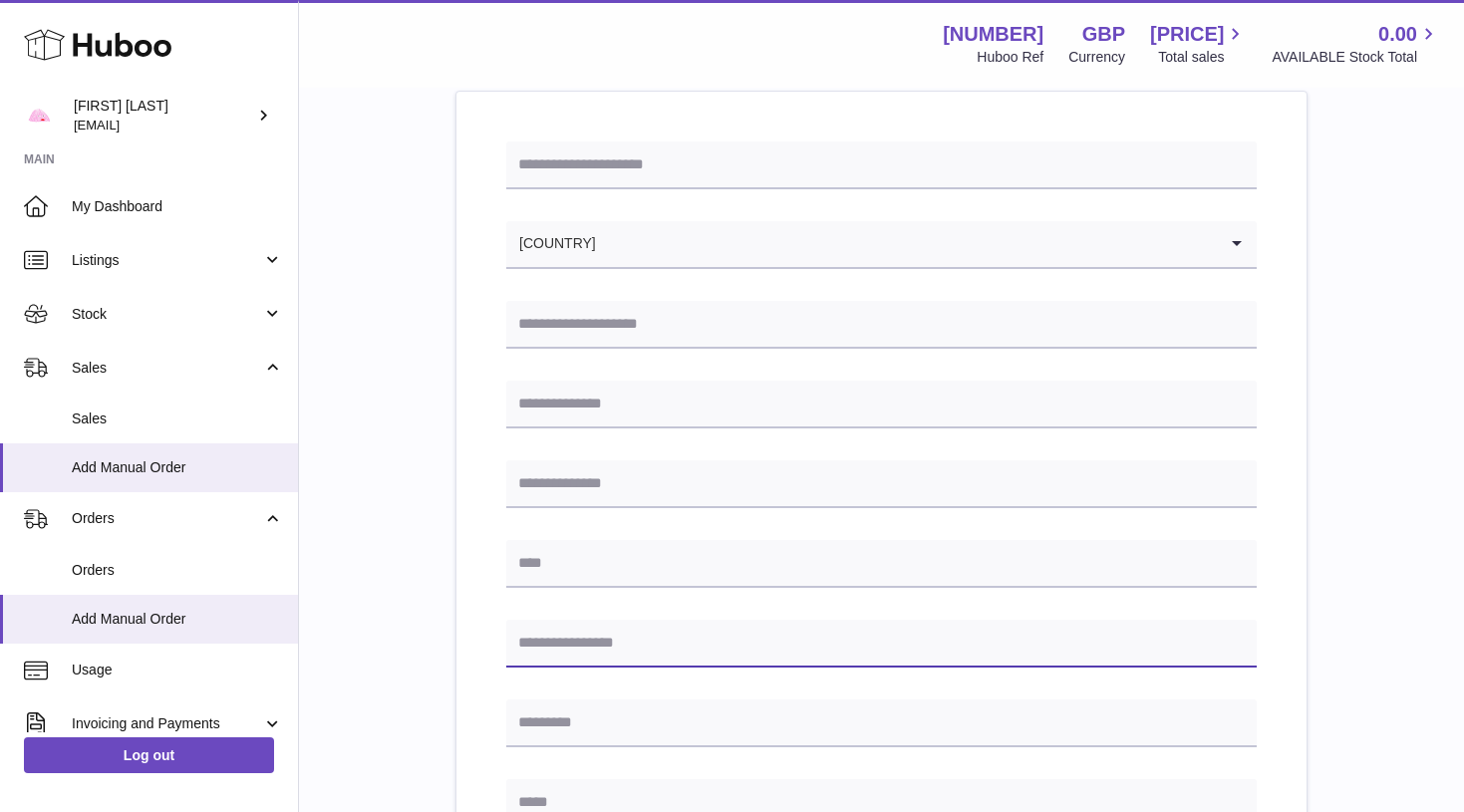 paste on "****" 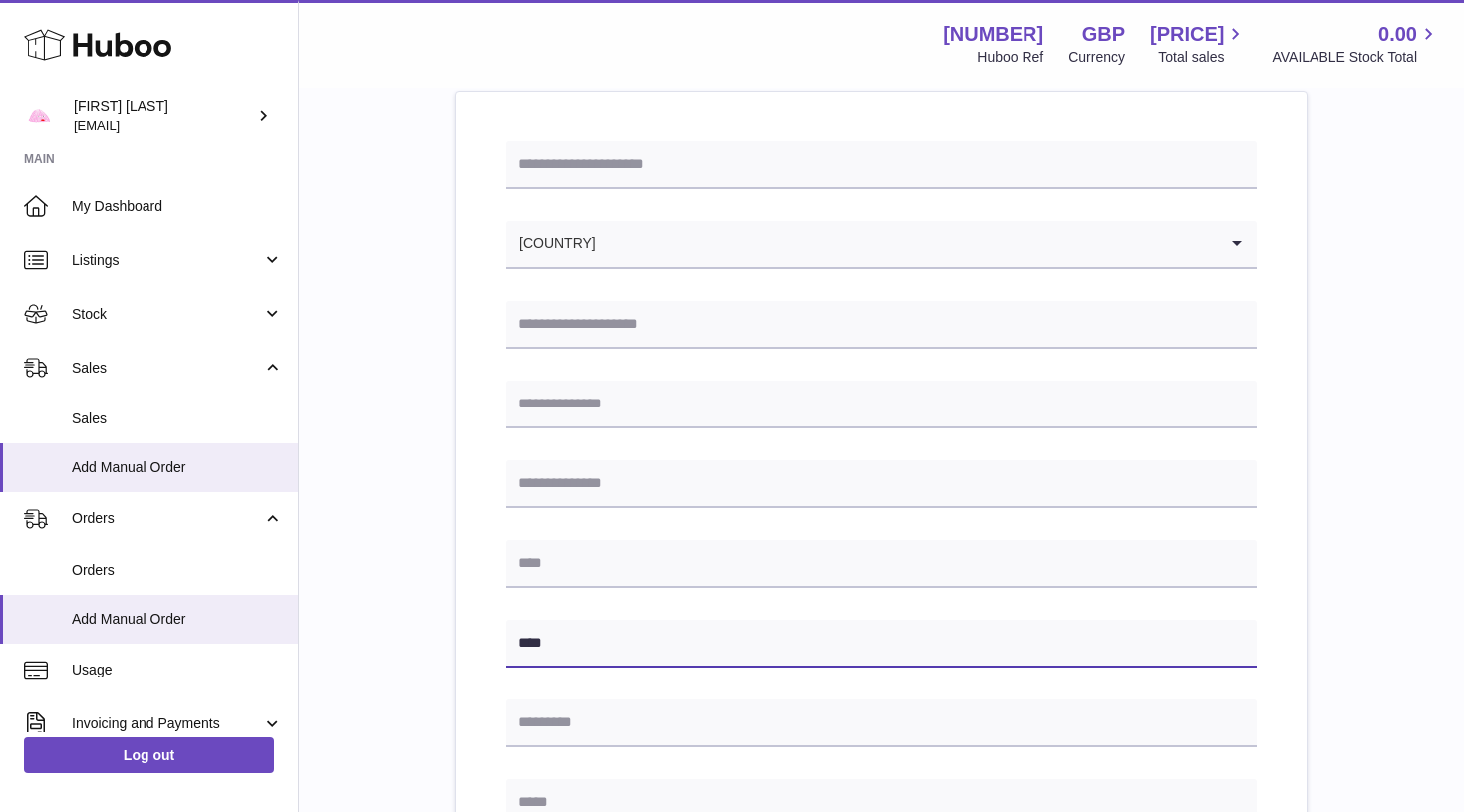 type on "****" 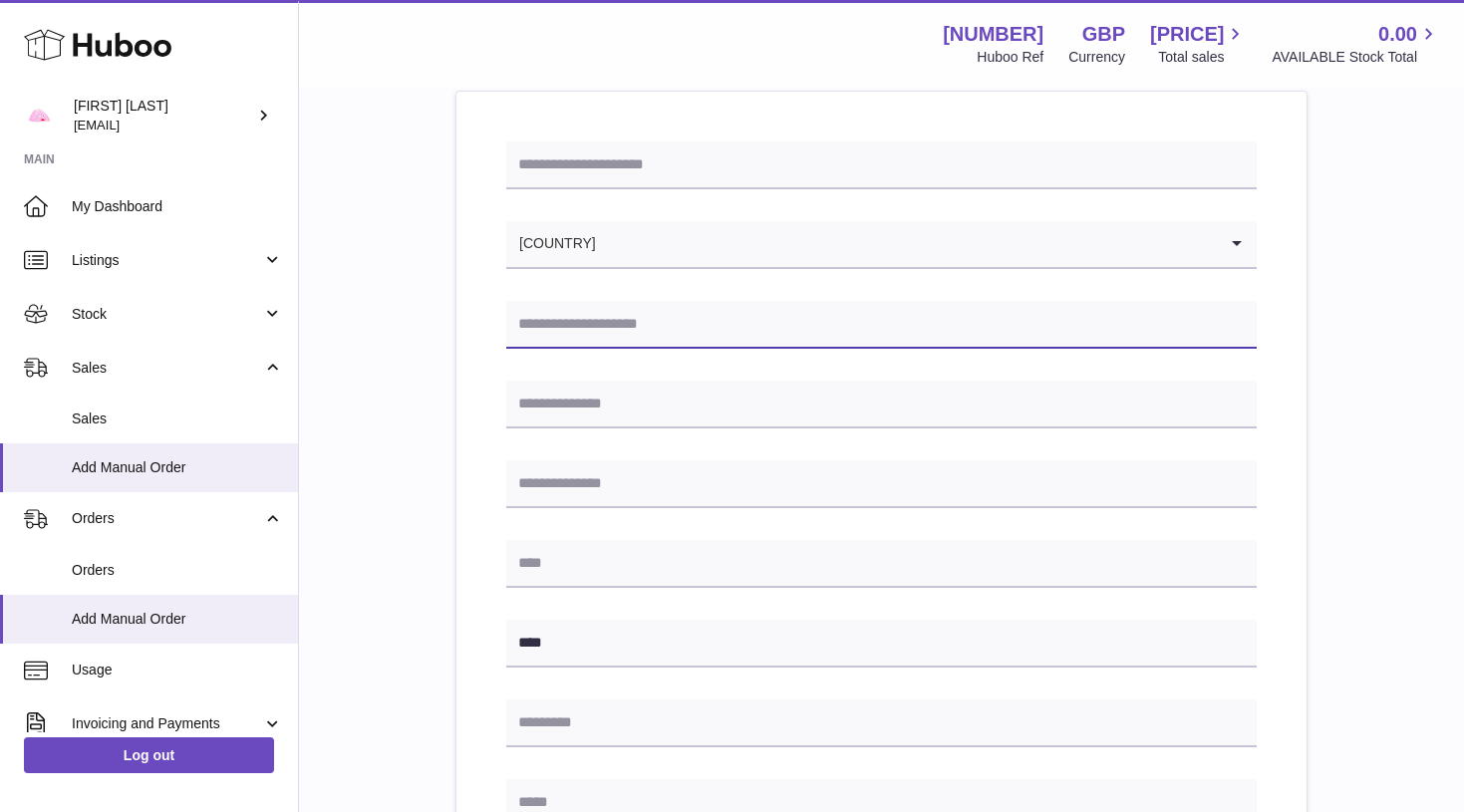 paste on "**********" 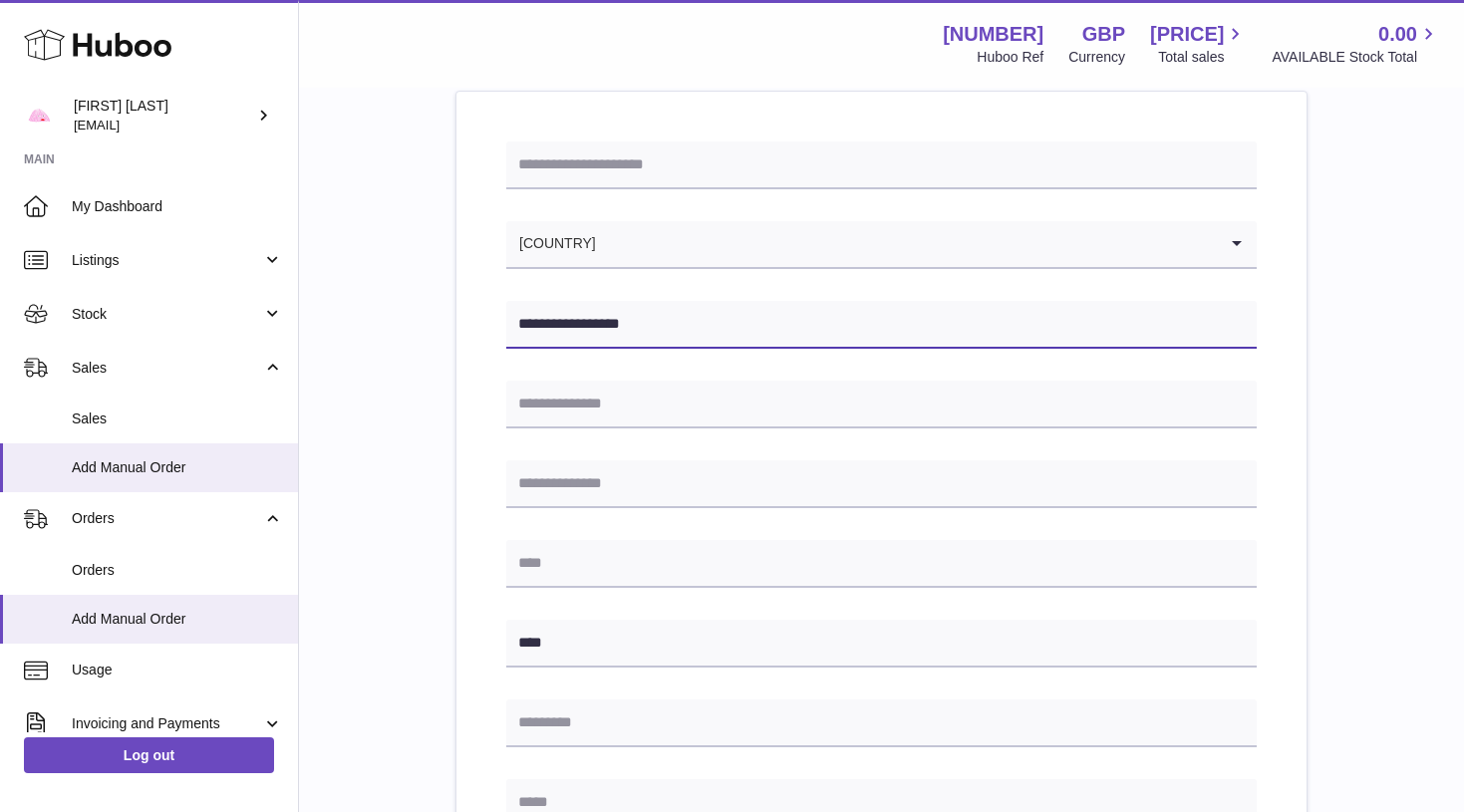 type on "**********" 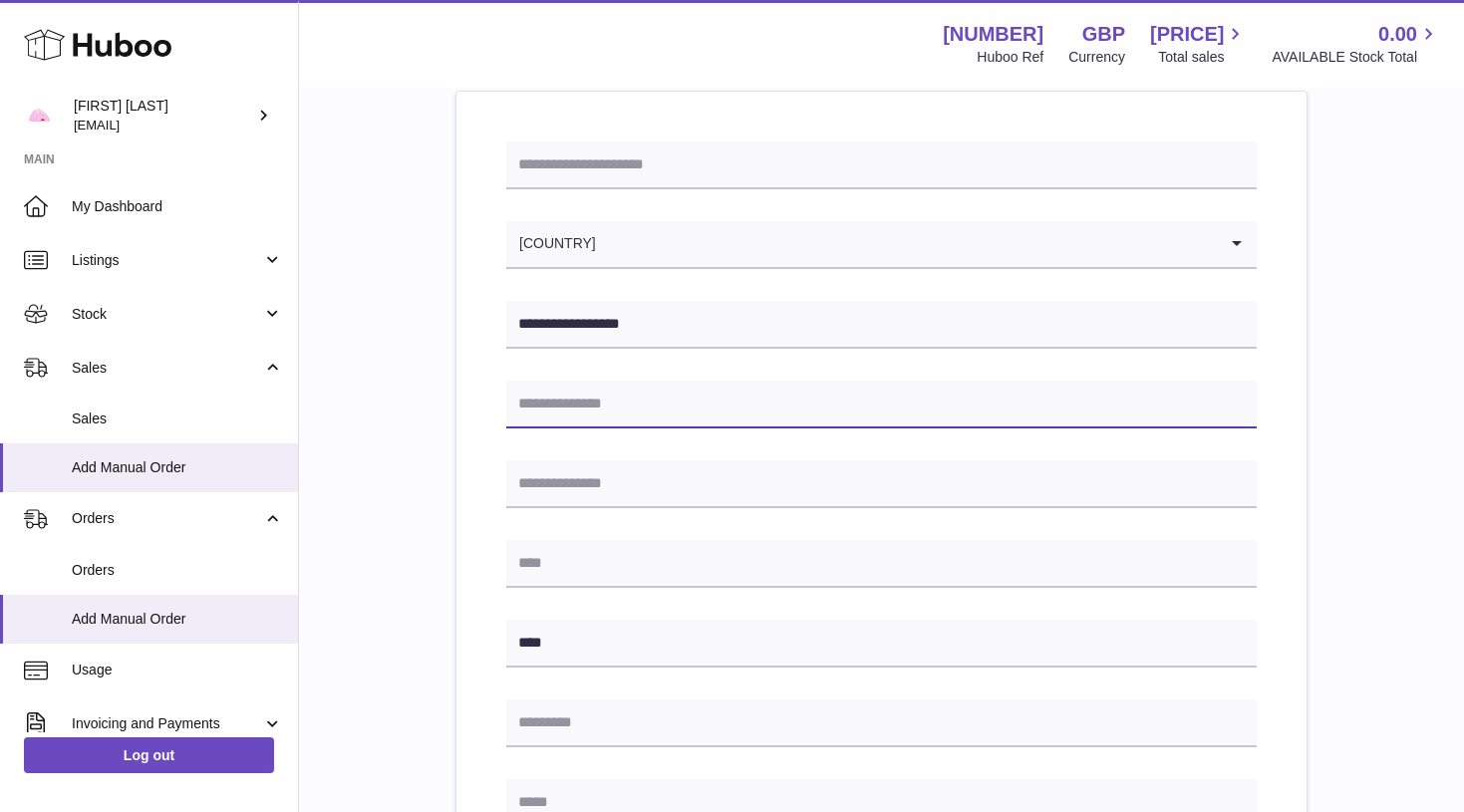 paste on "**********" 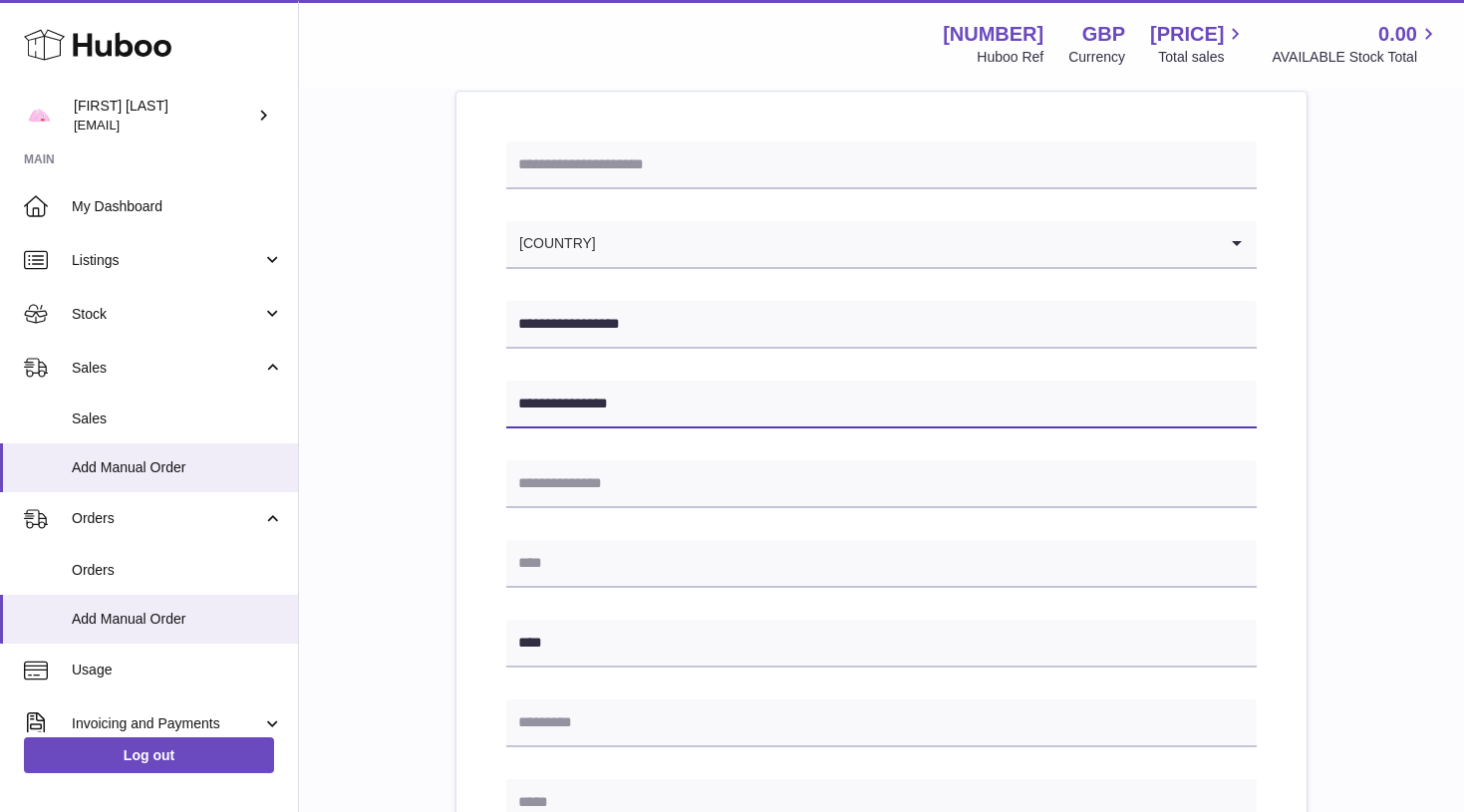 type on "**********" 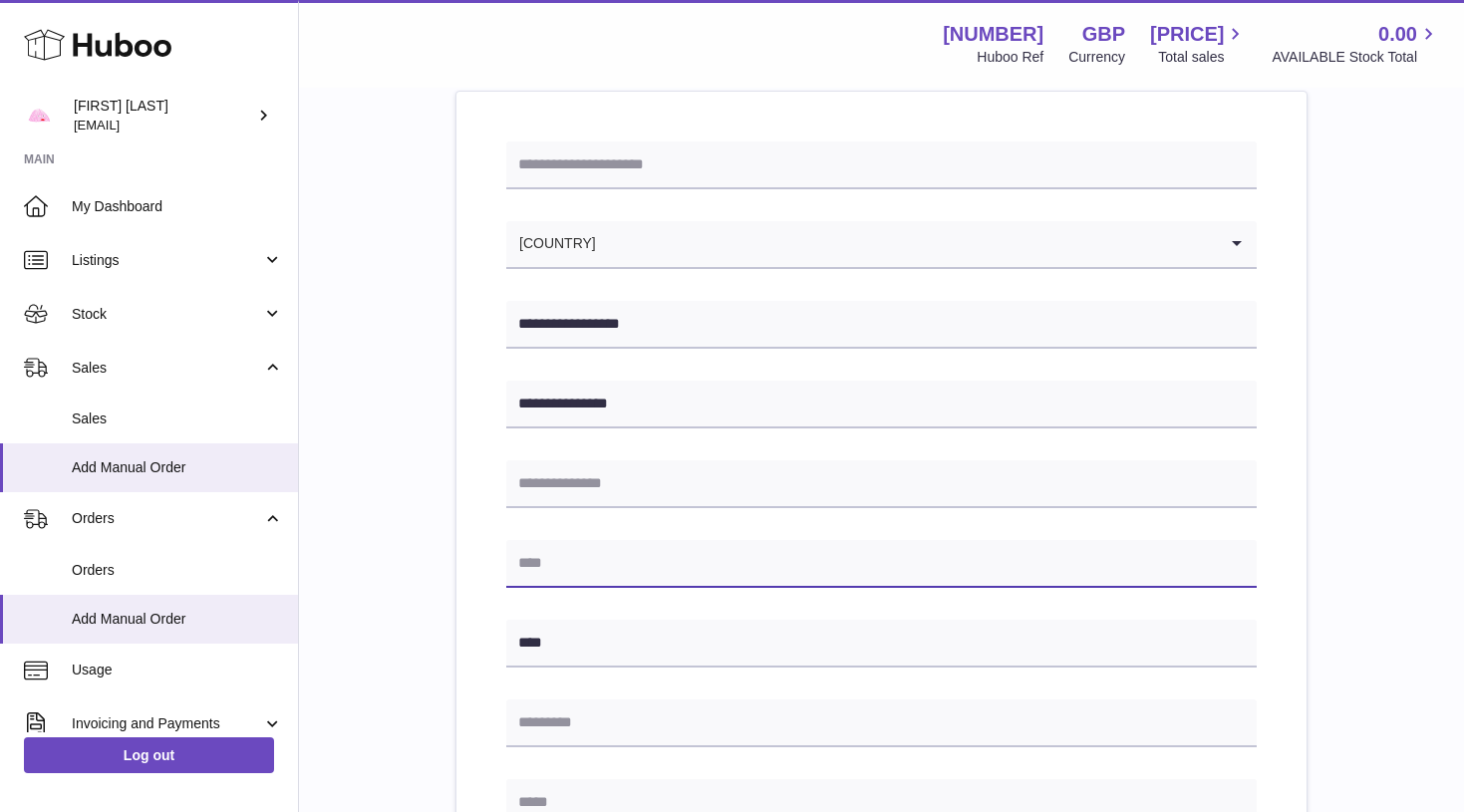 click at bounding box center (881, 564) 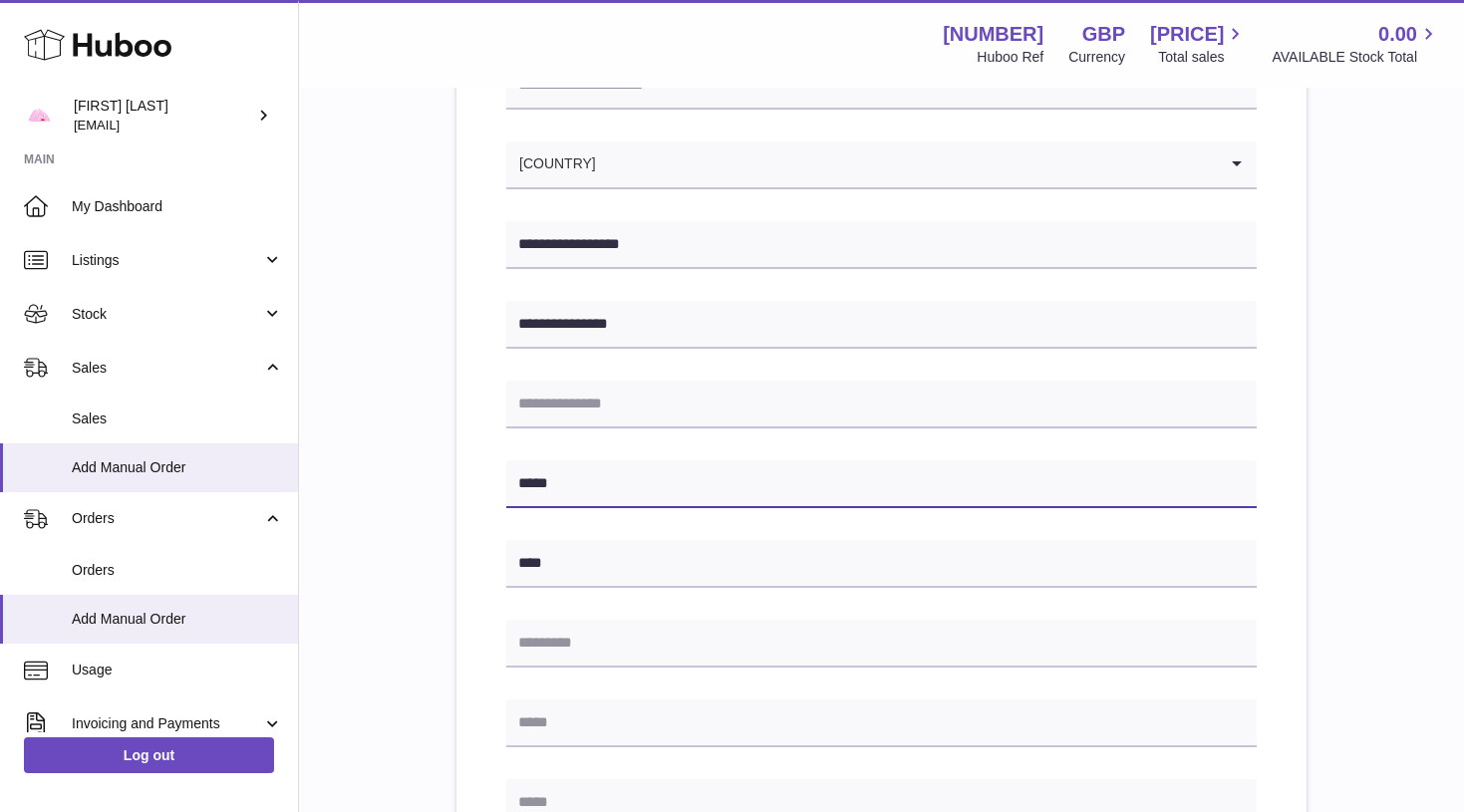 scroll, scrollTop: 316, scrollLeft: 0, axis: vertical 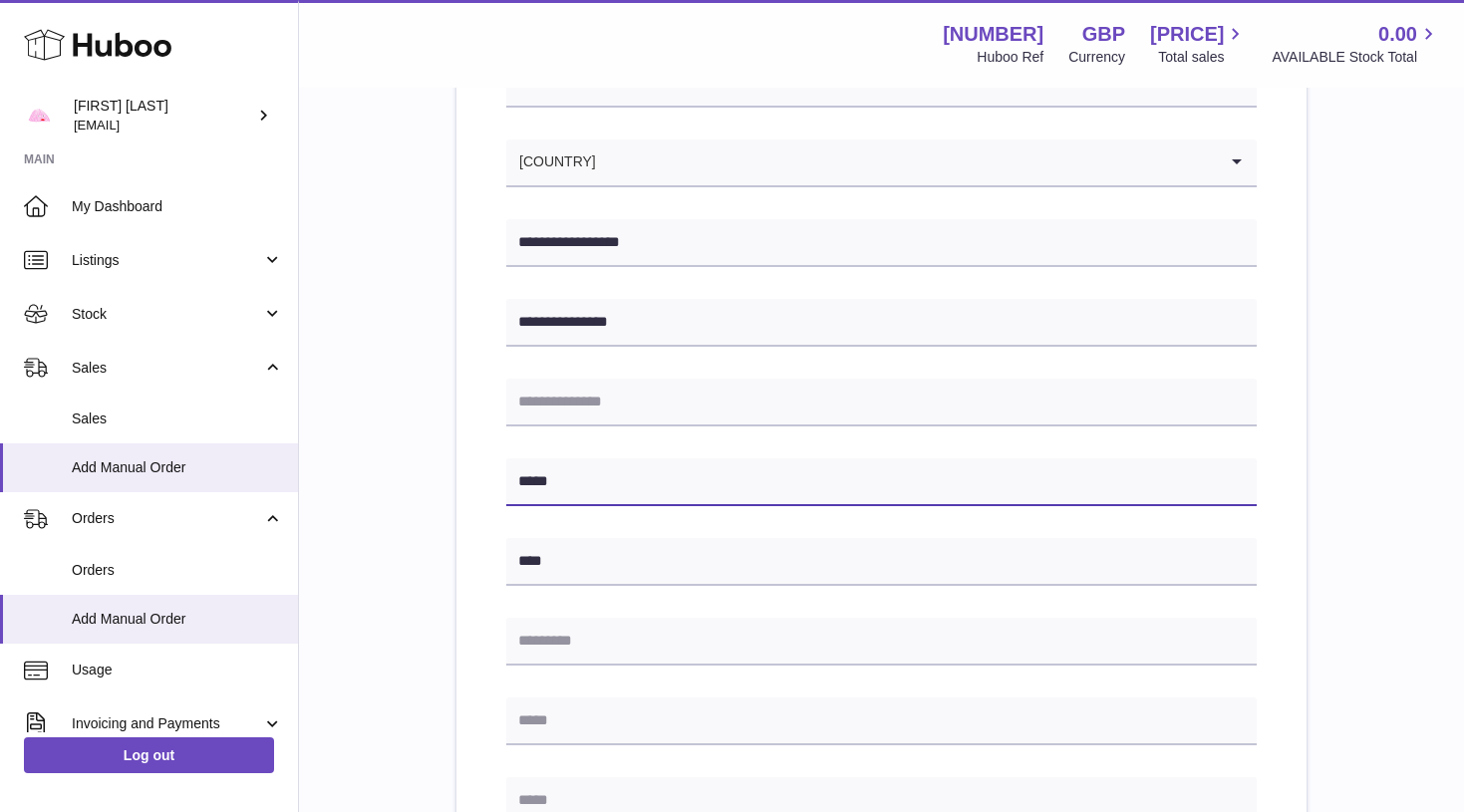 type on "*****" 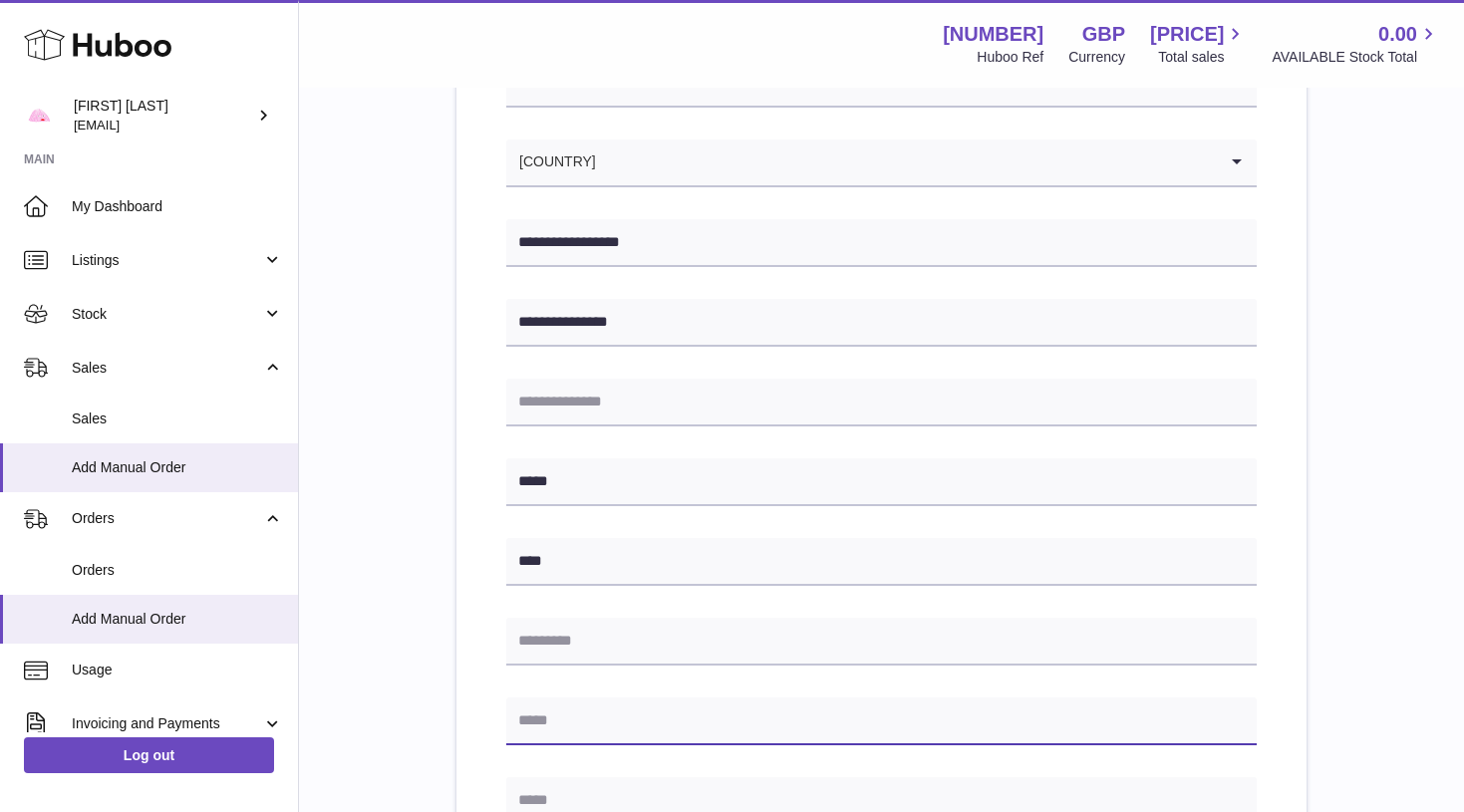 paste on "**********" 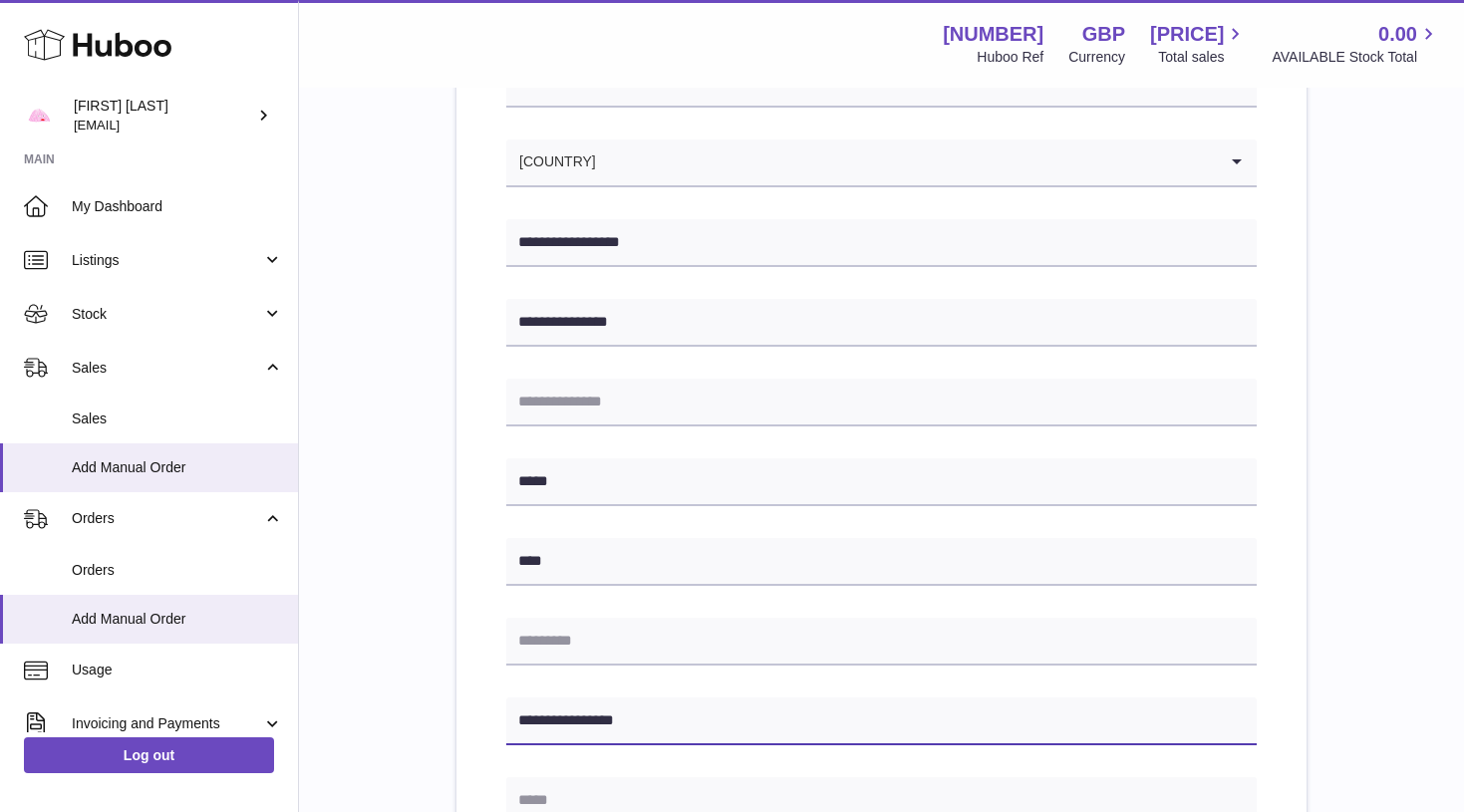 type on "**********" 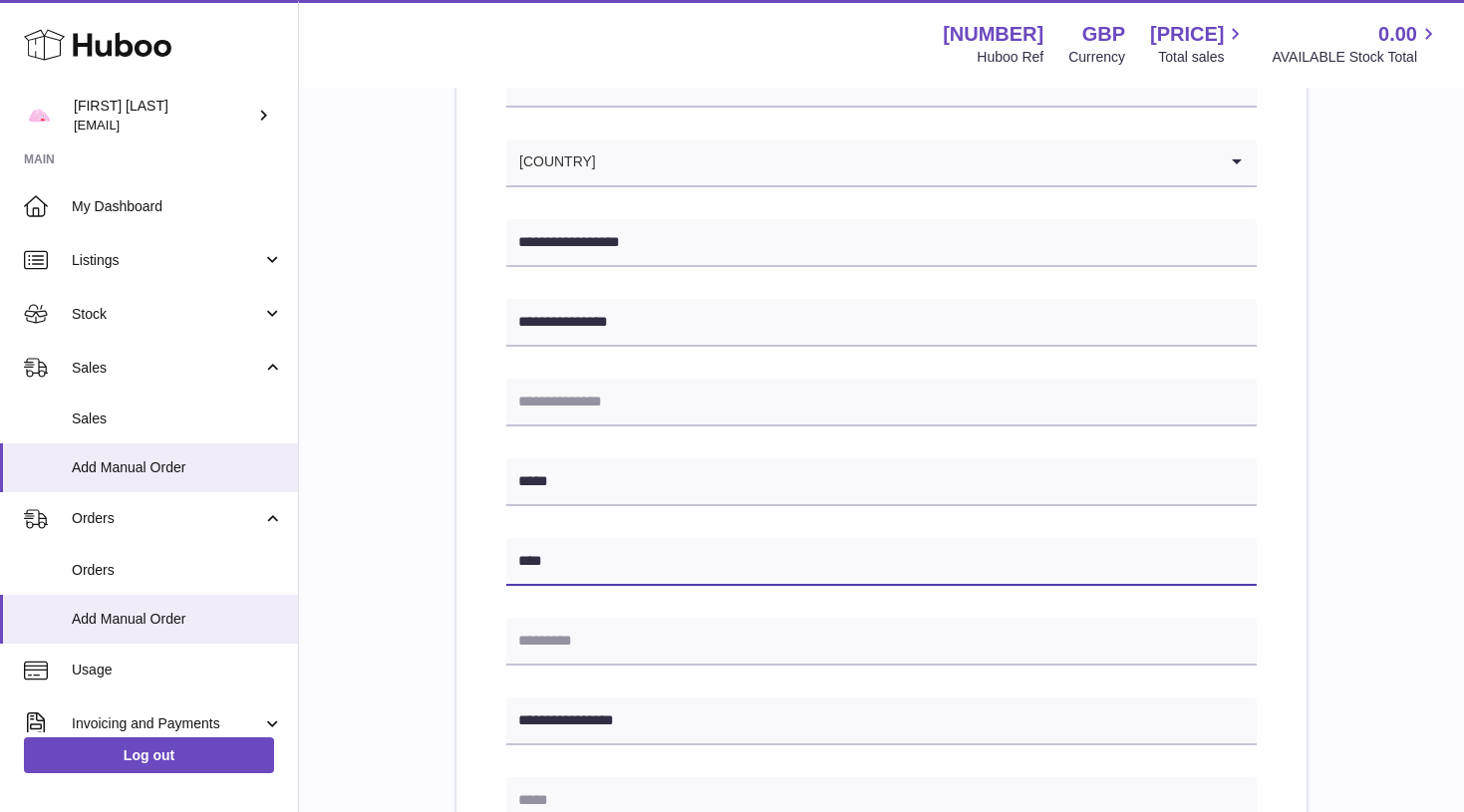 click on "****" at bounding box center (881, 562) 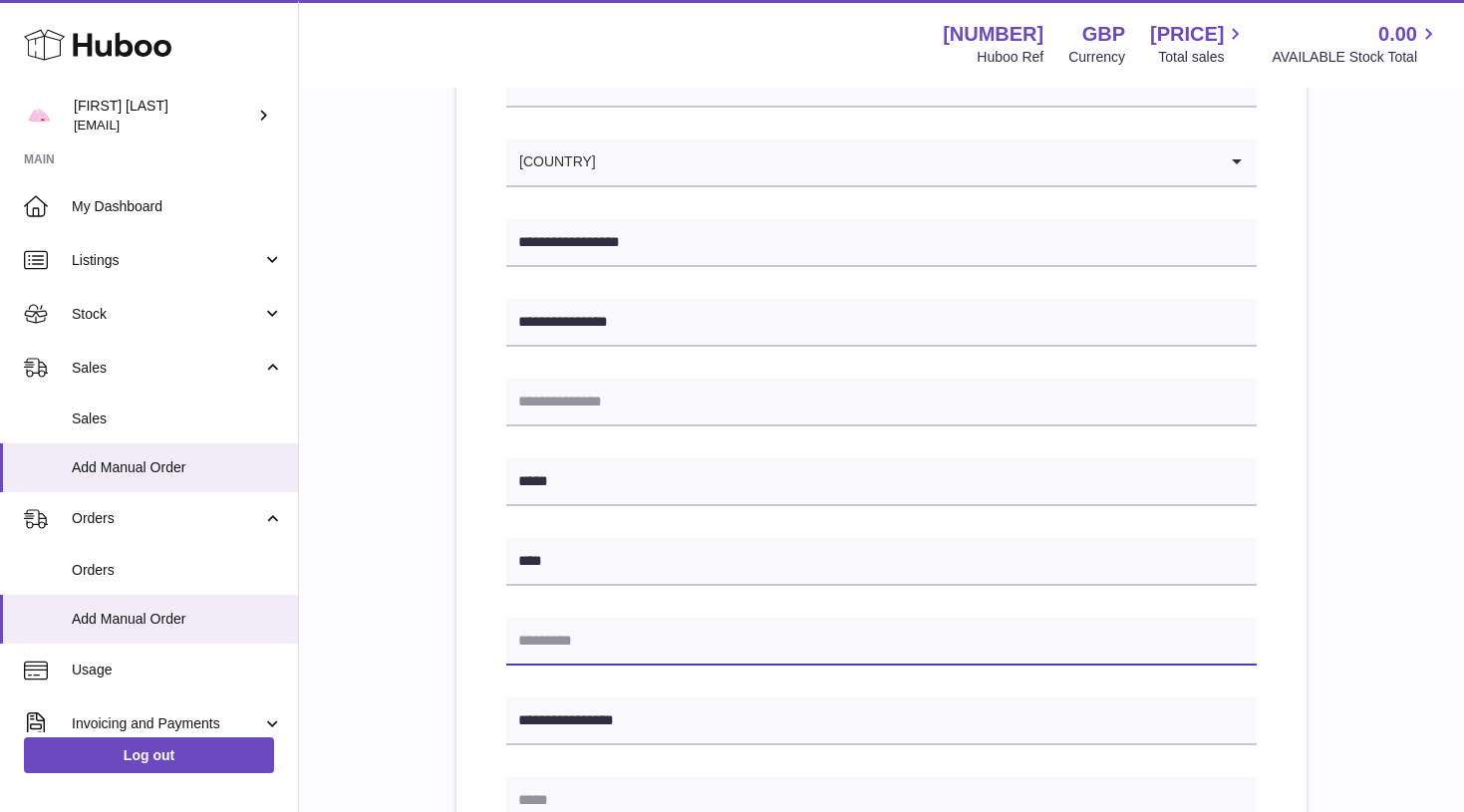 paste on "****" 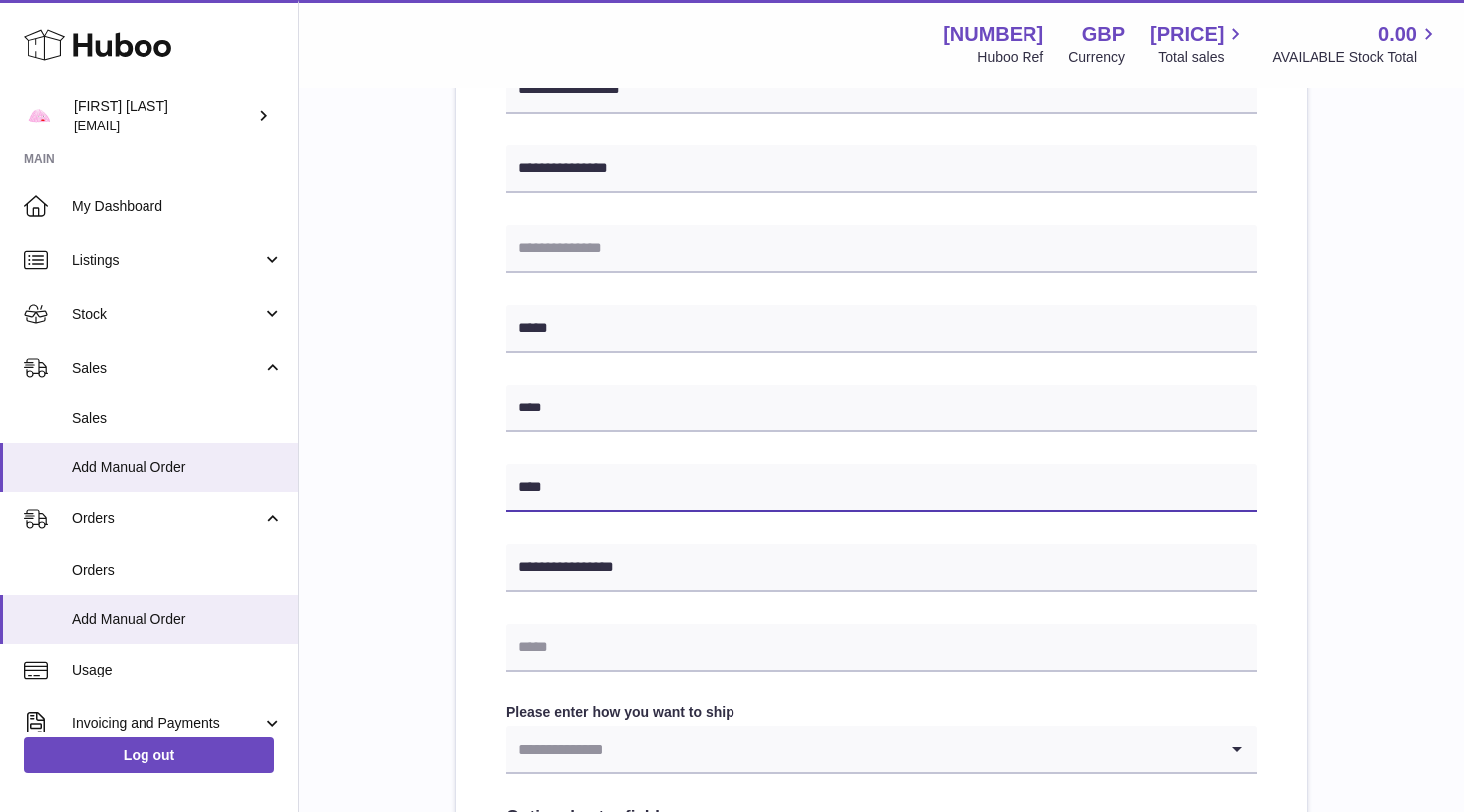 scroll, scrollTop: 481, scrollLeft: 0, axis: vertical 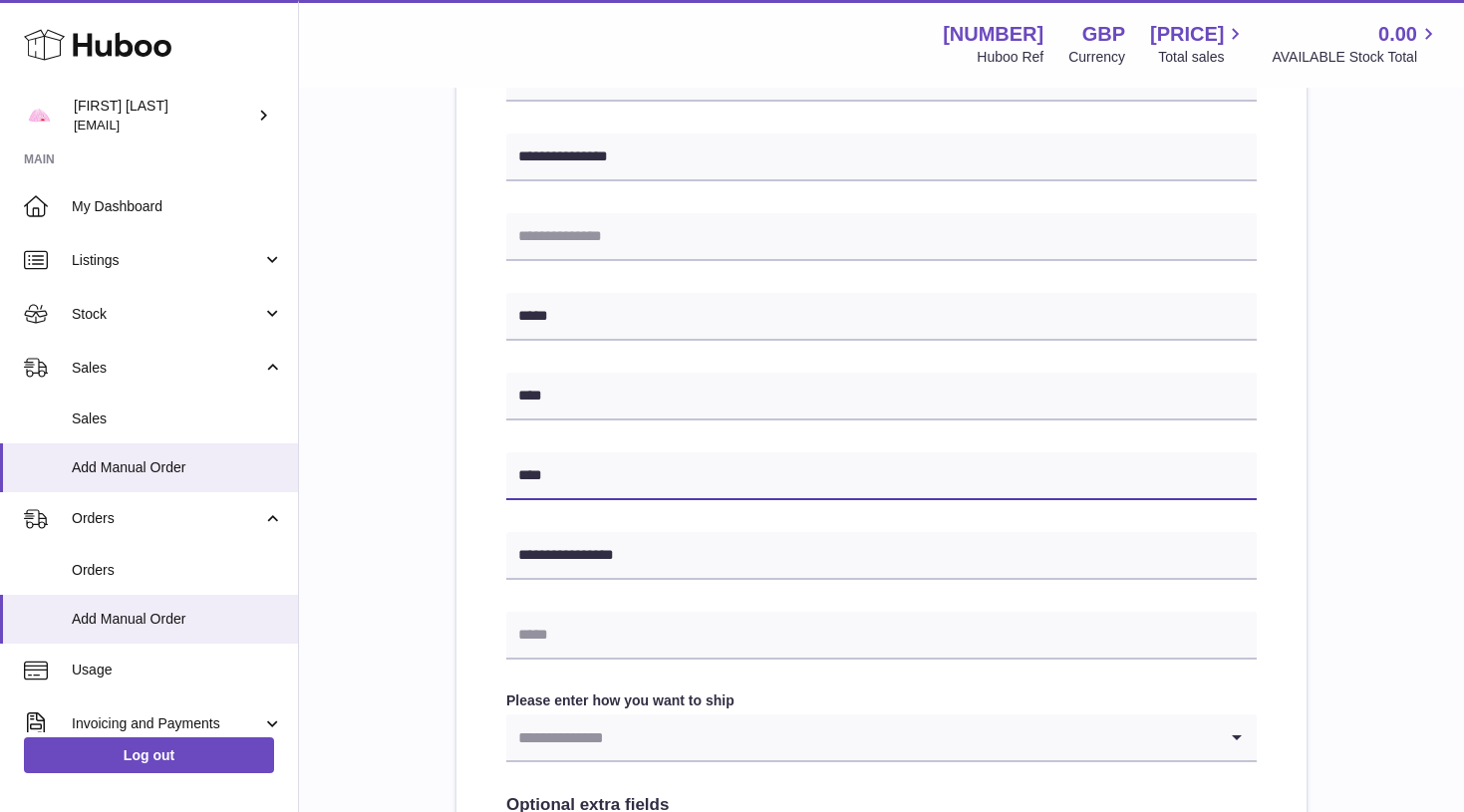 type on "****" 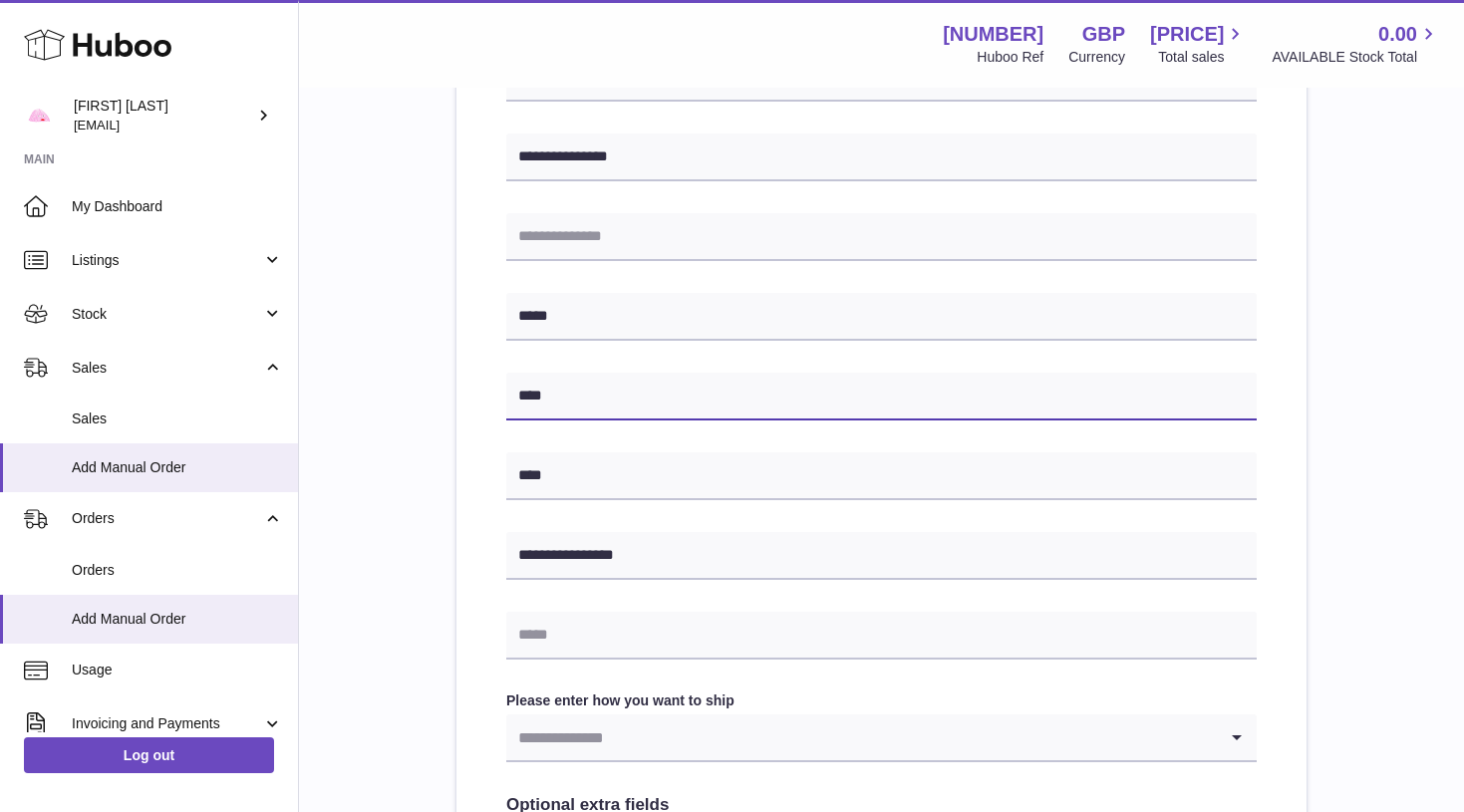click on "****" at bounding box center [881, 397] 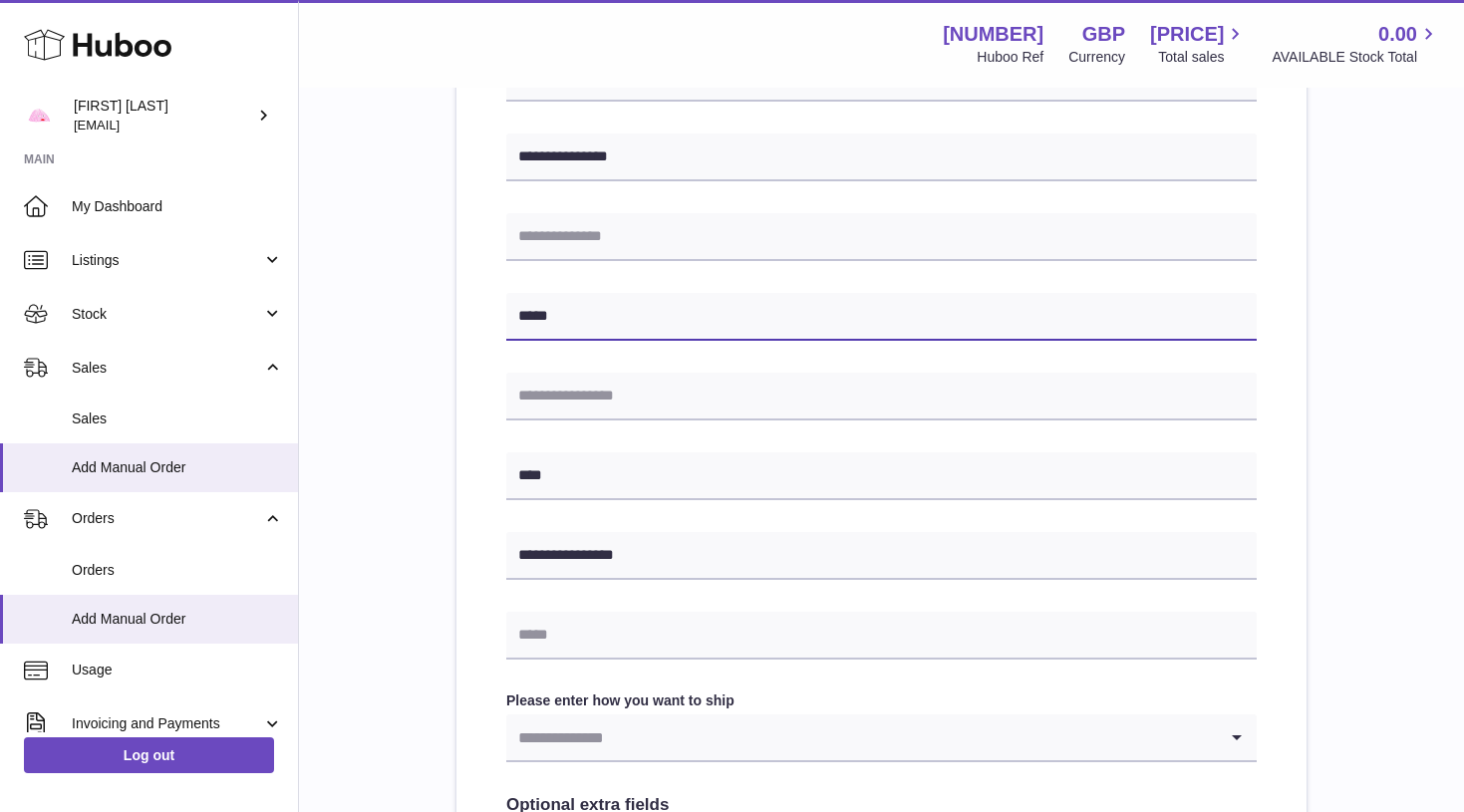click on "*****" at bounding box center (881, 317) 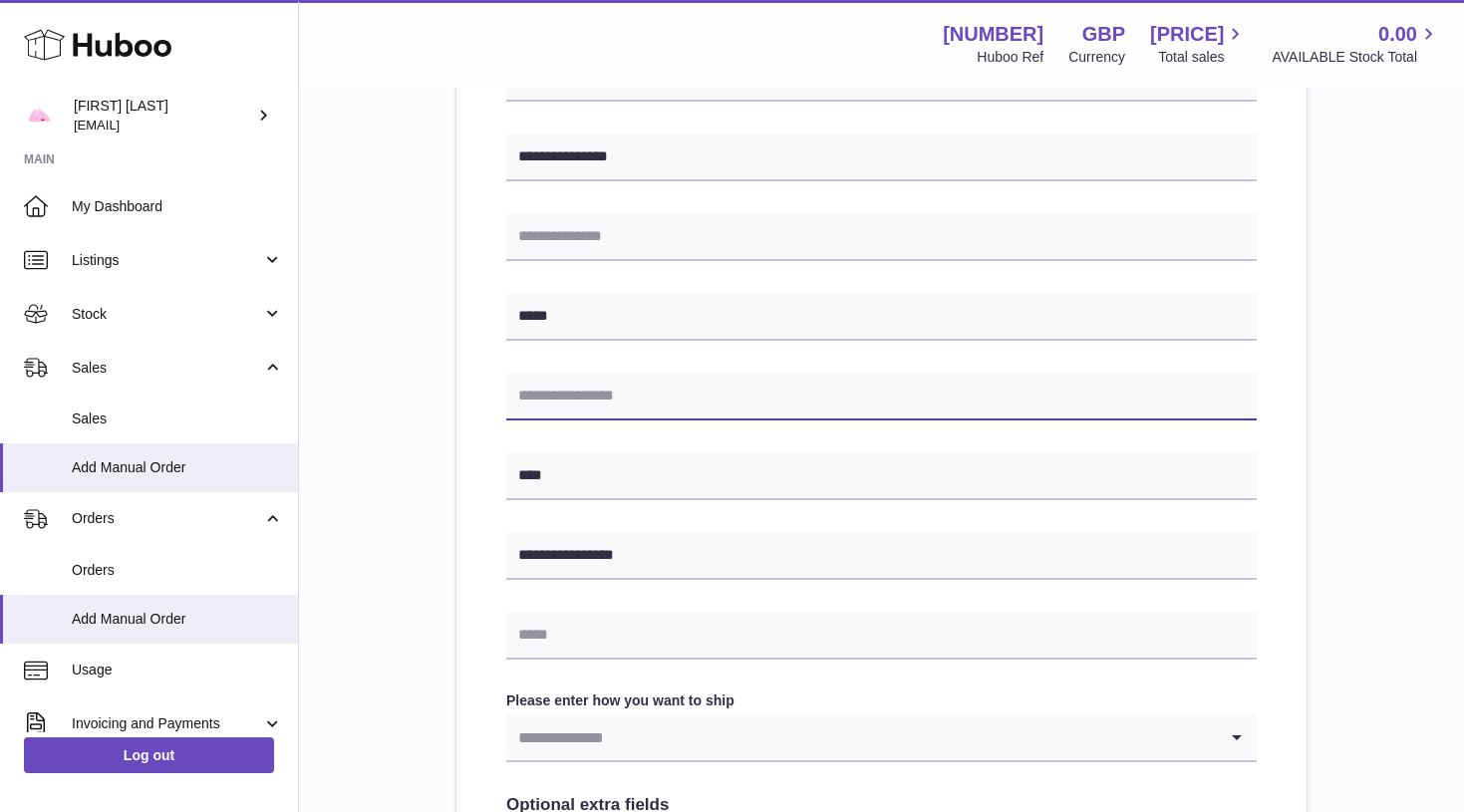 click at bounding box center [881, 397] 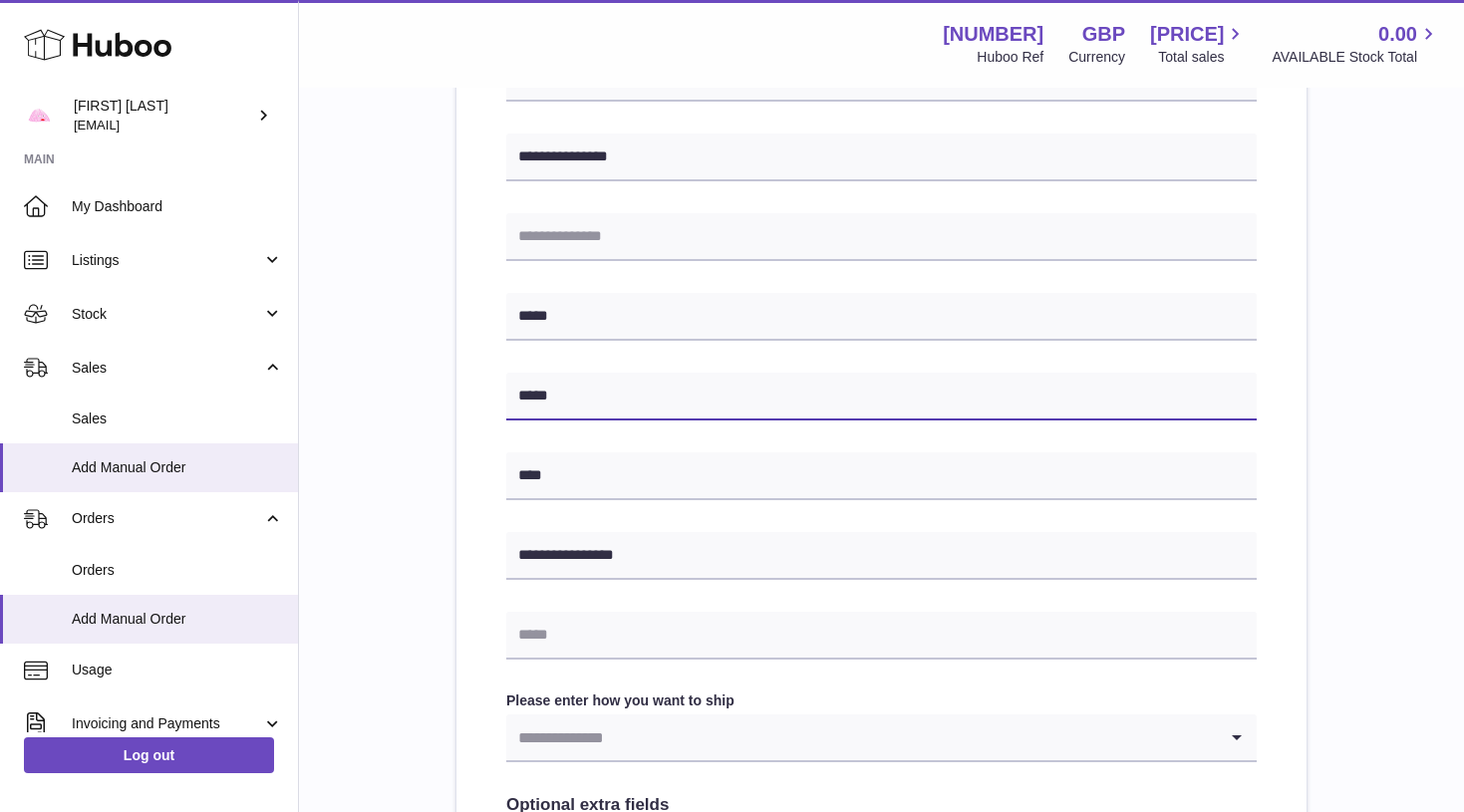 type on "*****" 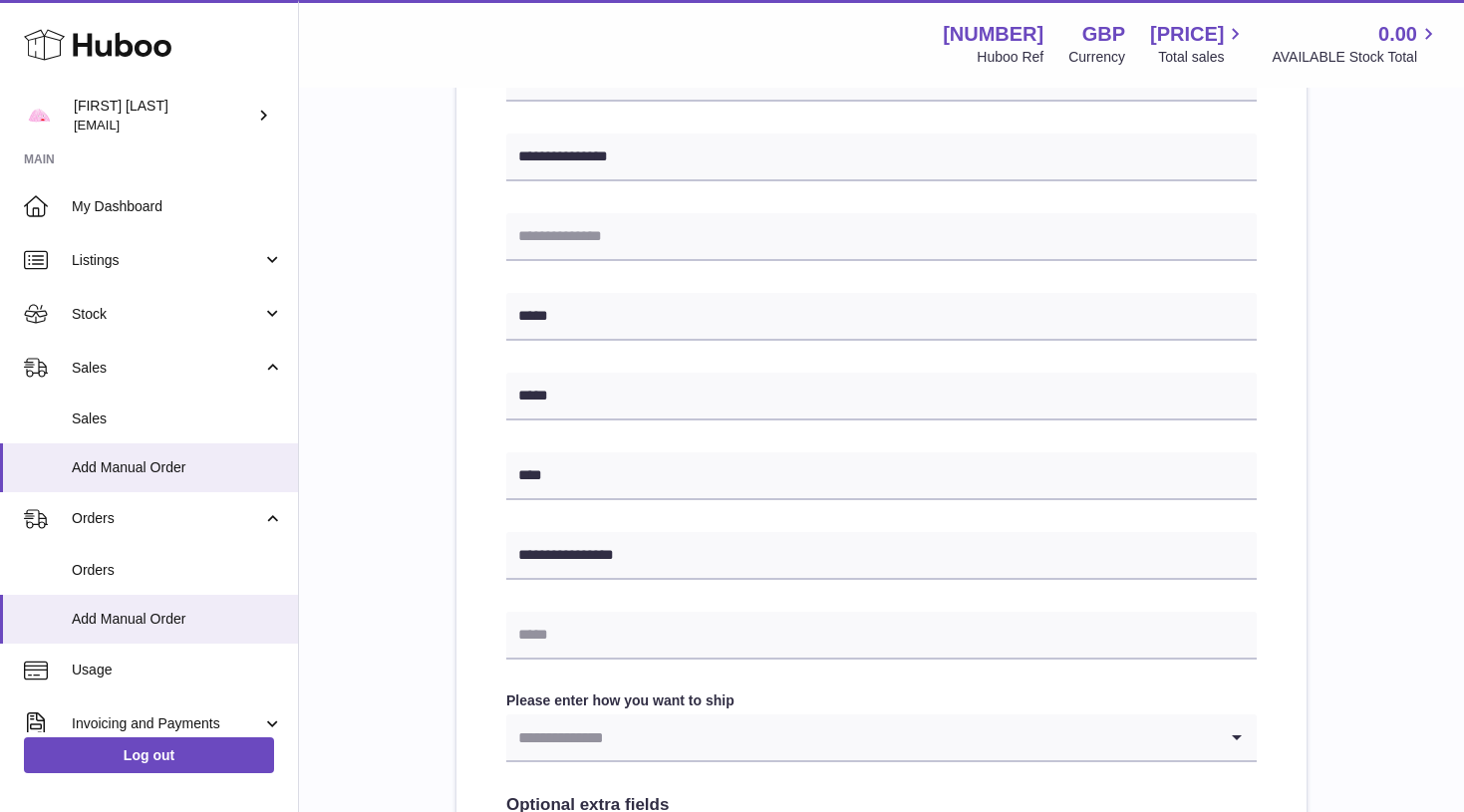 click on "**********" at bounding box center [881, 498] 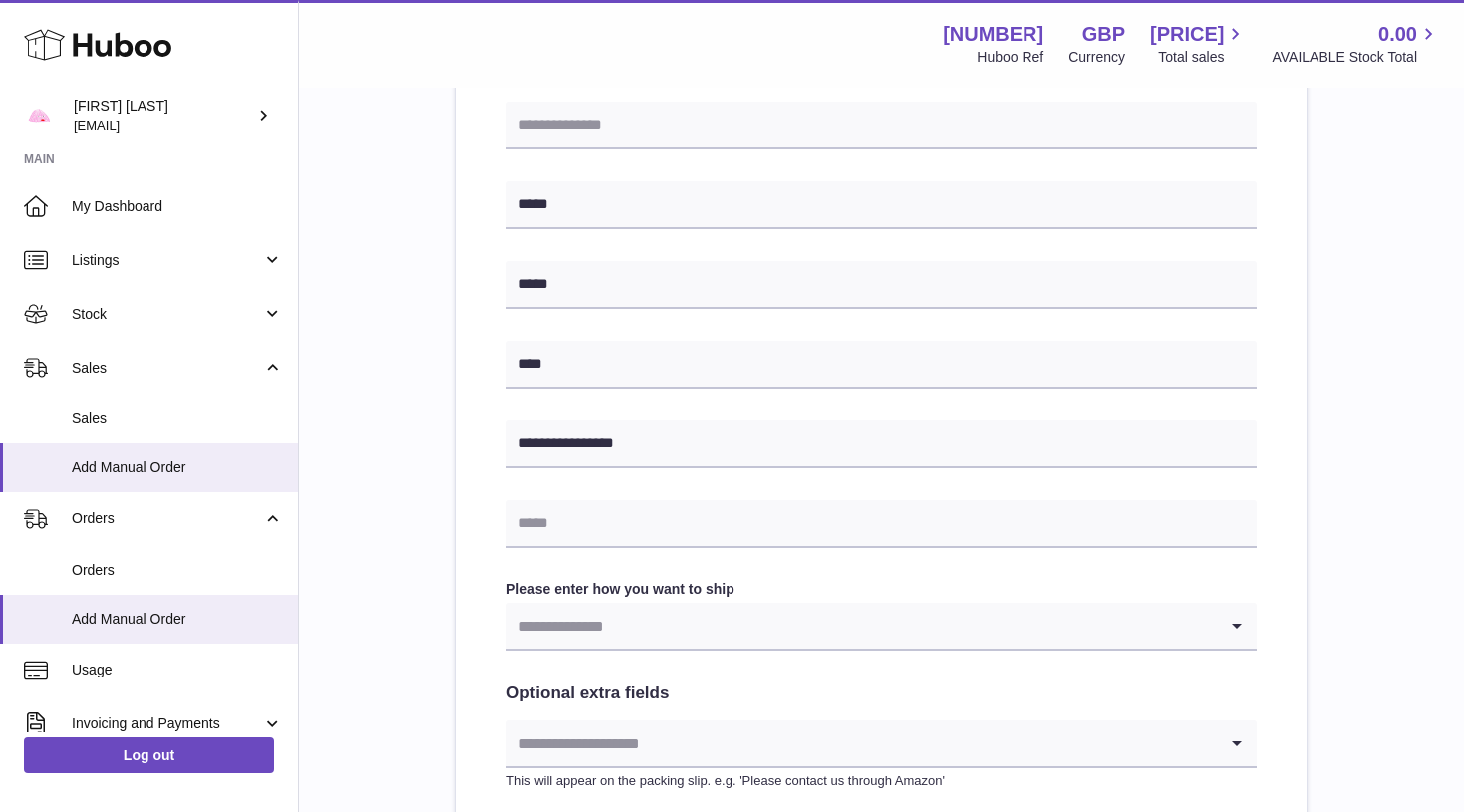 scroll, scrollTop: 596, scrollLeft: 0, axis: vertical 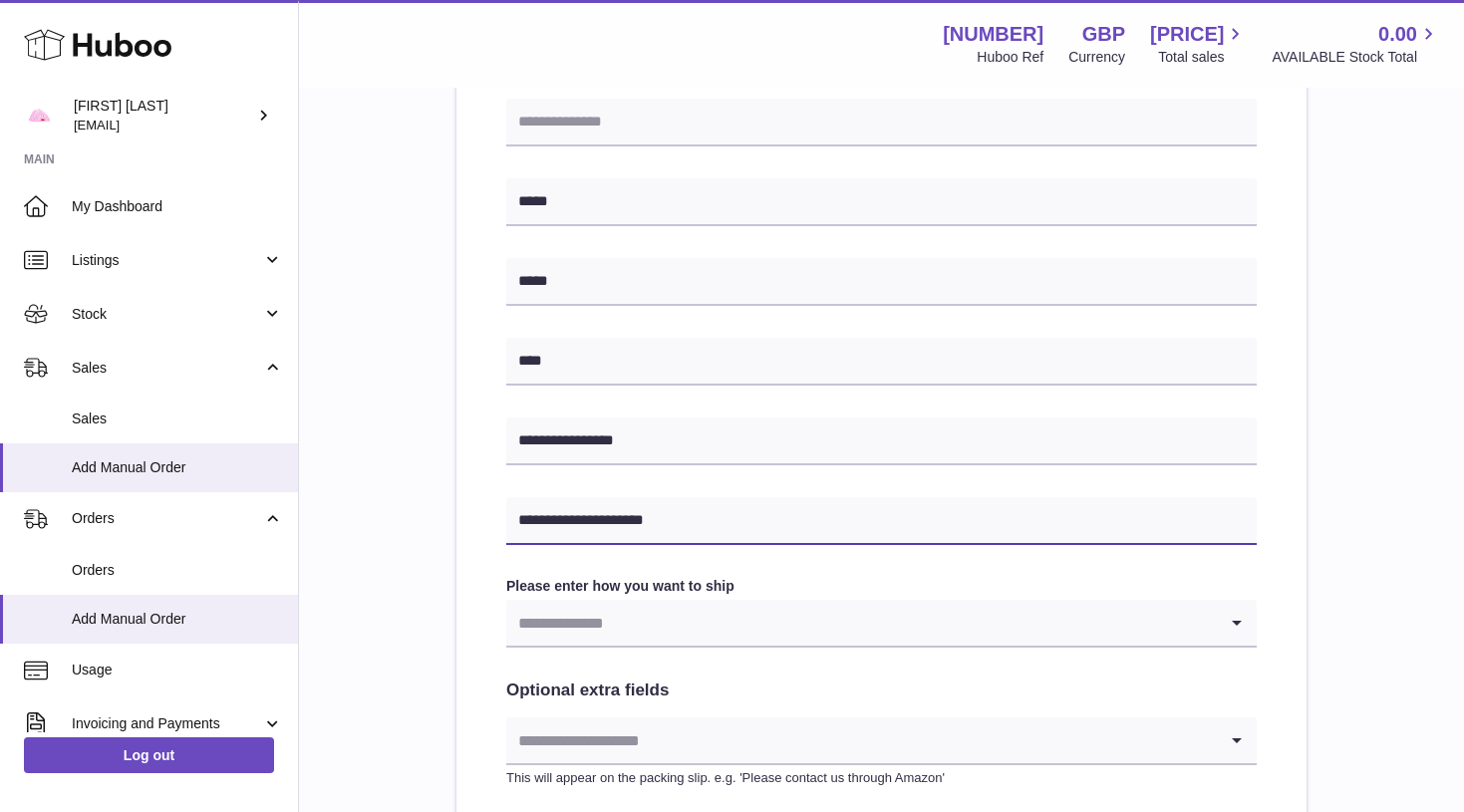 type on "**********" 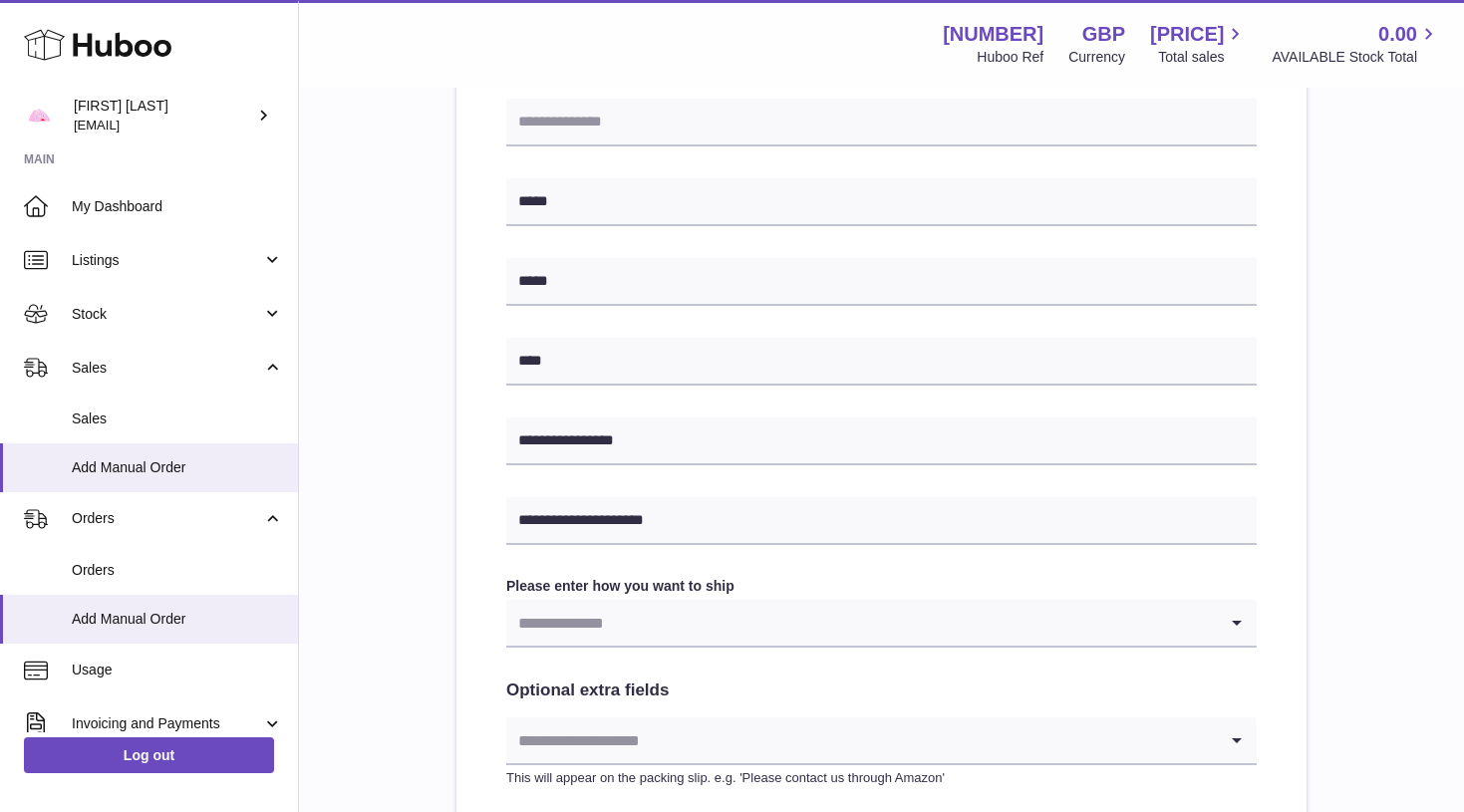 click at bounding box center (861, 623) 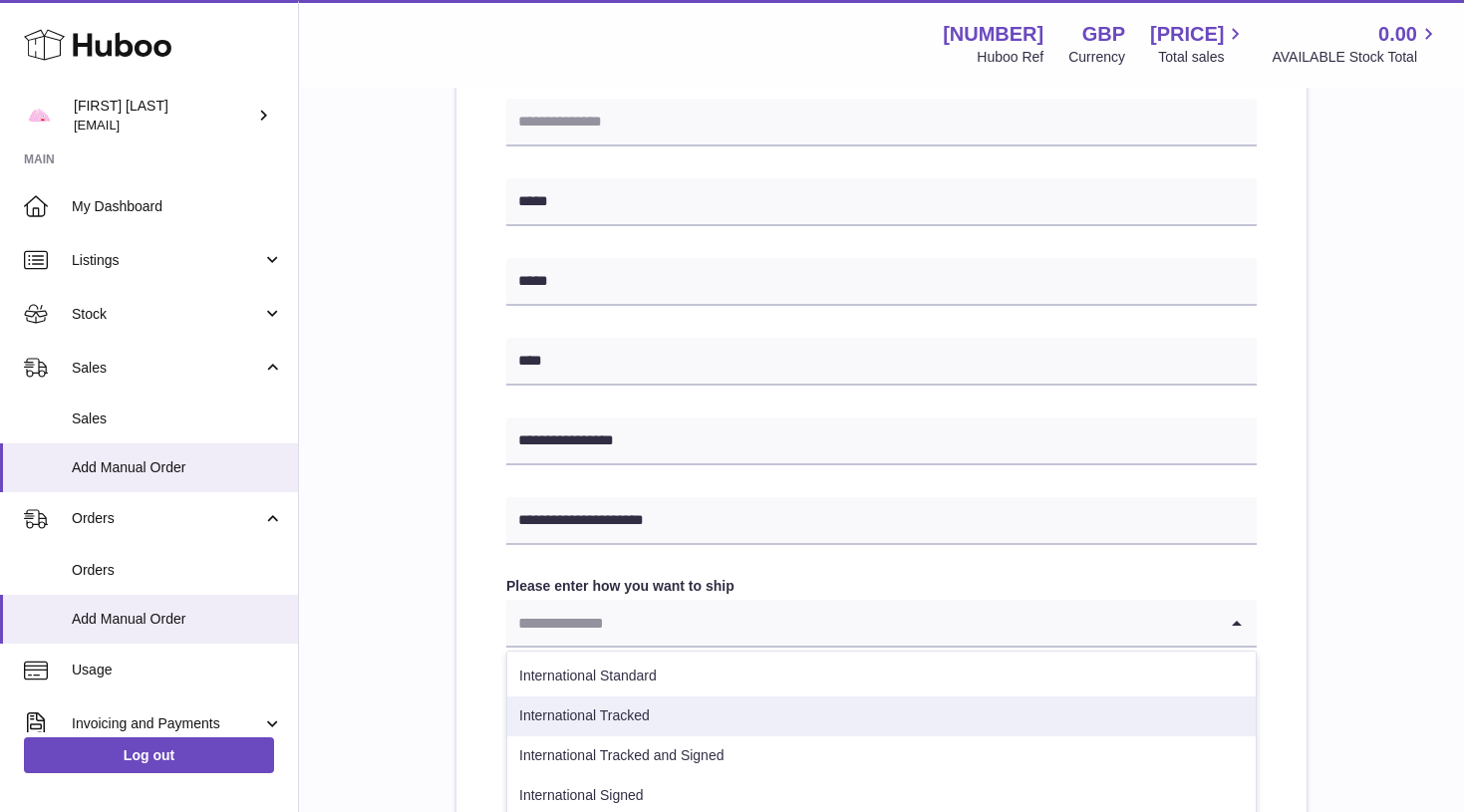 scroll, scrollTop: 39, scrollLeft: 0, axis: vertical 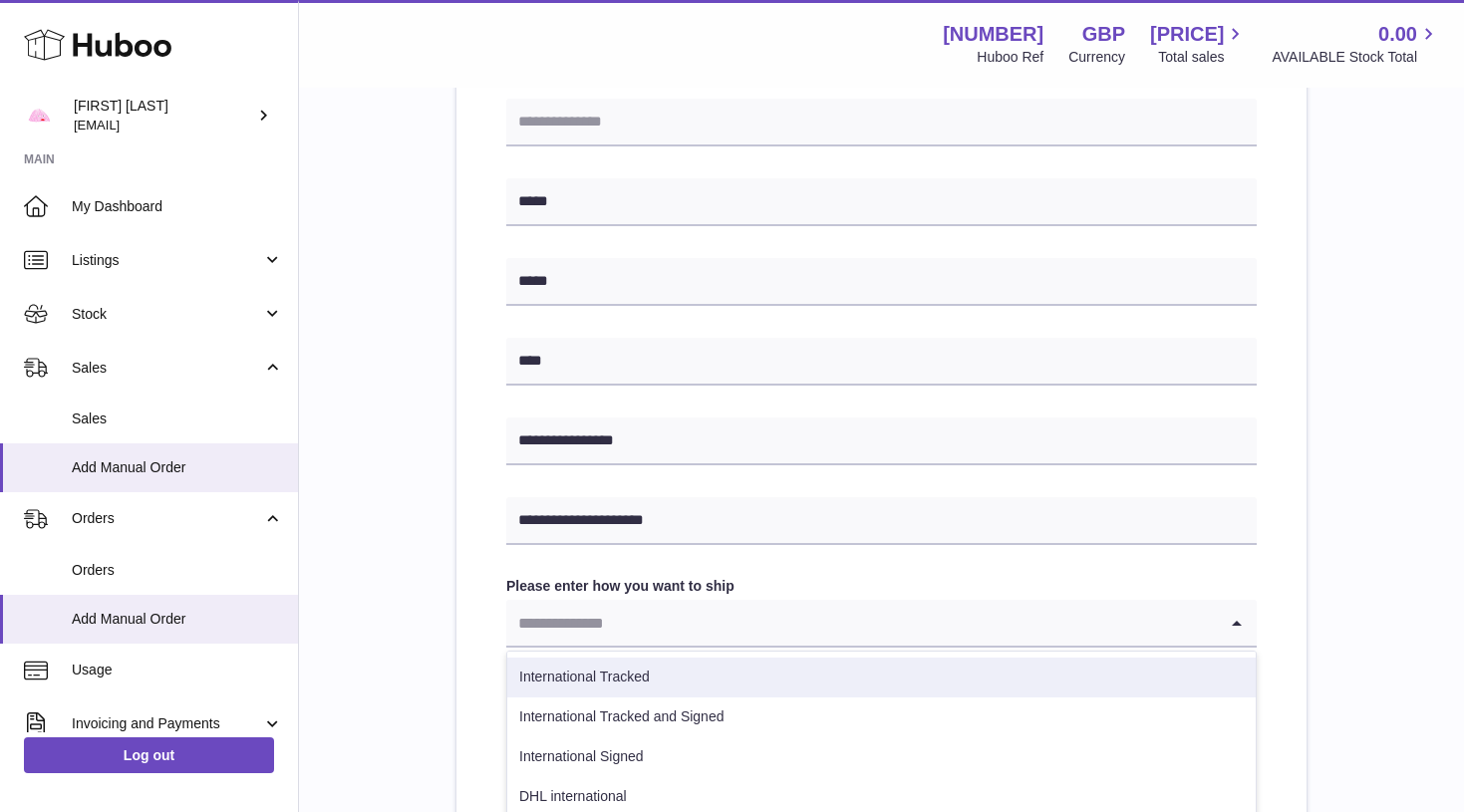 click on "International Tracked" at bounding box center (881, 677) 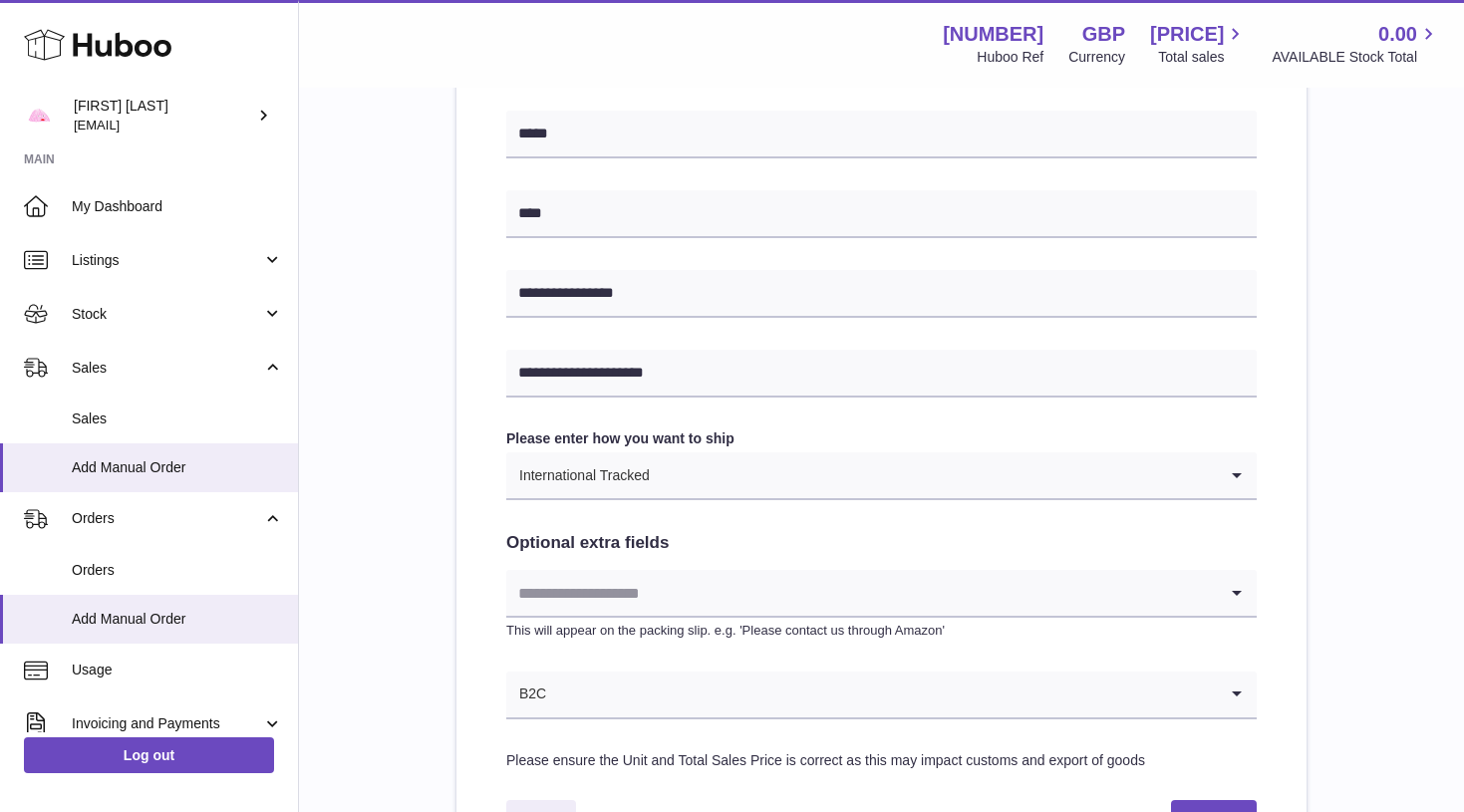 scroll, scrollTop: 747, scrollLeft: 0, axis: vertical 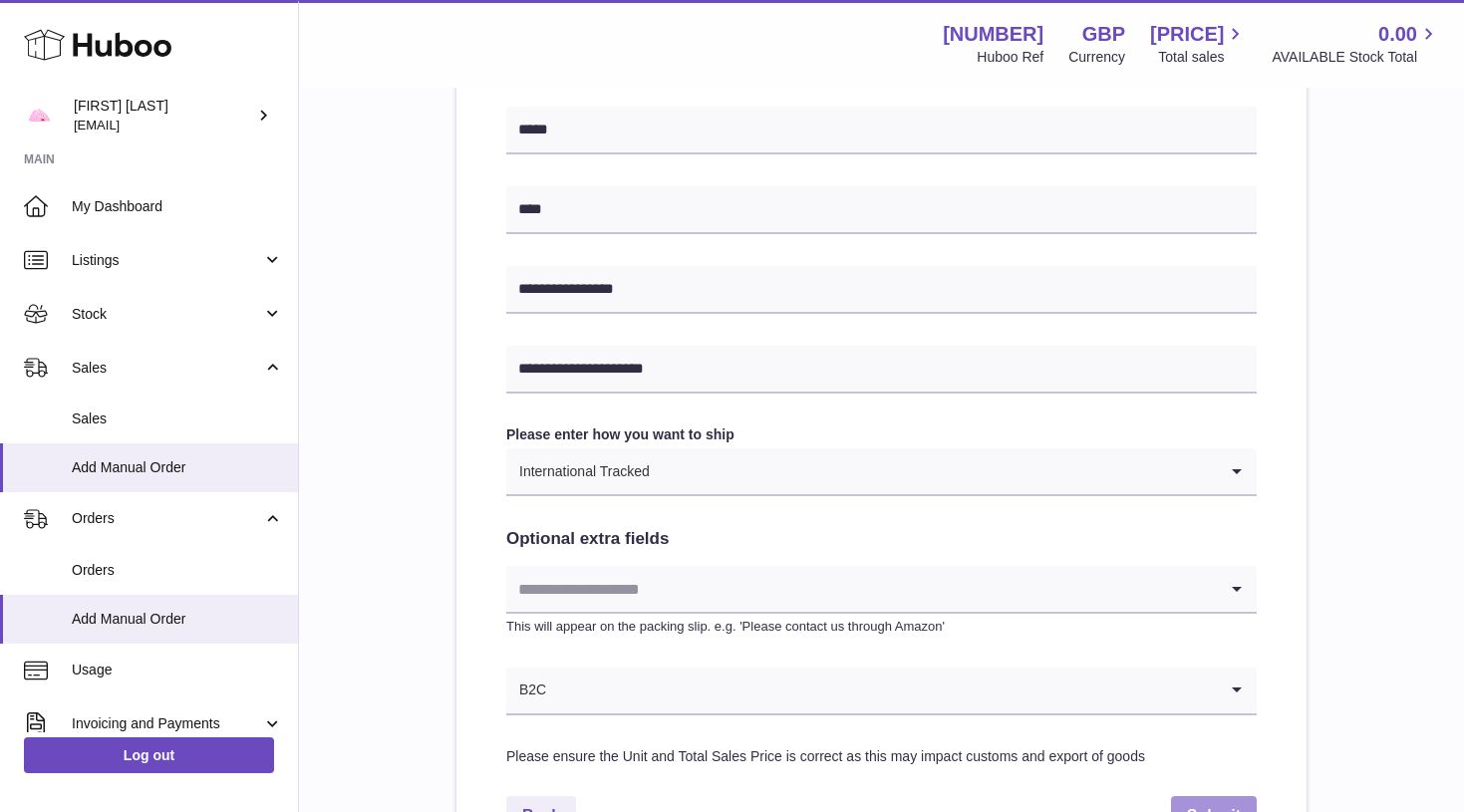 click on "Submit" at bounding box center [1214, 816] 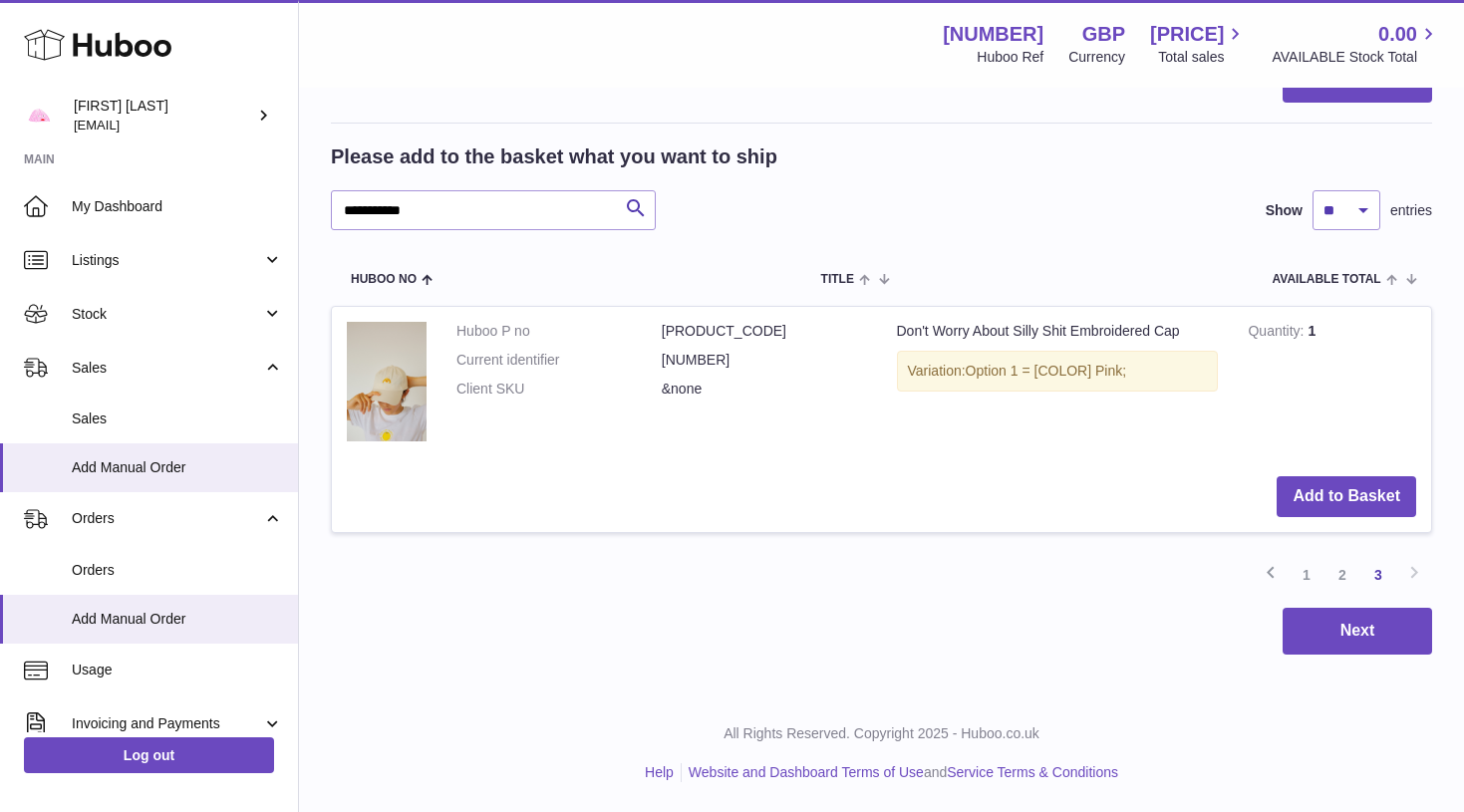 scroll, scrollTop: 0, scrollLeft: 0, axis: both 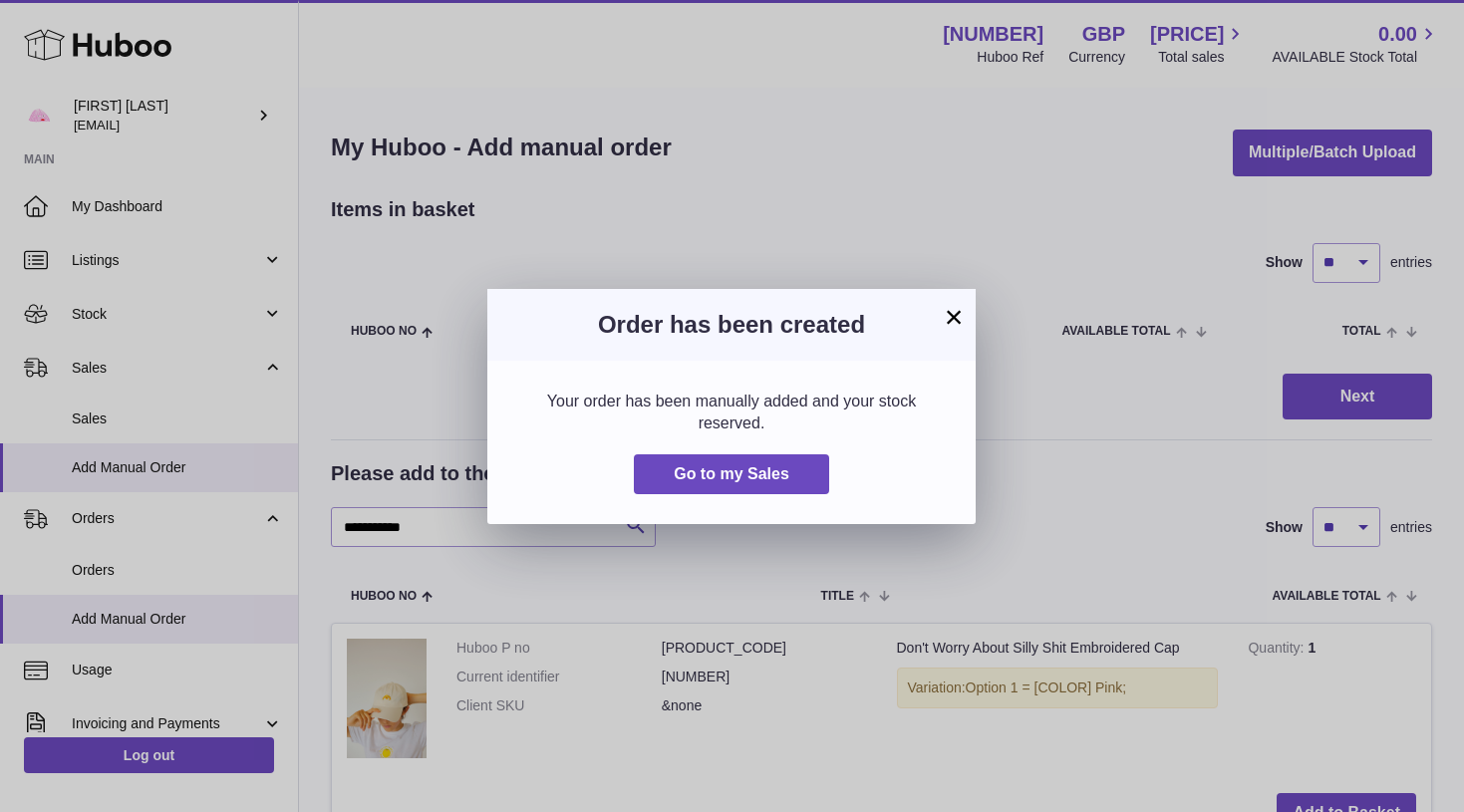 click on "×" at bounding box center (954, 317) 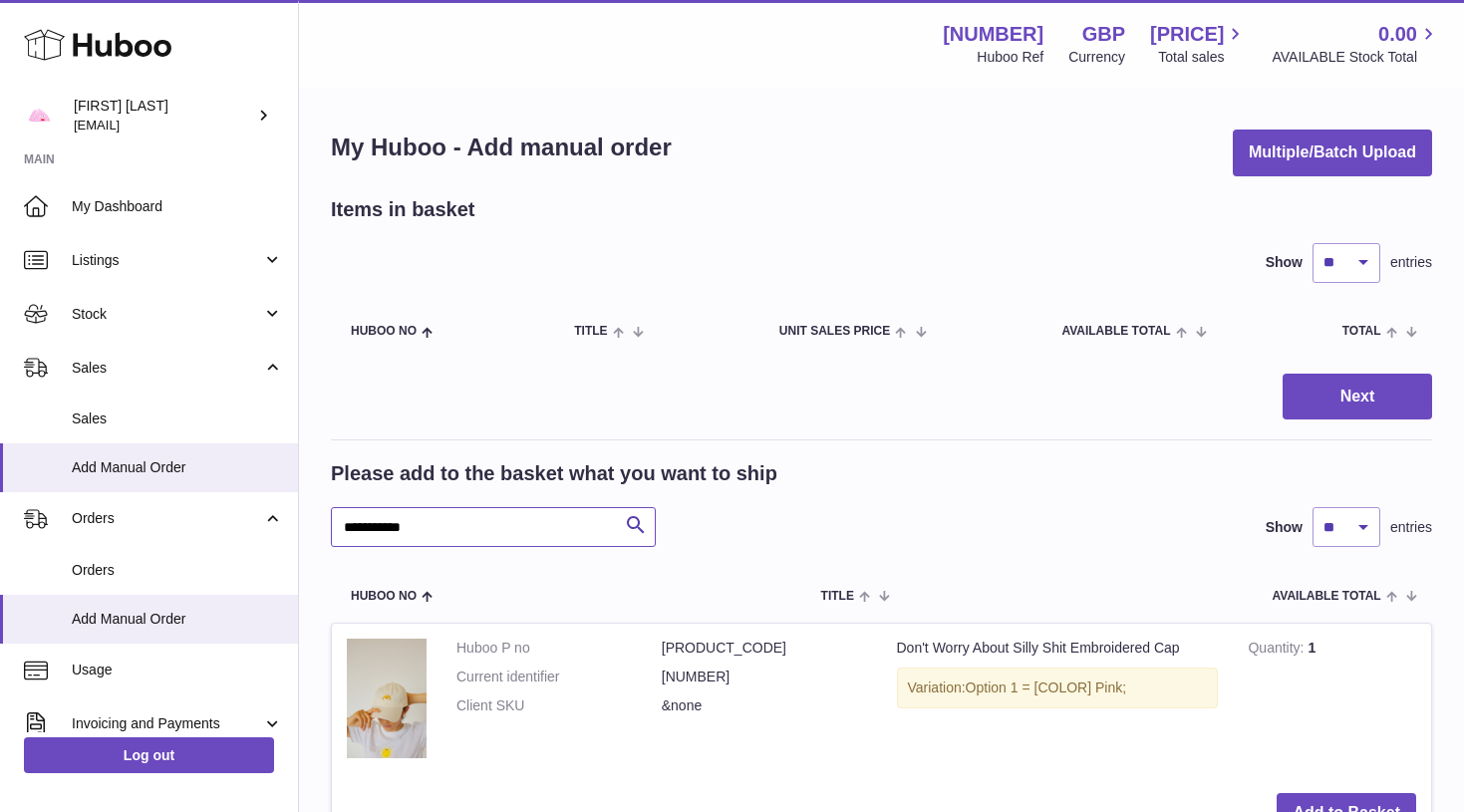 click on "**********" at bounding box center [493, 527] 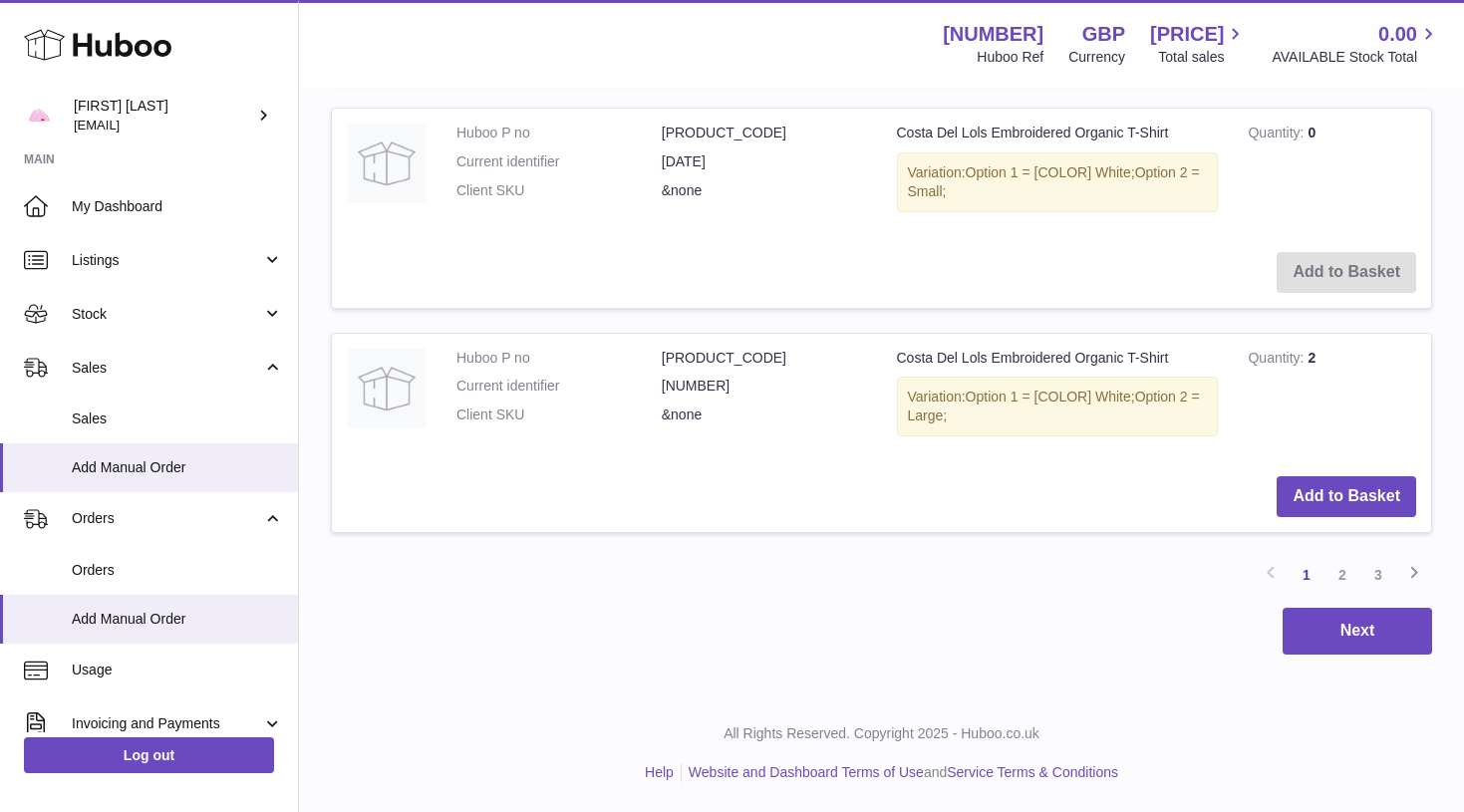 scroll, scrollTop: 2272, scrollLeft: 0, axis: vertical 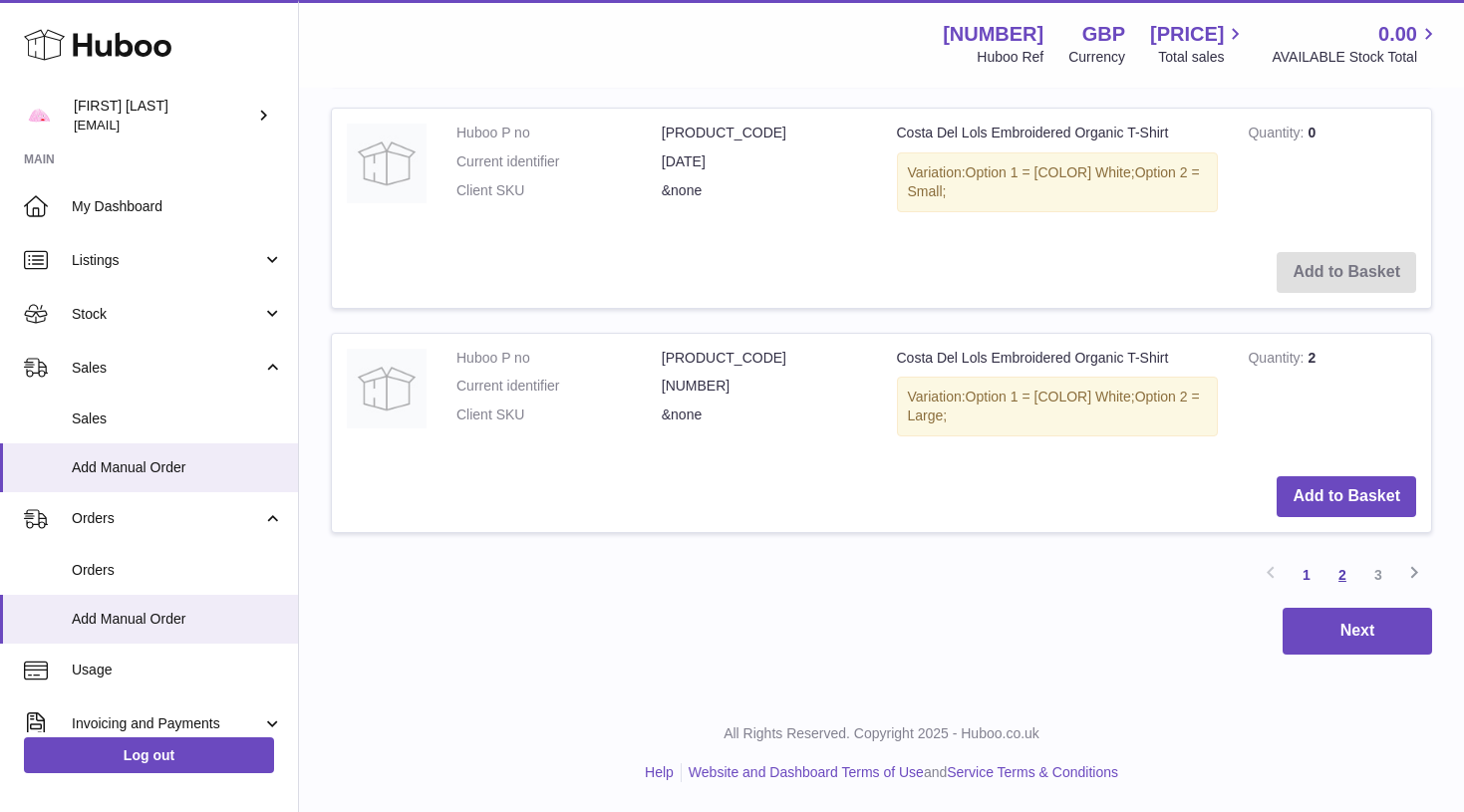 click on "2" at bounding box center (1342, 575) 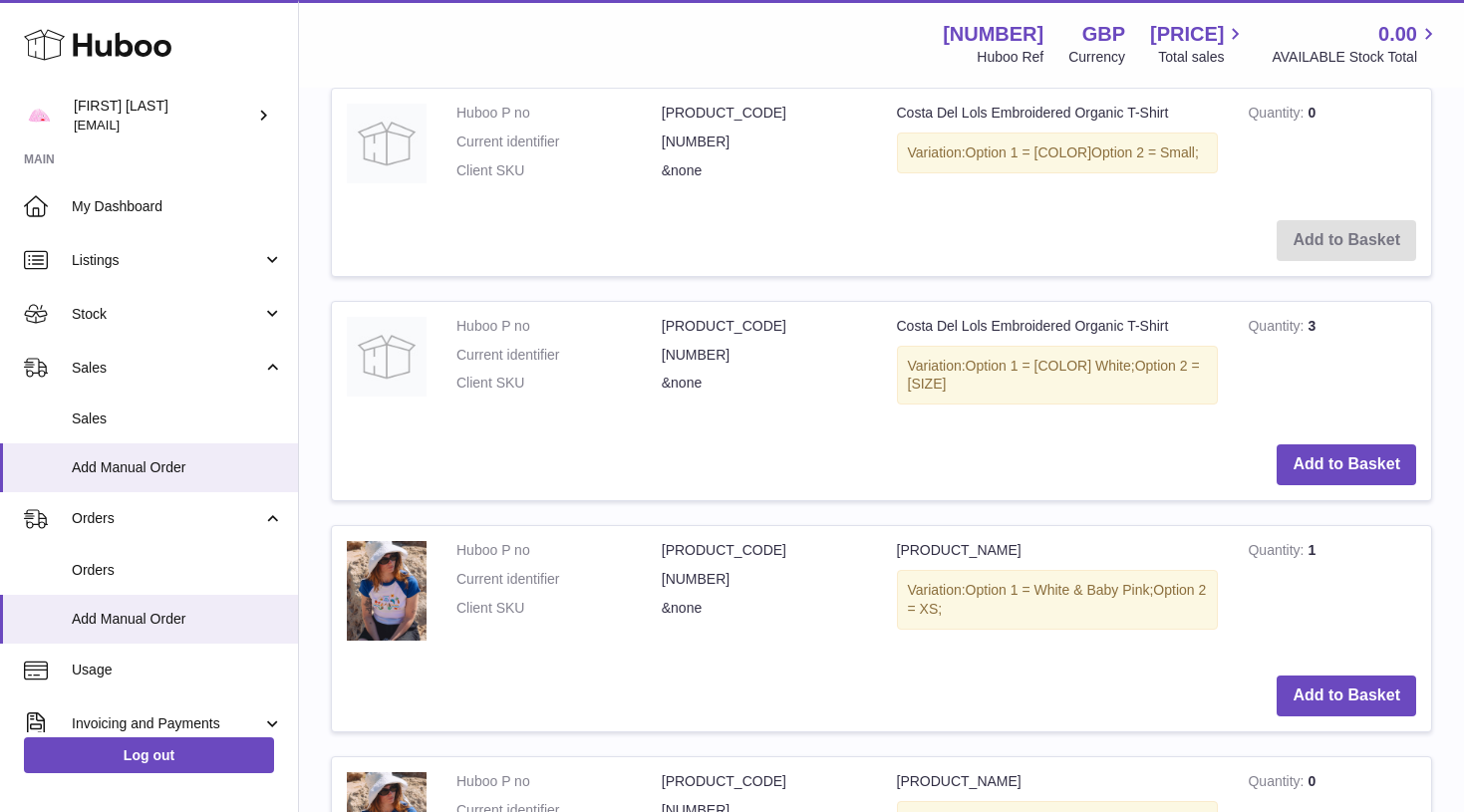scroll, scrollTop: 1411, scrollLeft: 0, axis: vertical 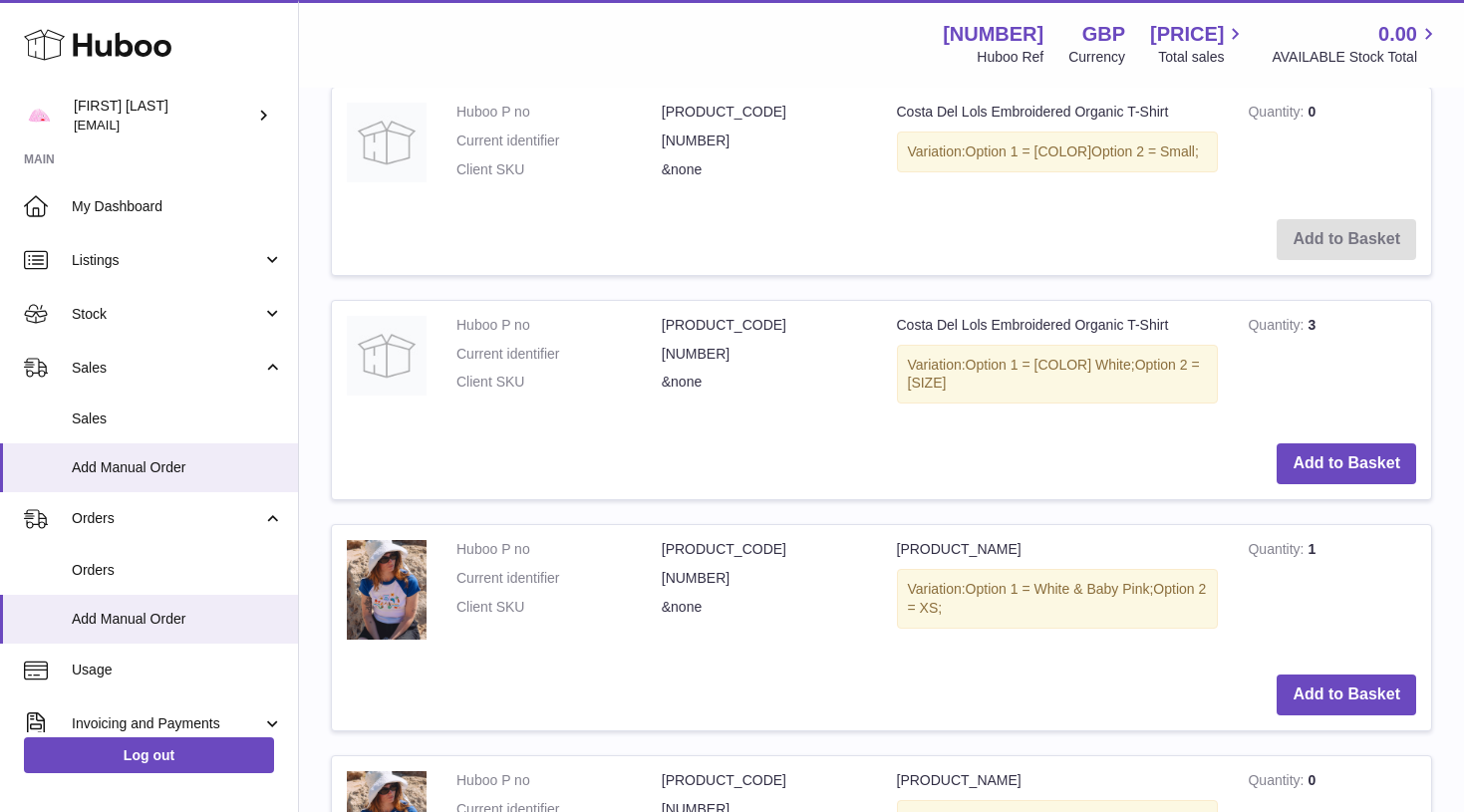 click on "Add to Basket" at bounding box center (881, 463) 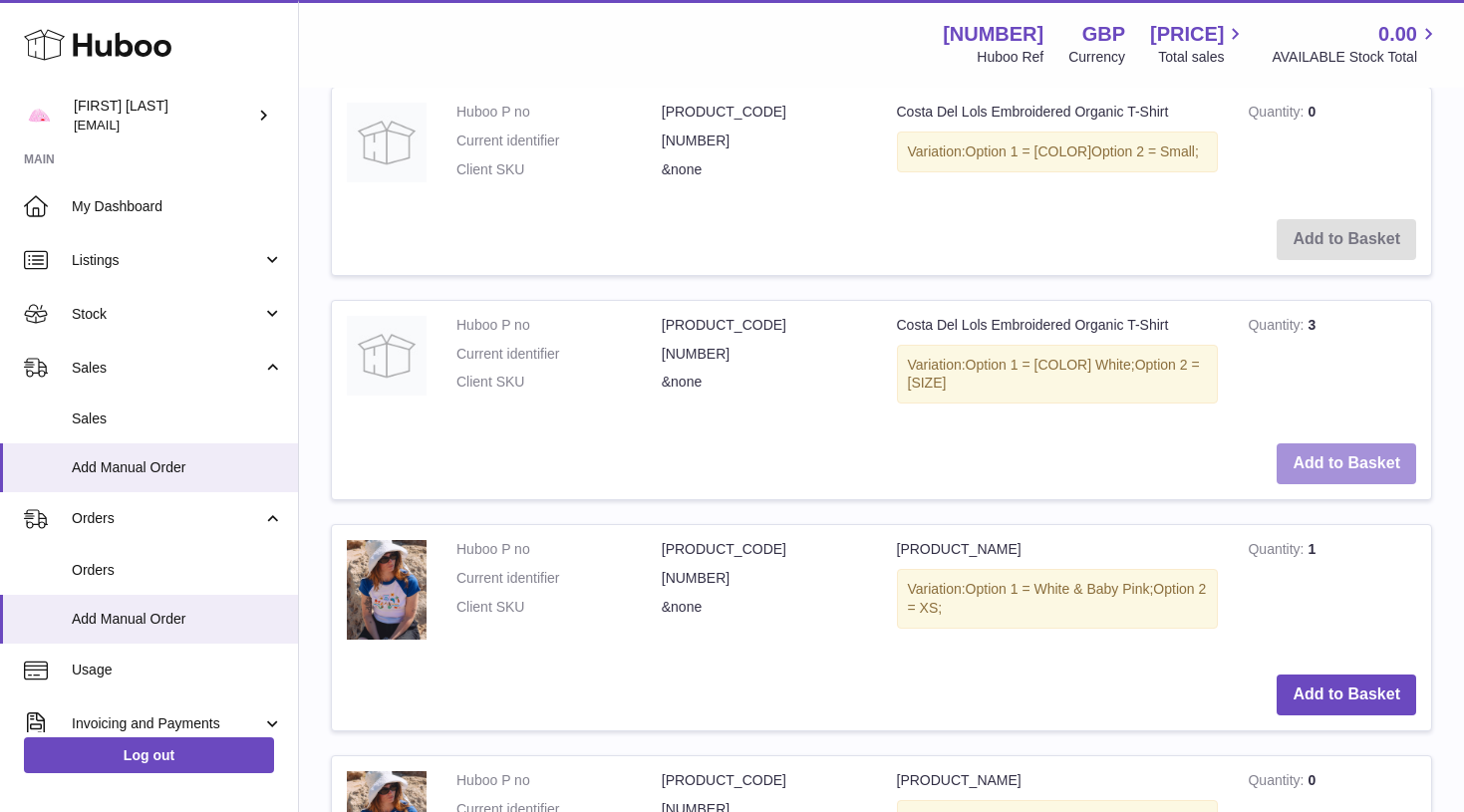 click on "Add to Basket" at bounding box center (1346, 463) 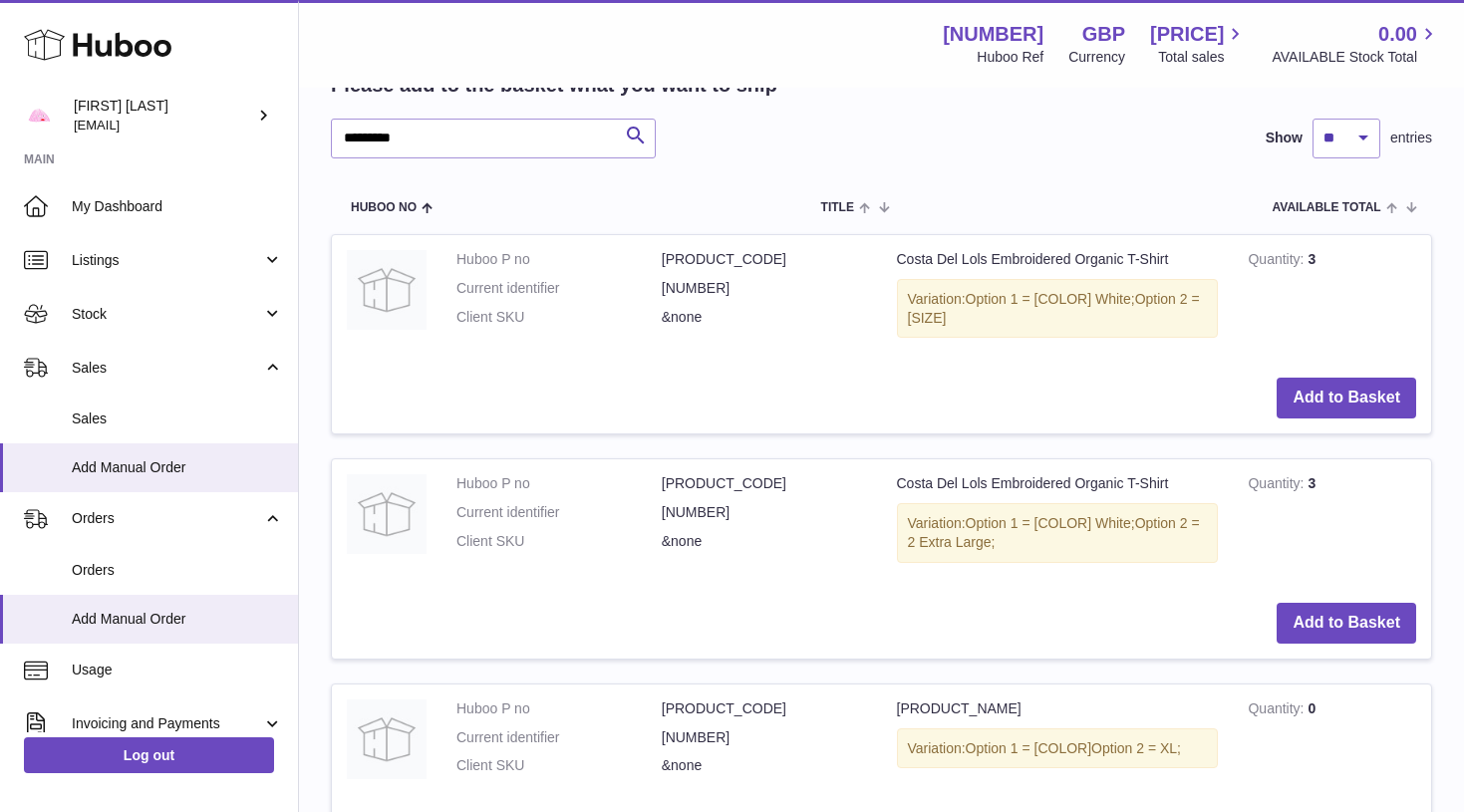 scroll, scrollTop: 631, scrollLeft: 0, axis: vertical 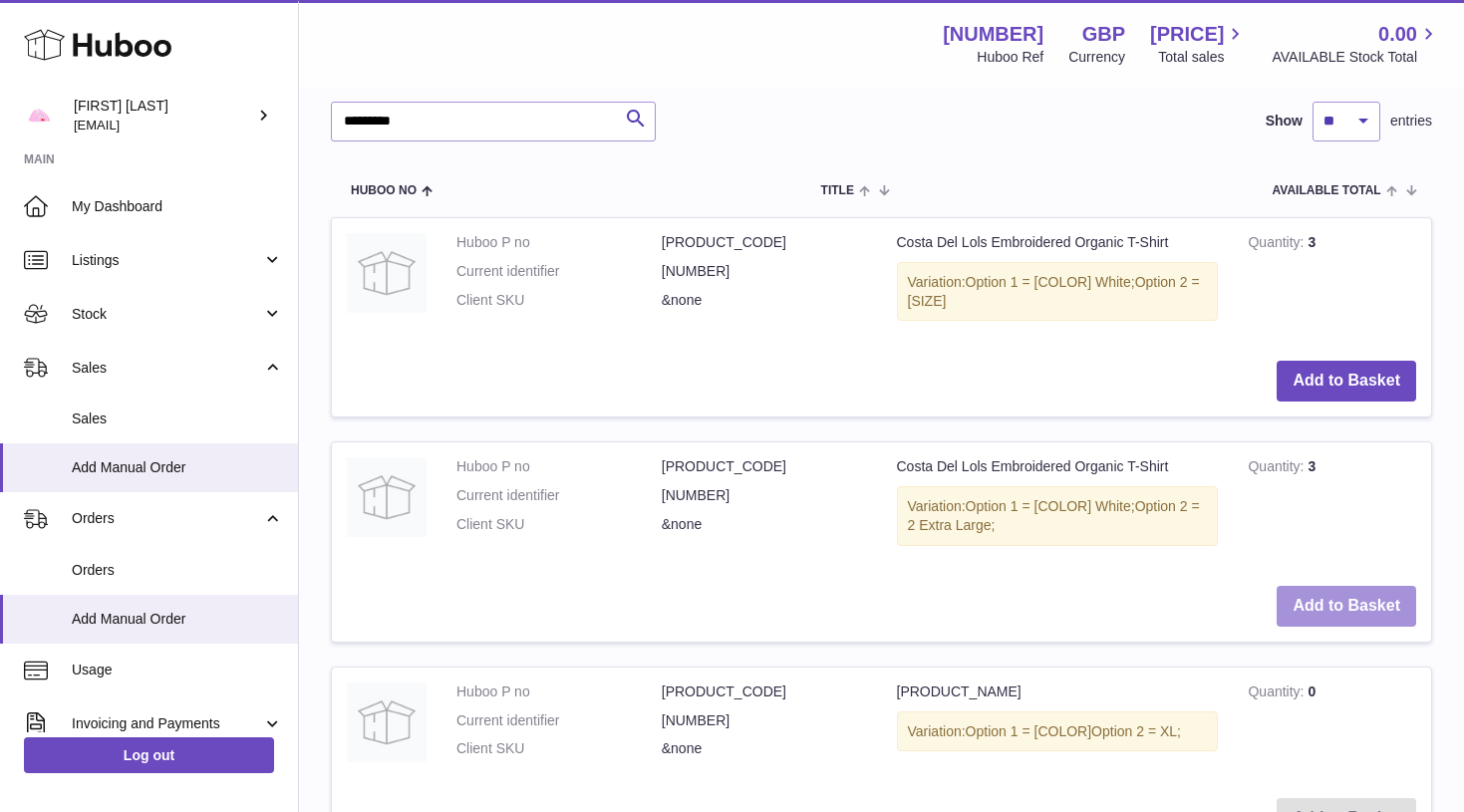 click on "Add to Basket" at bounding box center (1346, 606) 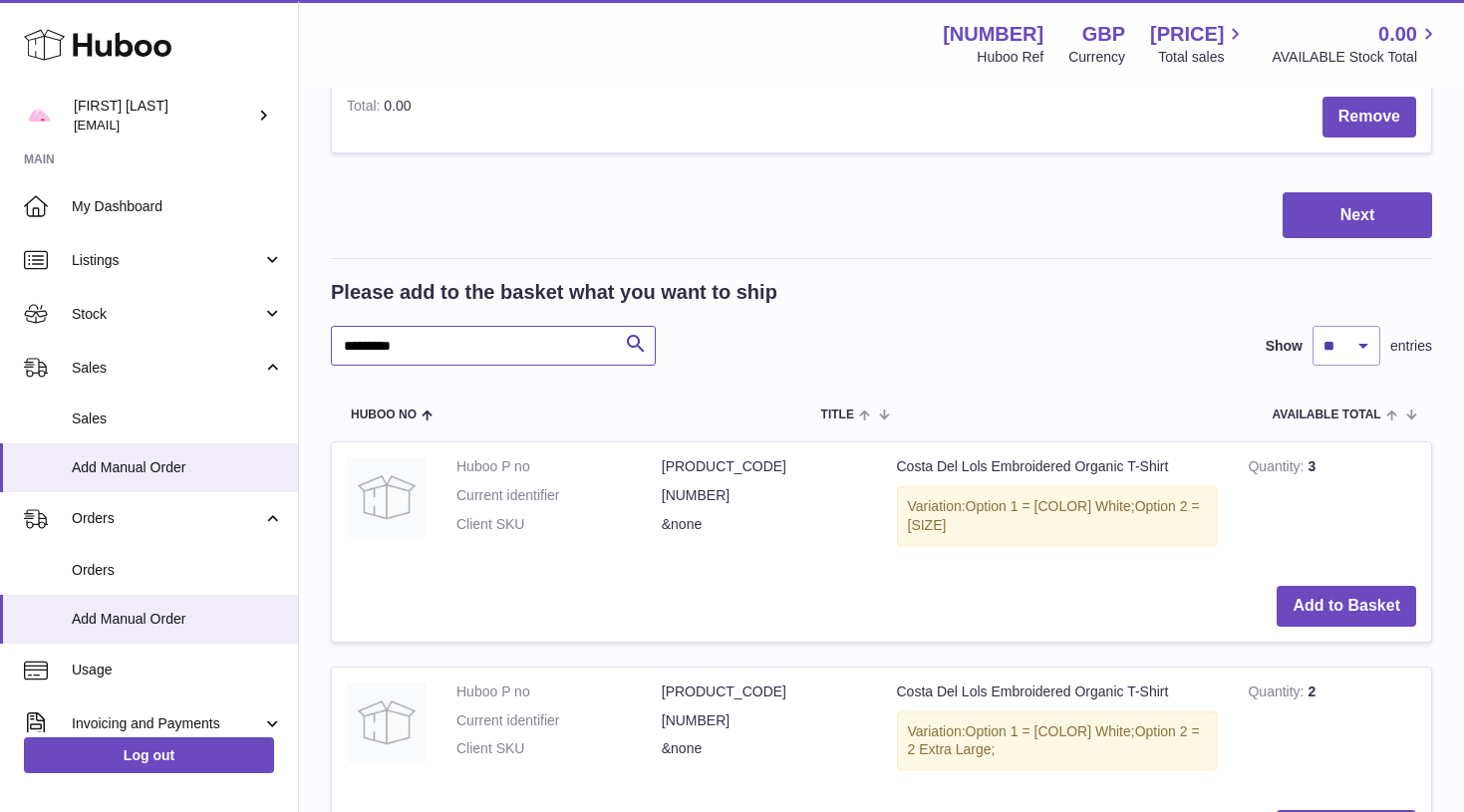 click on "*********" at bounding box center (493, 346) 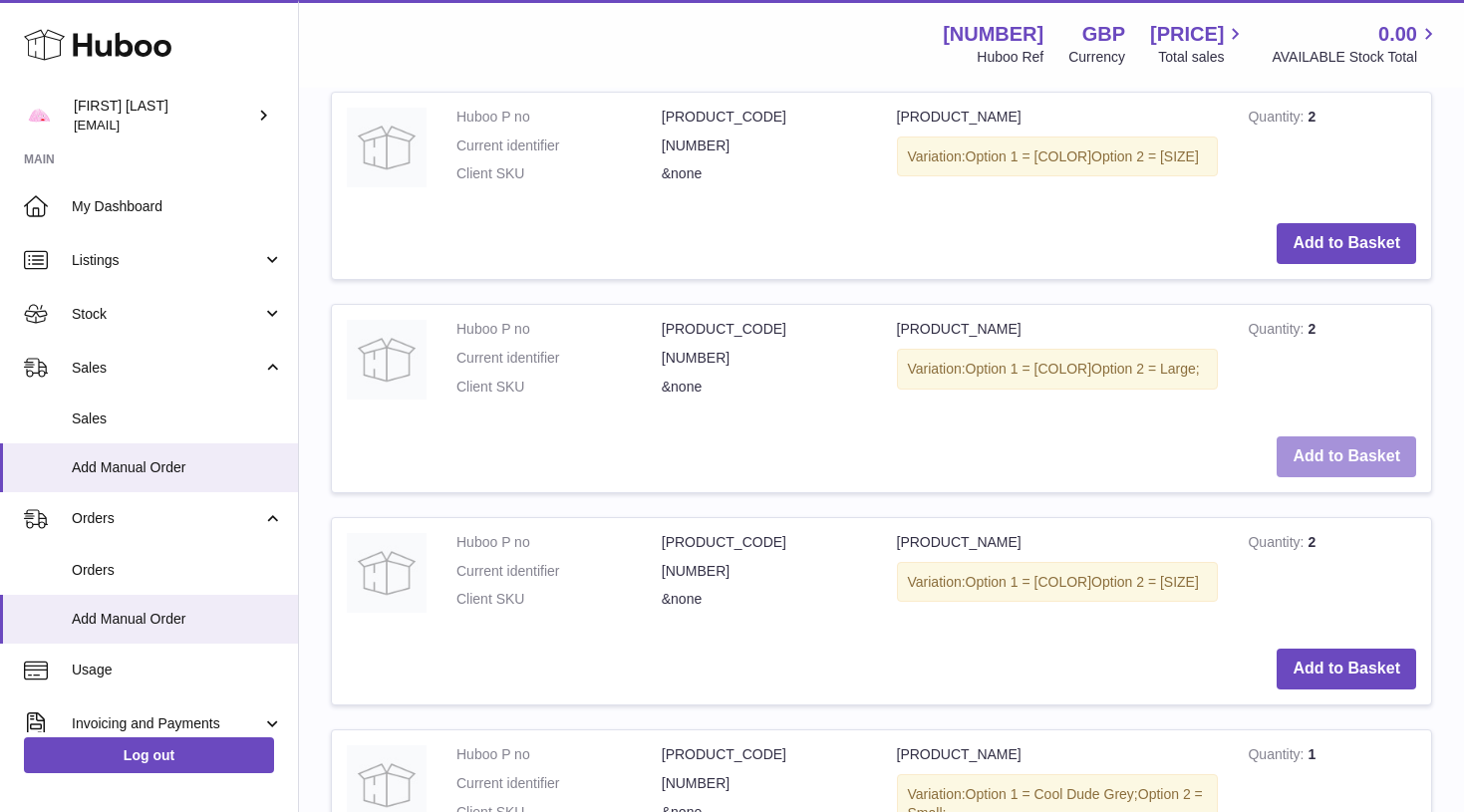 click on "Add to Basket" at bounding box center [1346, 456] 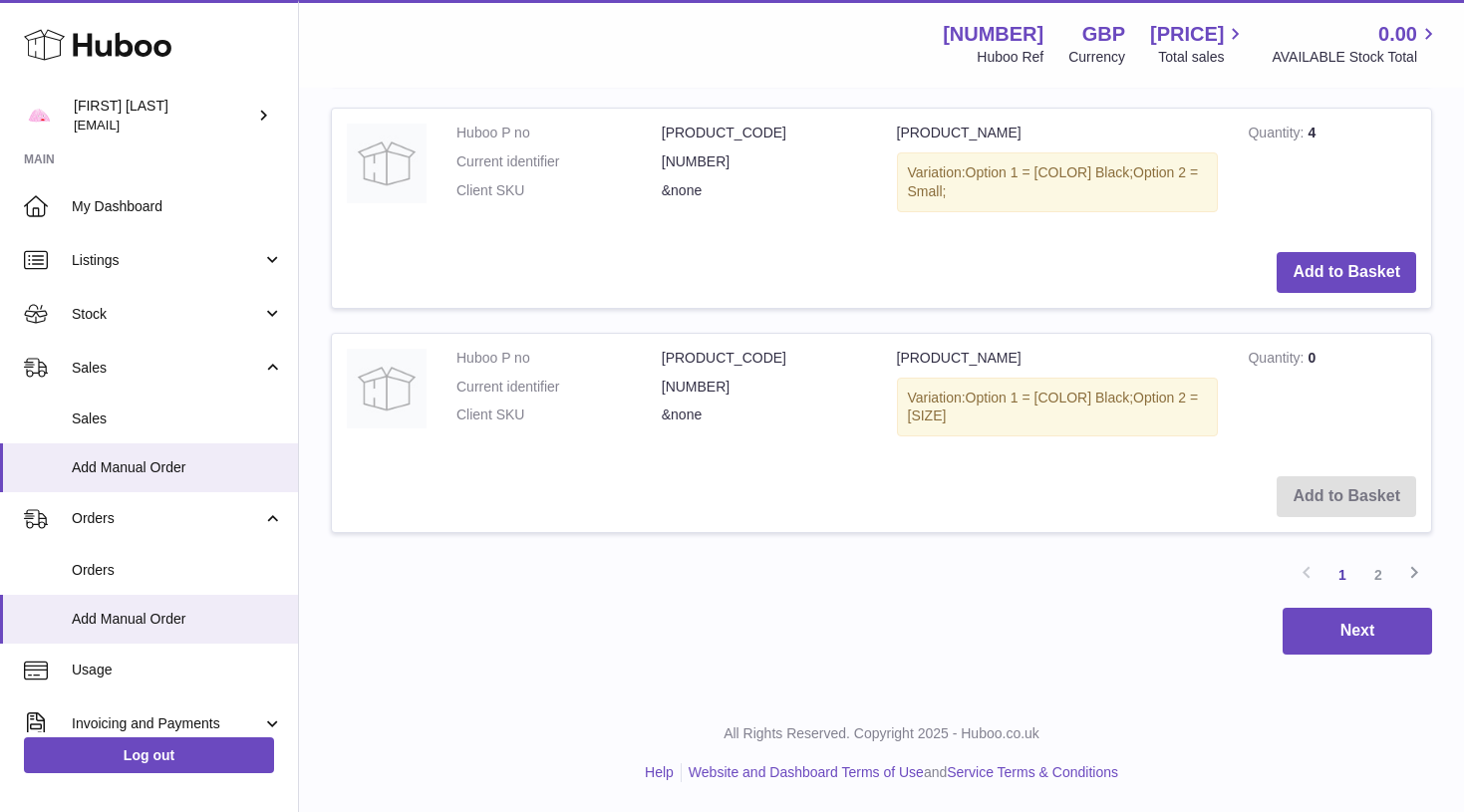 scroll, scrollTop: 2935, scrollLeft: 0, axis: vertical 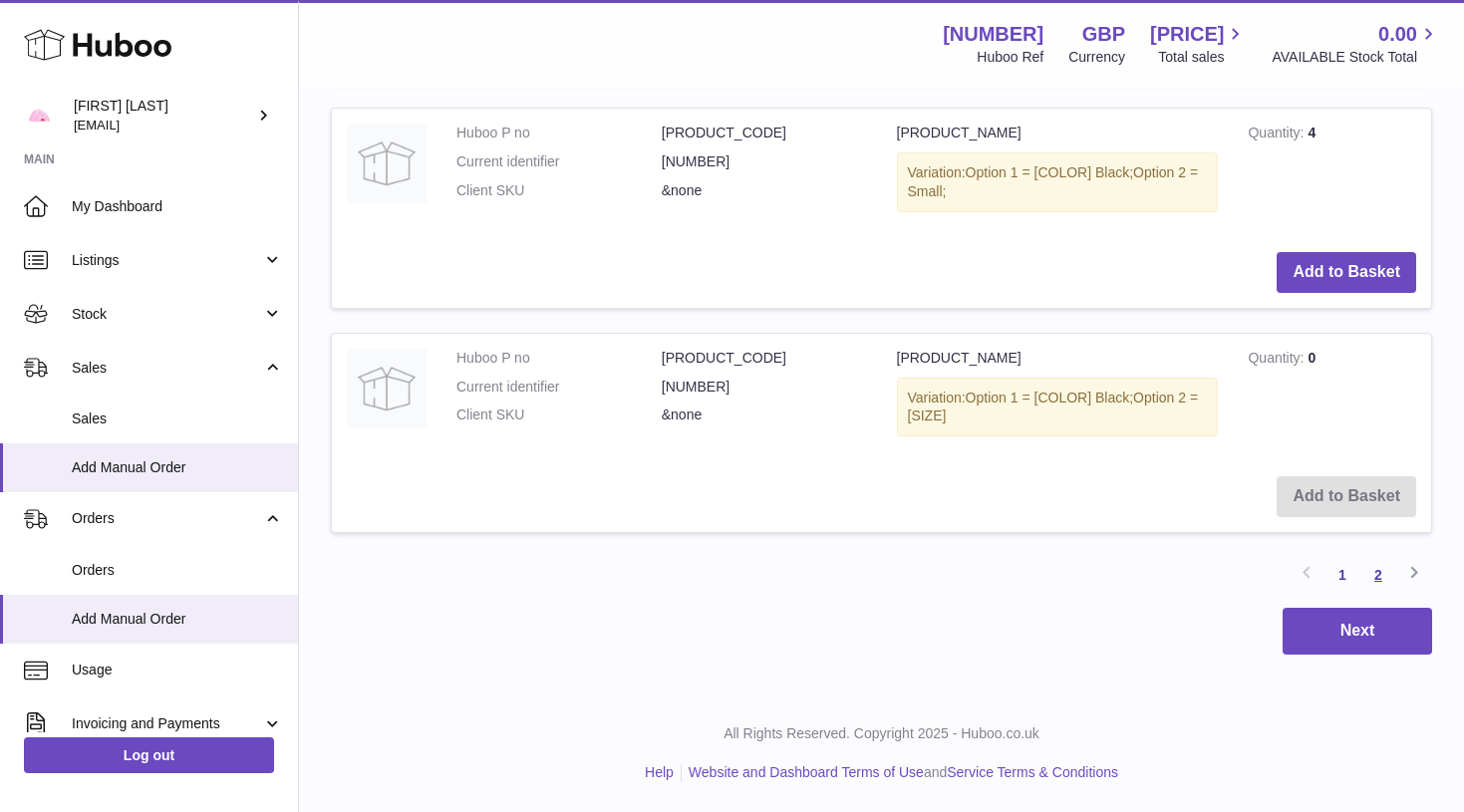 click on "2" at bounding box center [1378, 575] 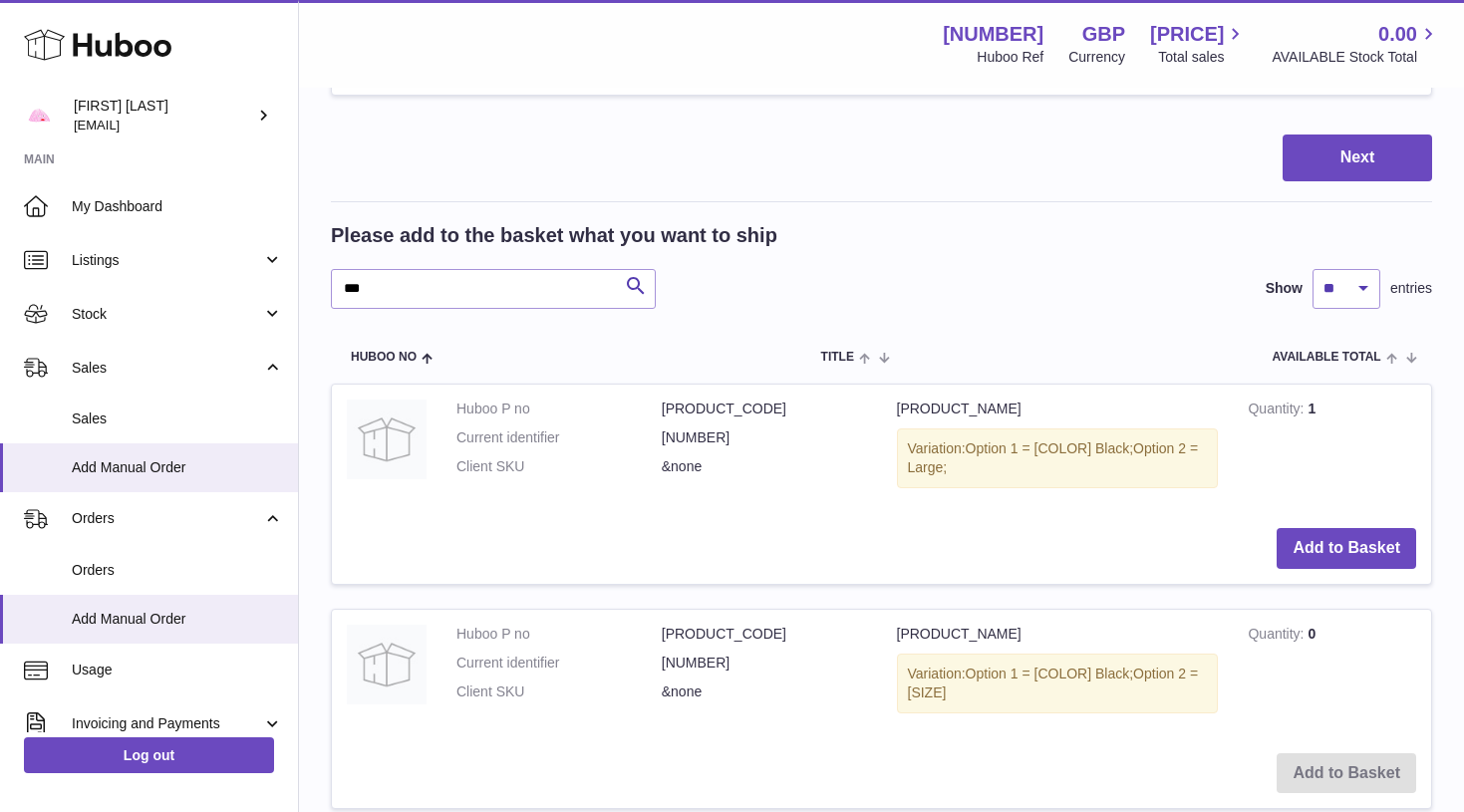 scroll, scrollTop: 911, scrollLeft: 0, axis: vertical 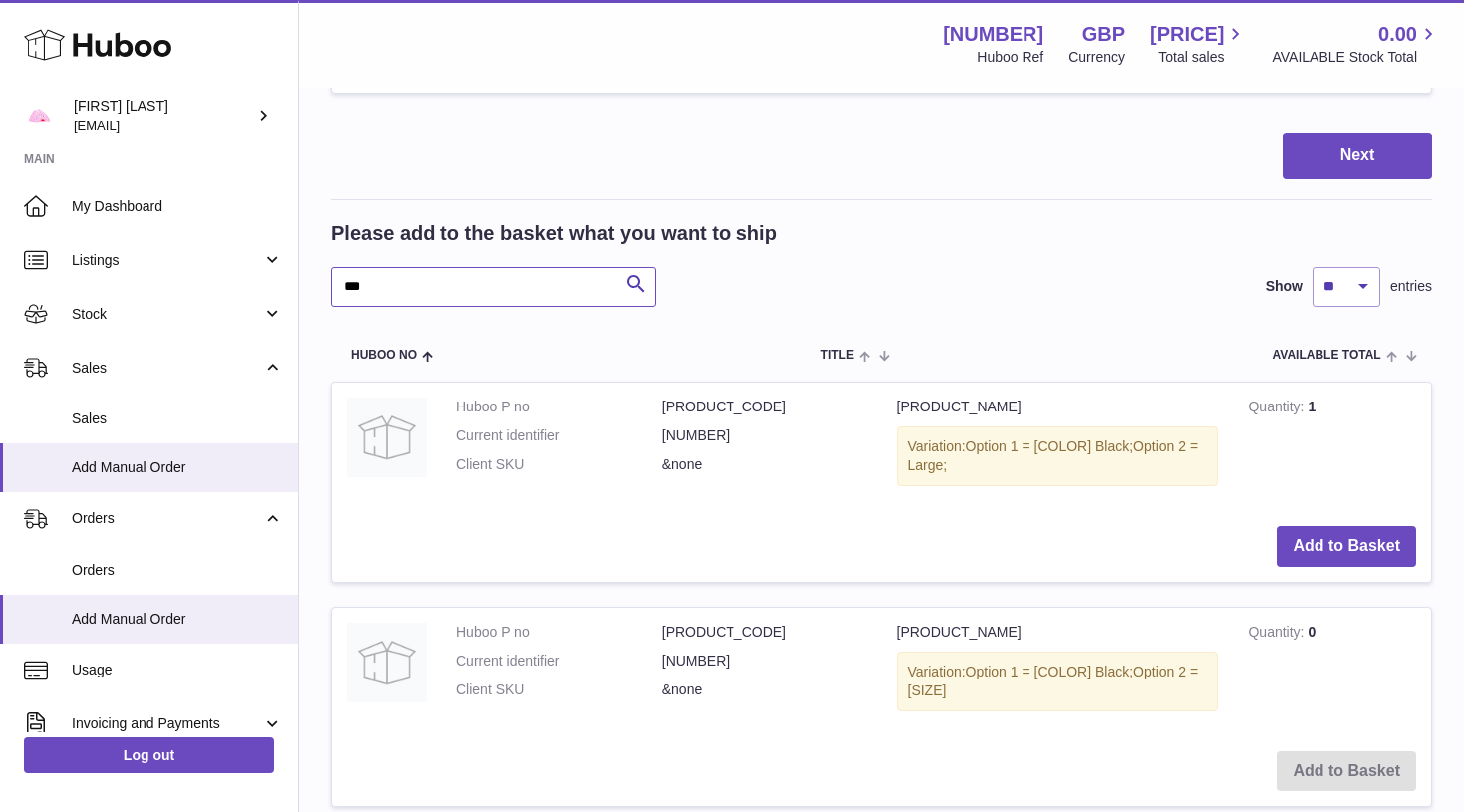click on "***" at bounding box center [493, 287] 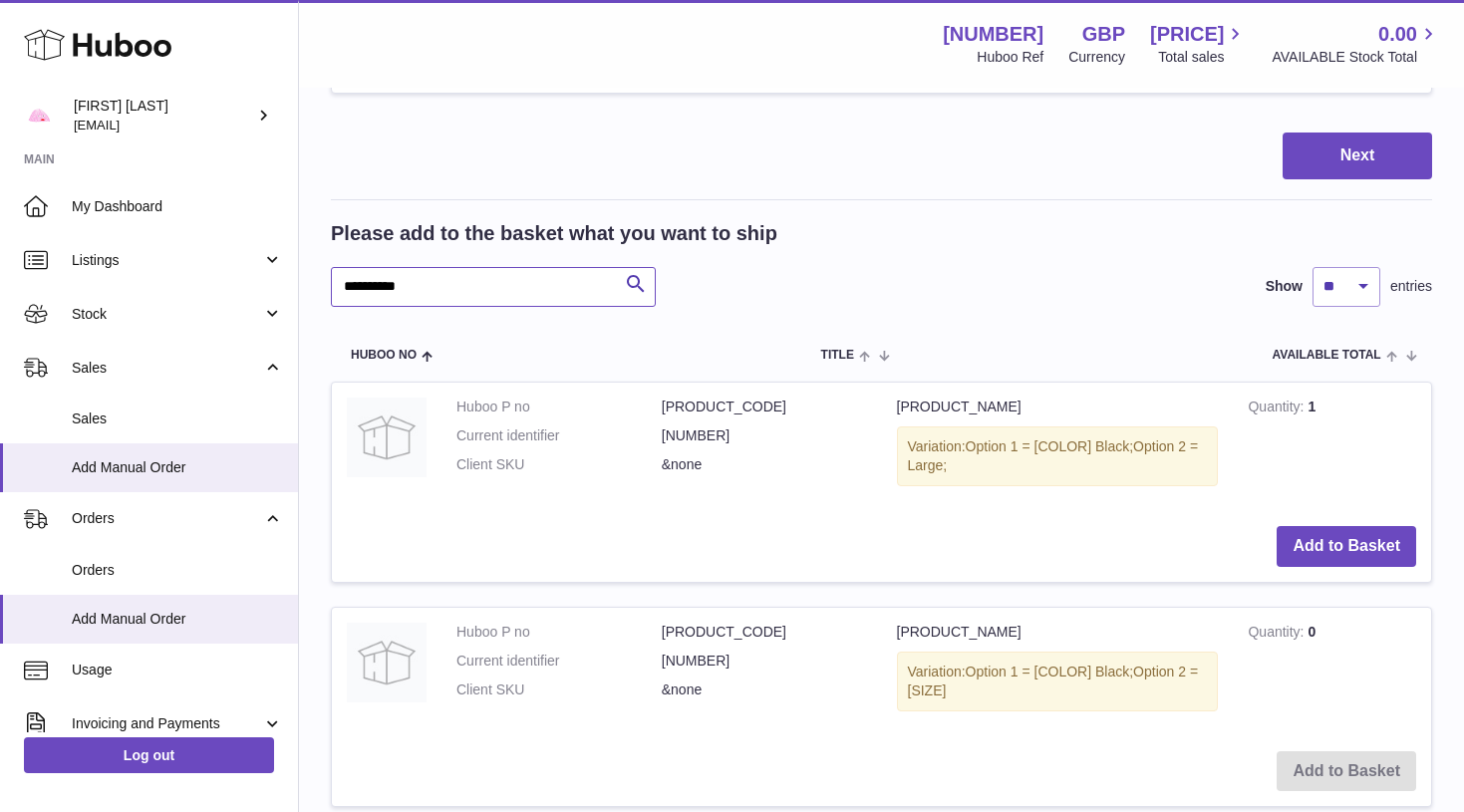 type on "**********" 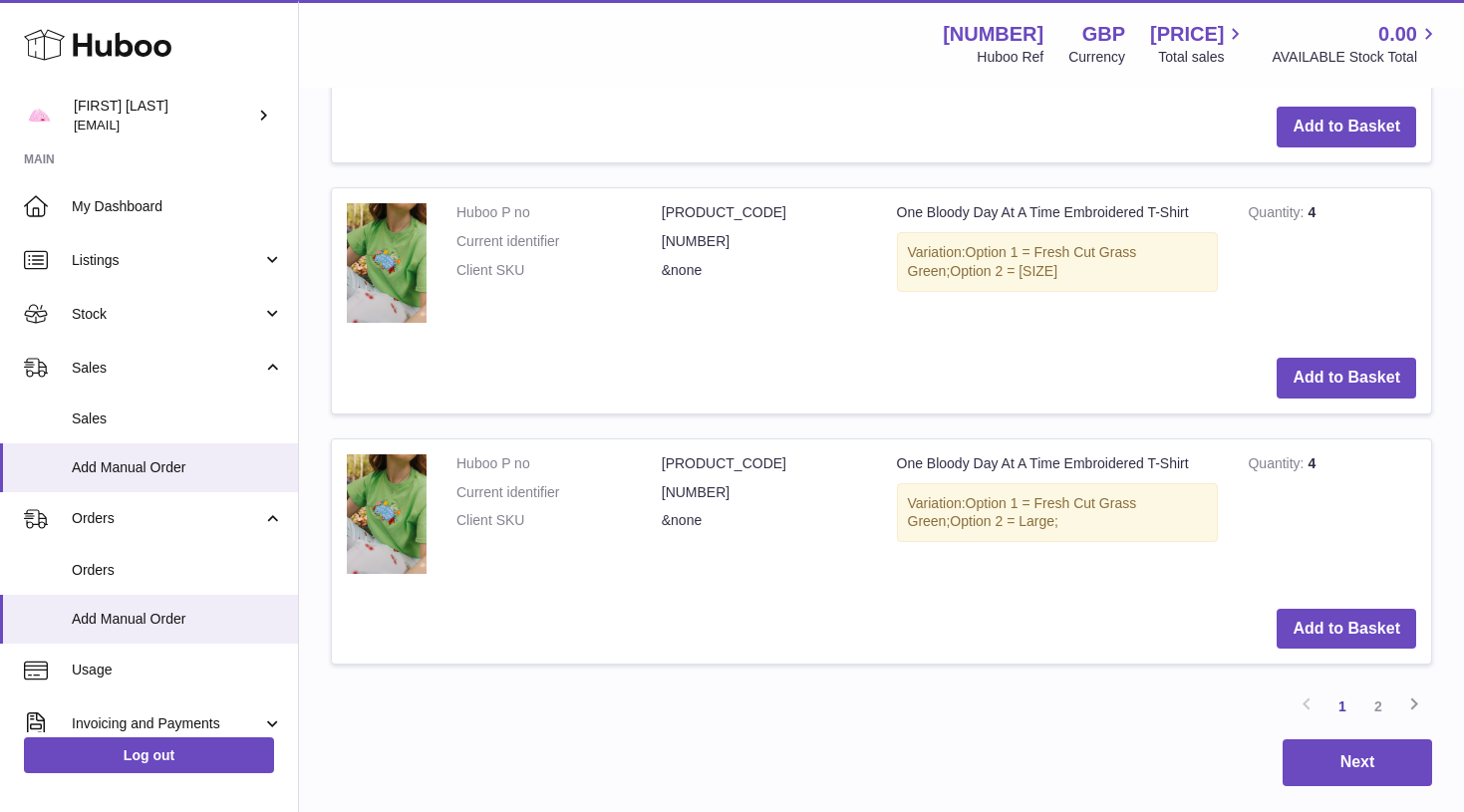 scroll, scrollTop: 3113, scrollLeft: 0, axis: vertical 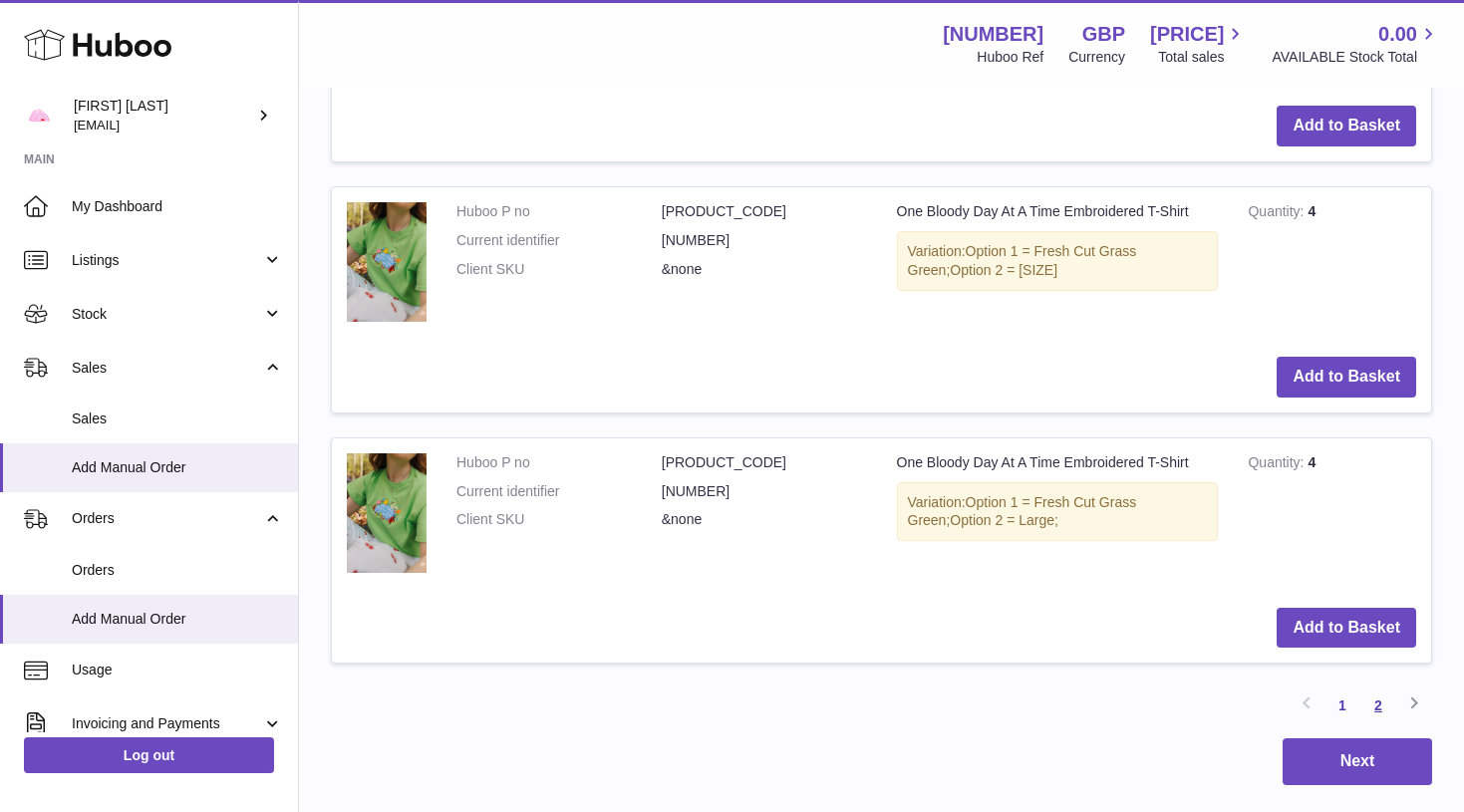 click on "2" at bounding box center [1378, 705] 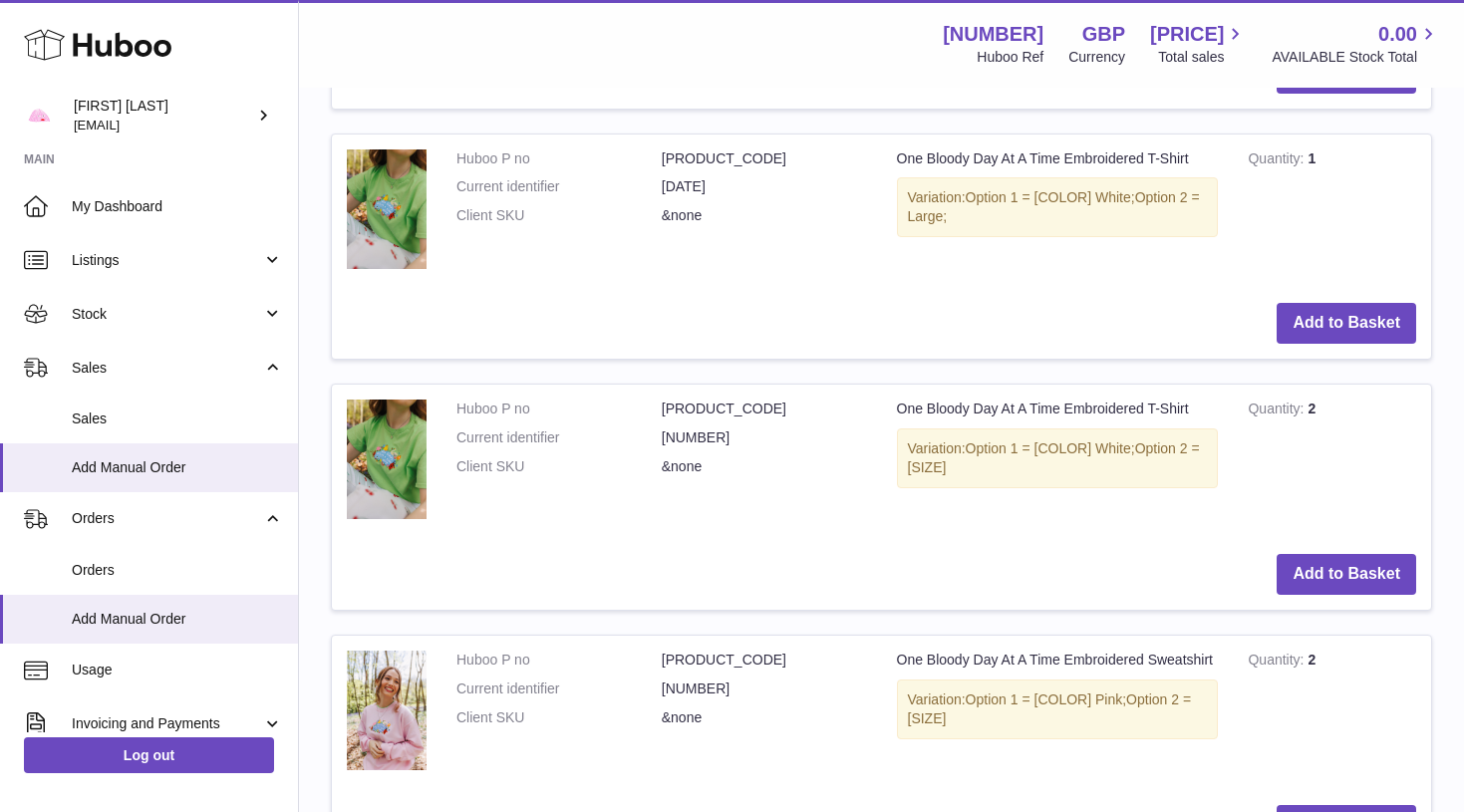 scroll, scrollTop: 1913, scrollLeft: 0, axis: vertical 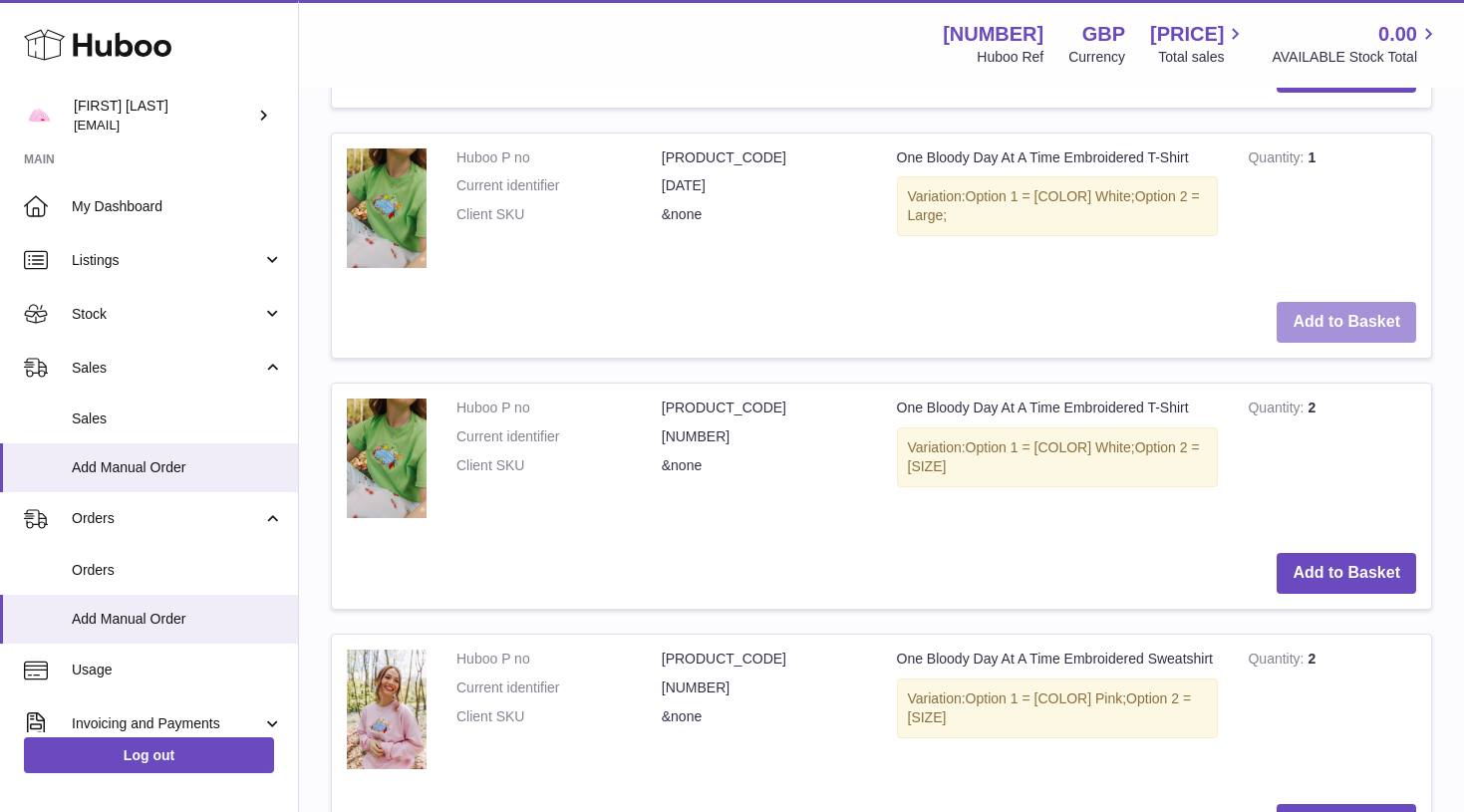 click on "Add to Basket" at bounding box center (1346, 322) 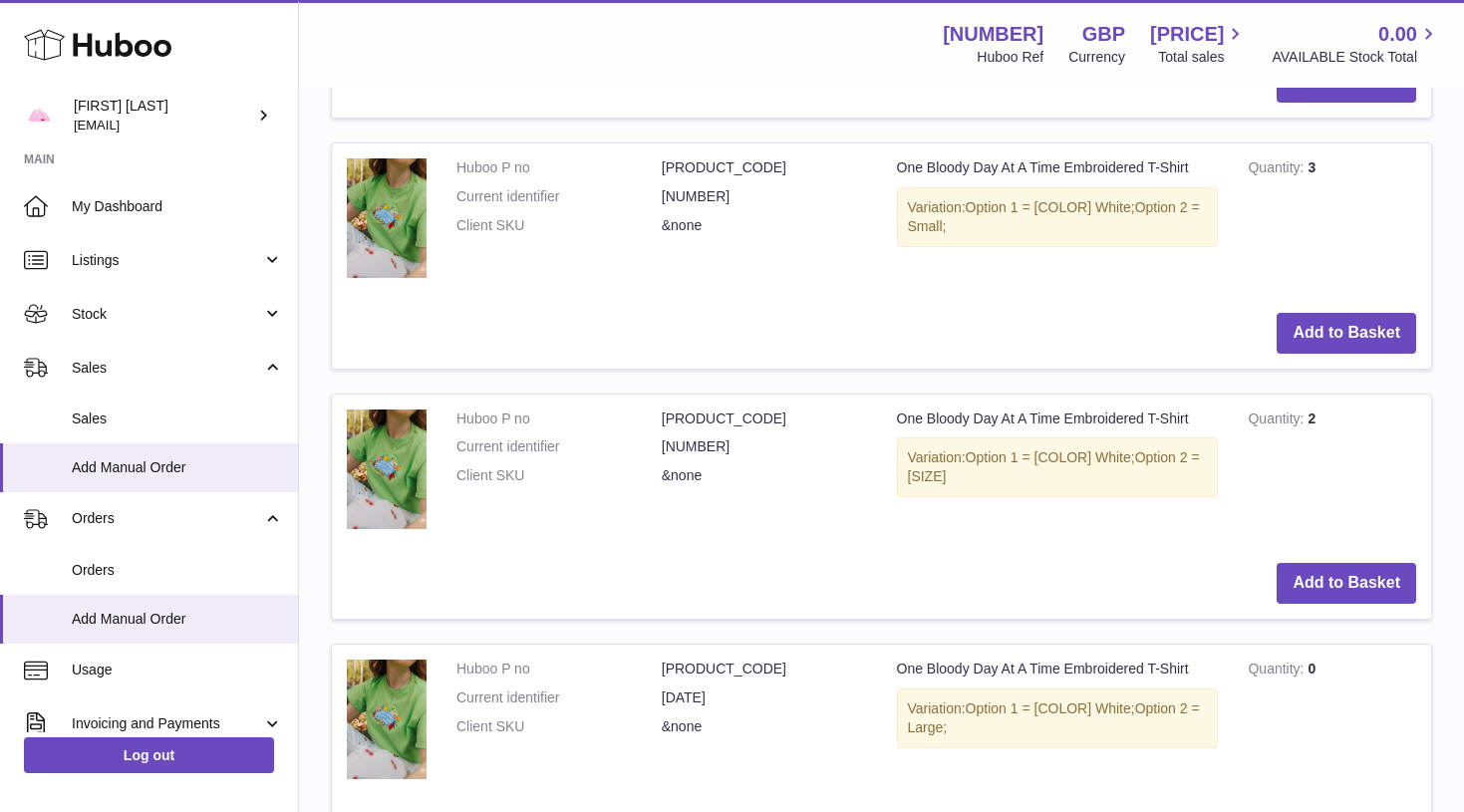 scroll, scrollTop: 1642, scrollLeft: 0, axis: vertical 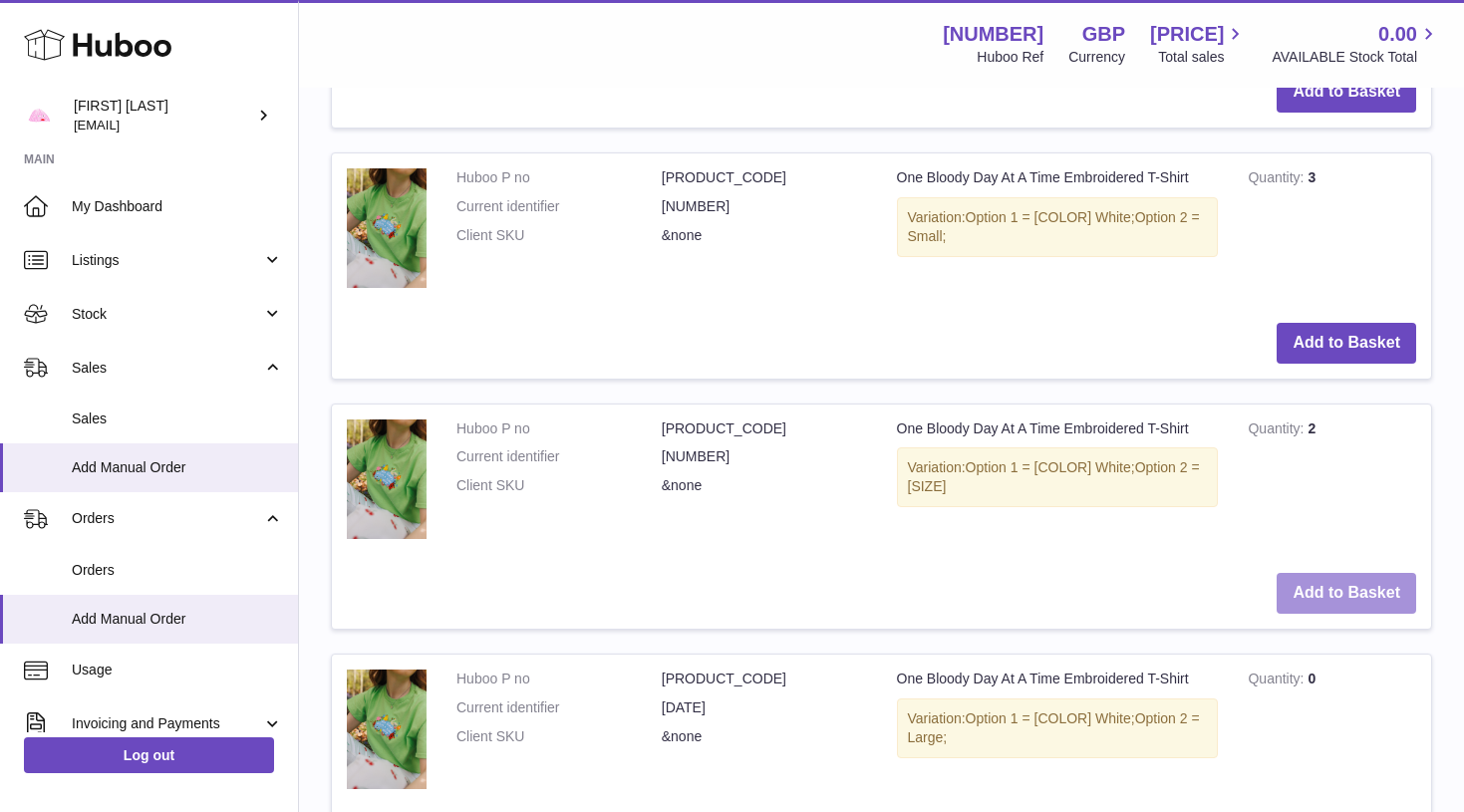 click on "Add to Basket" at bounding box center (1346, 593) 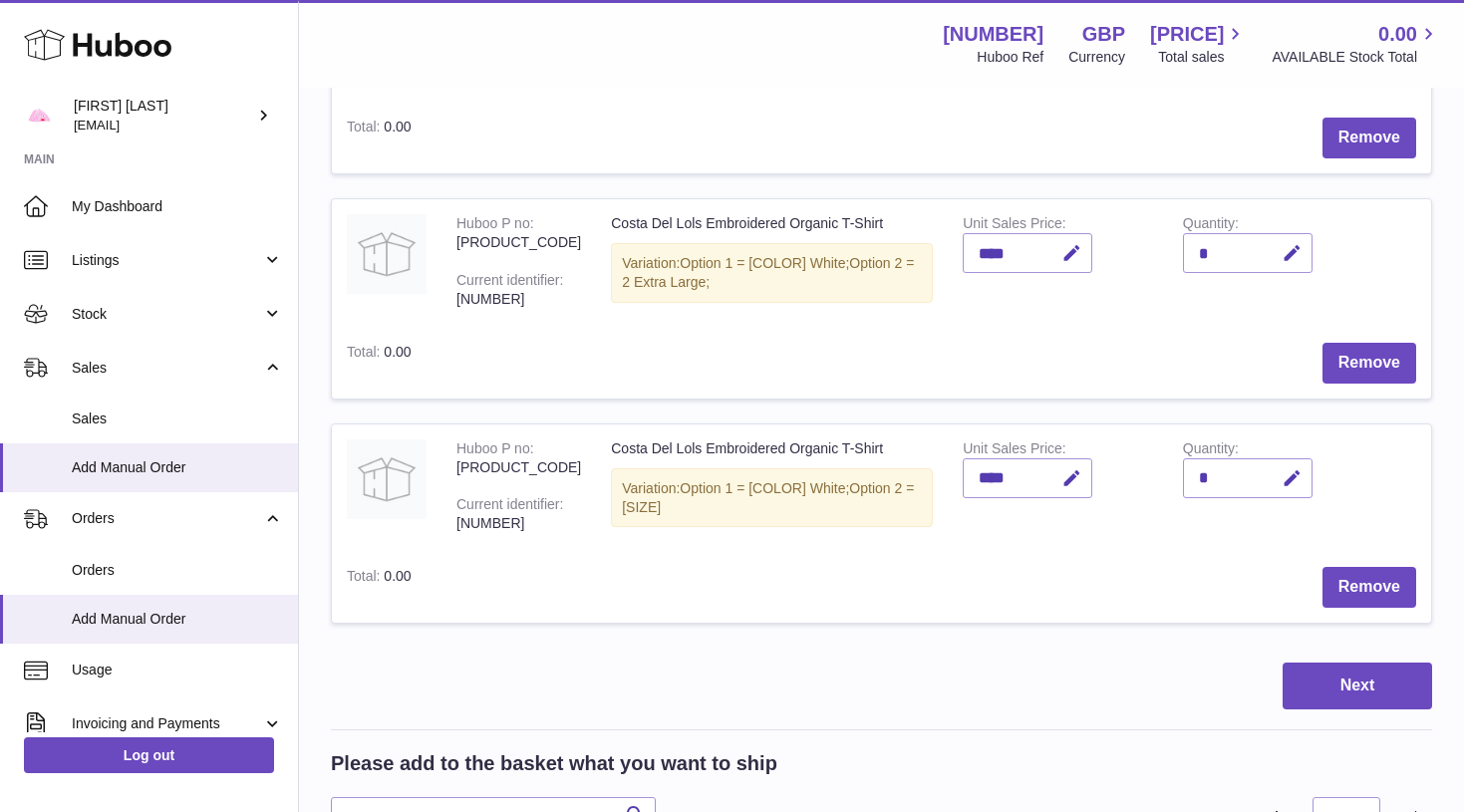 scroll, scrollTop: 894, scrollLeft: 0, axis: vertical 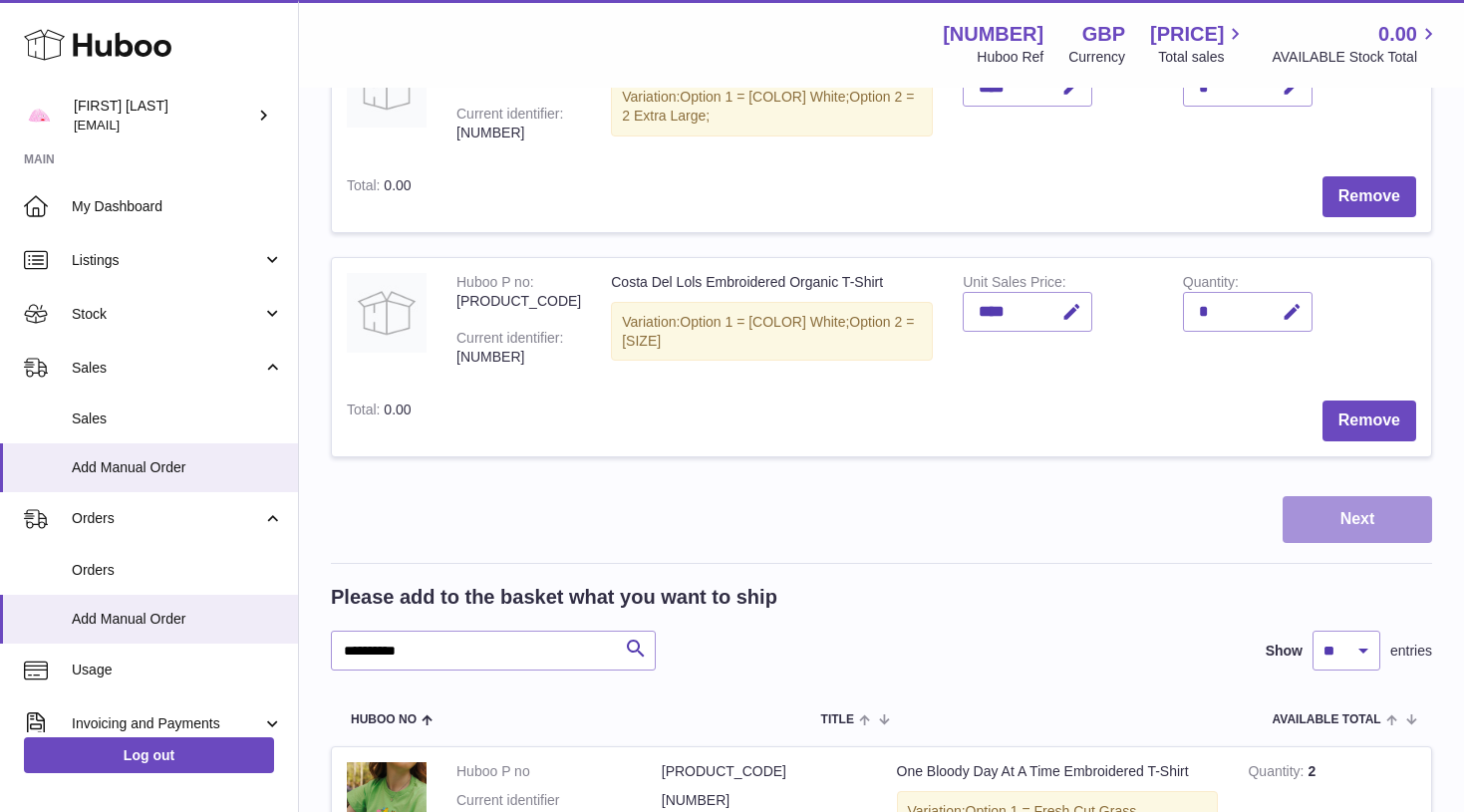 click on "Next" at bounding box center [1357, 519] 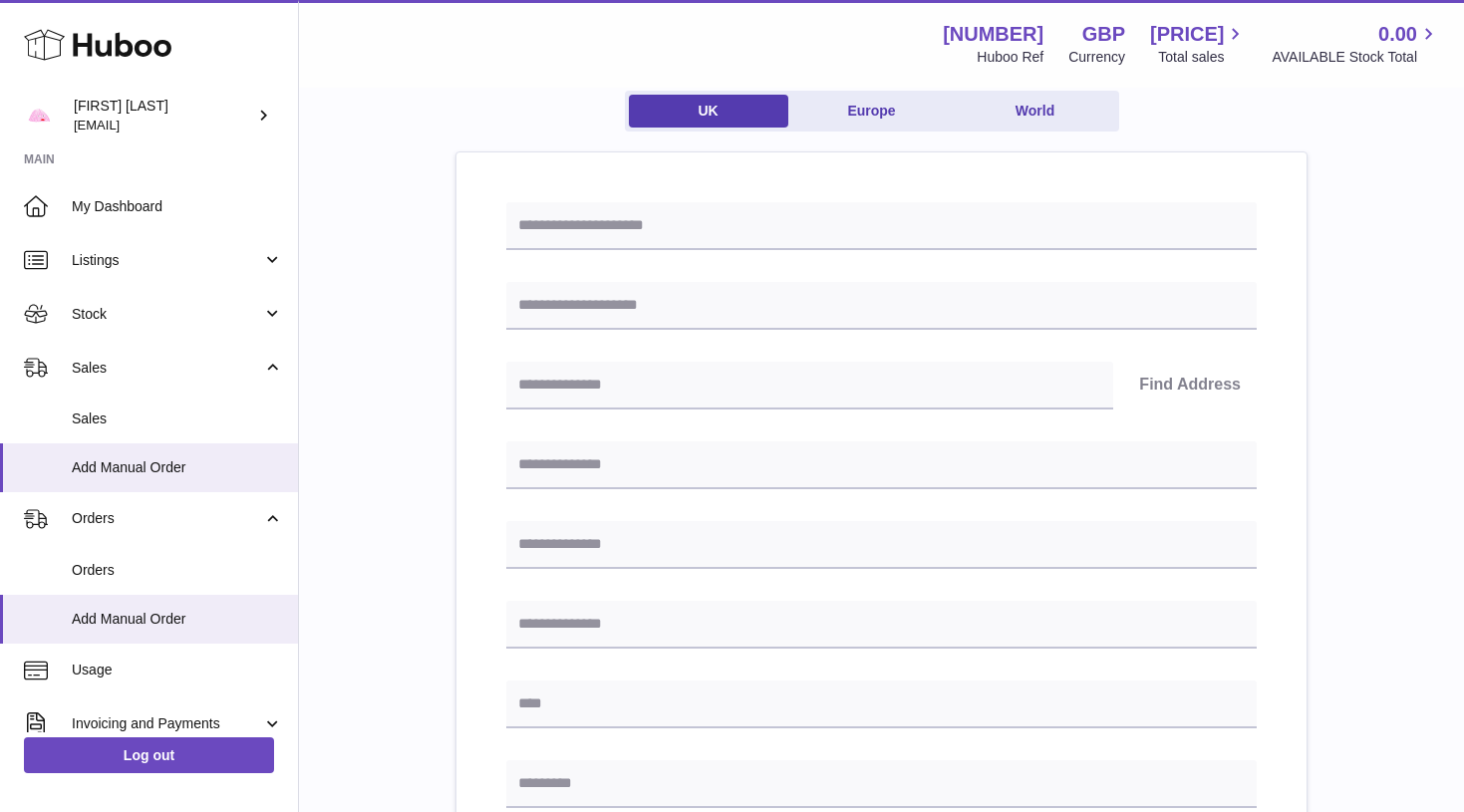 scroll, scrollTop: 222, scrollLeft: 0, axis: vertical 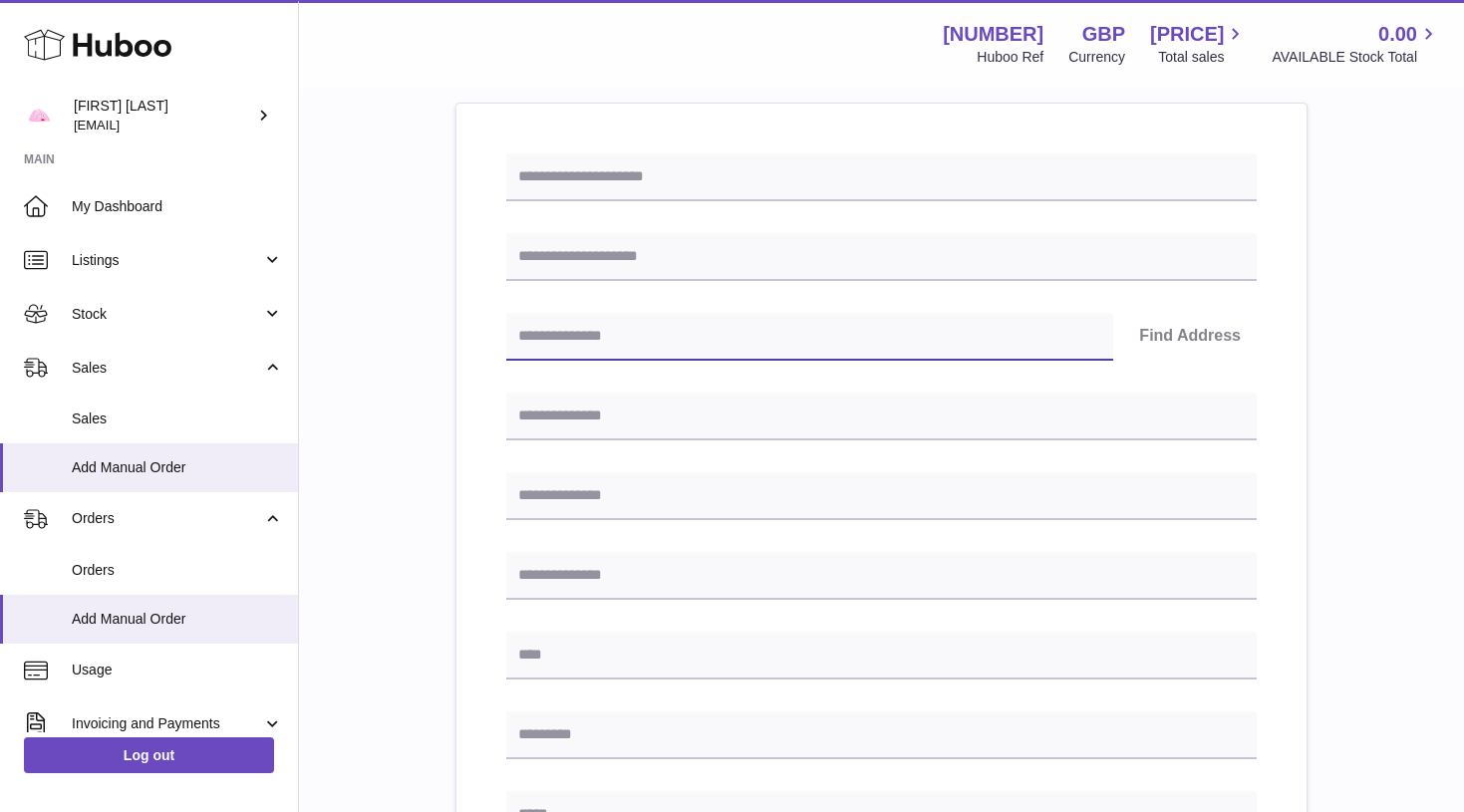 paste on "********" 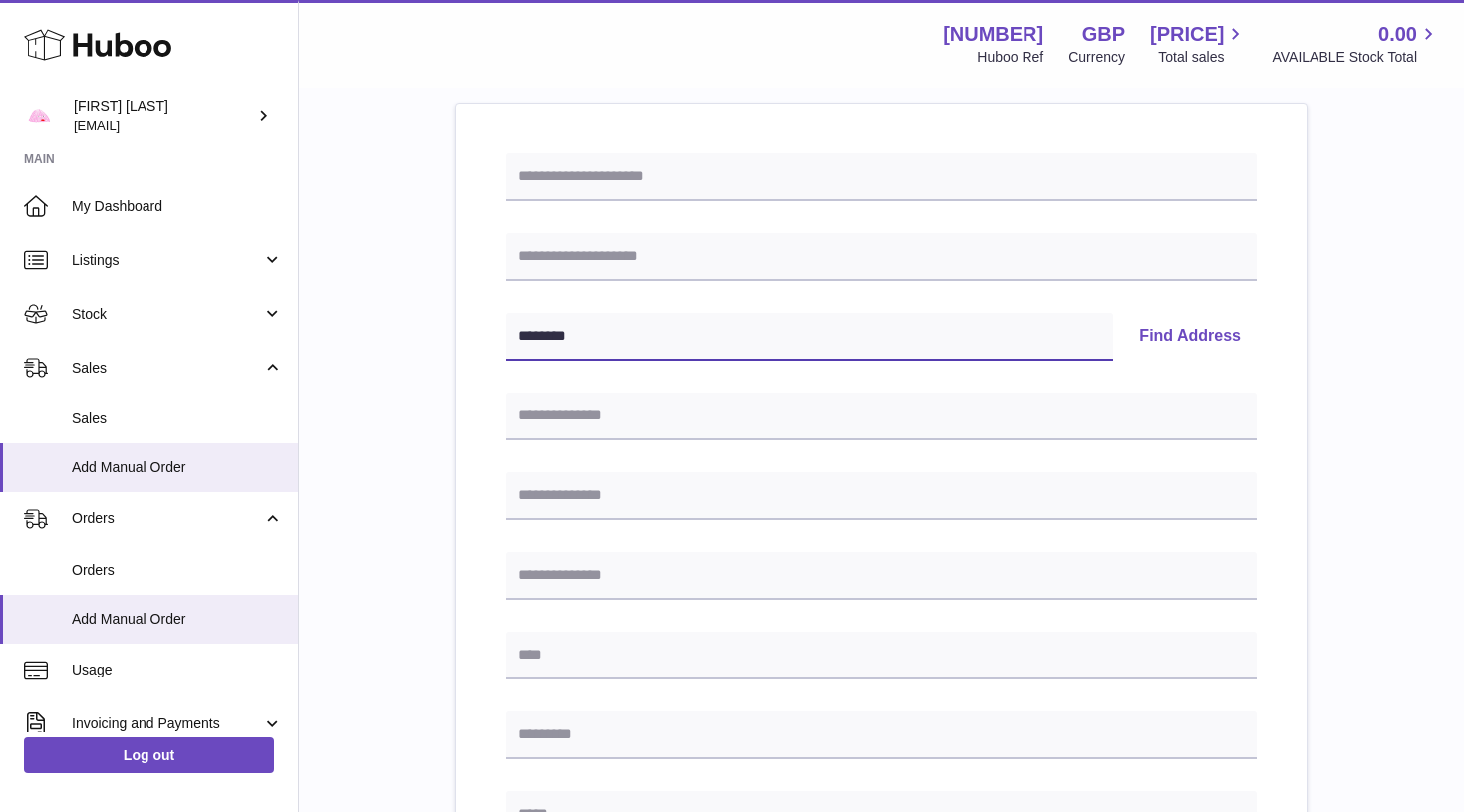 type on "********" 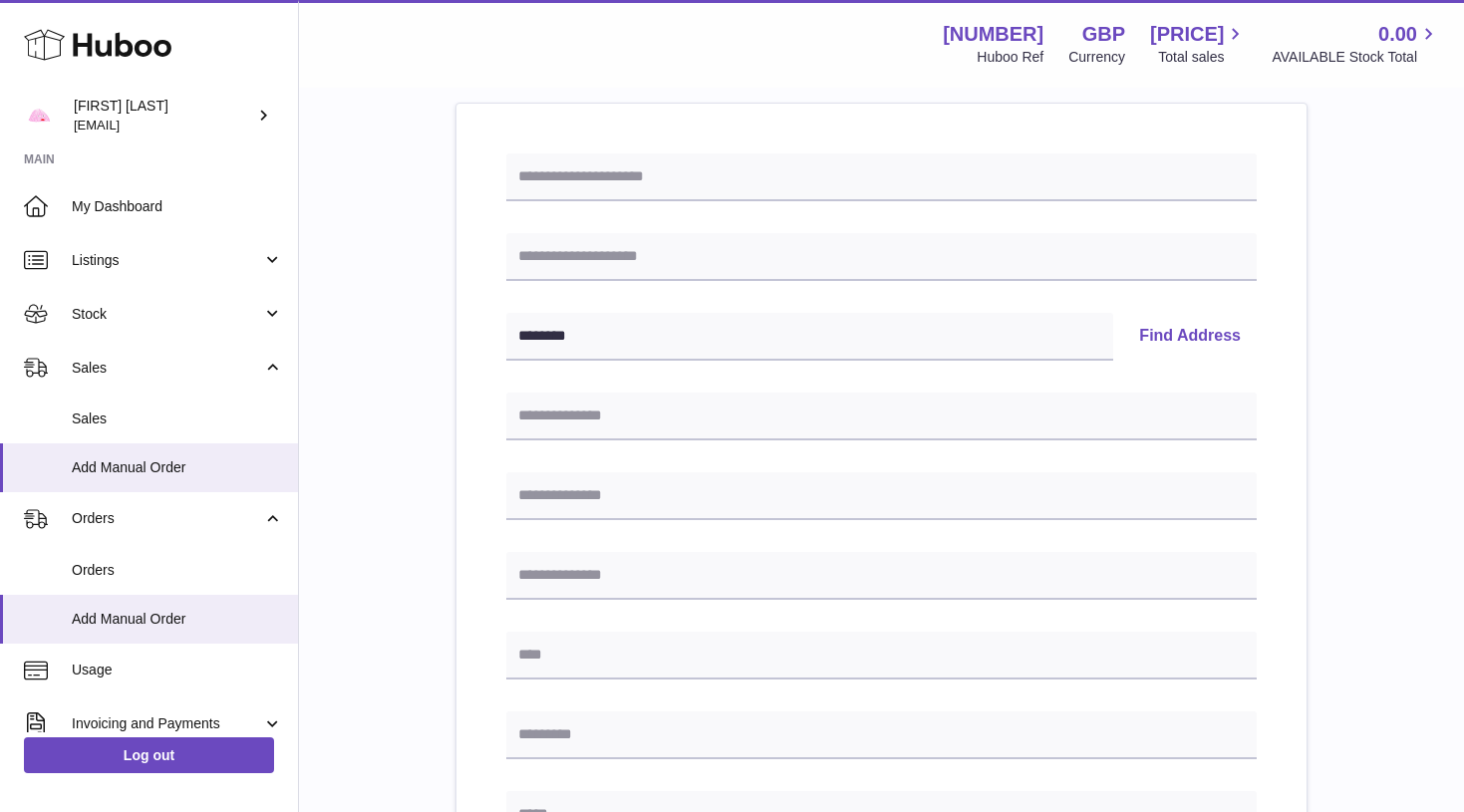 click on "Find Address" at bounding box center [1190, 337] 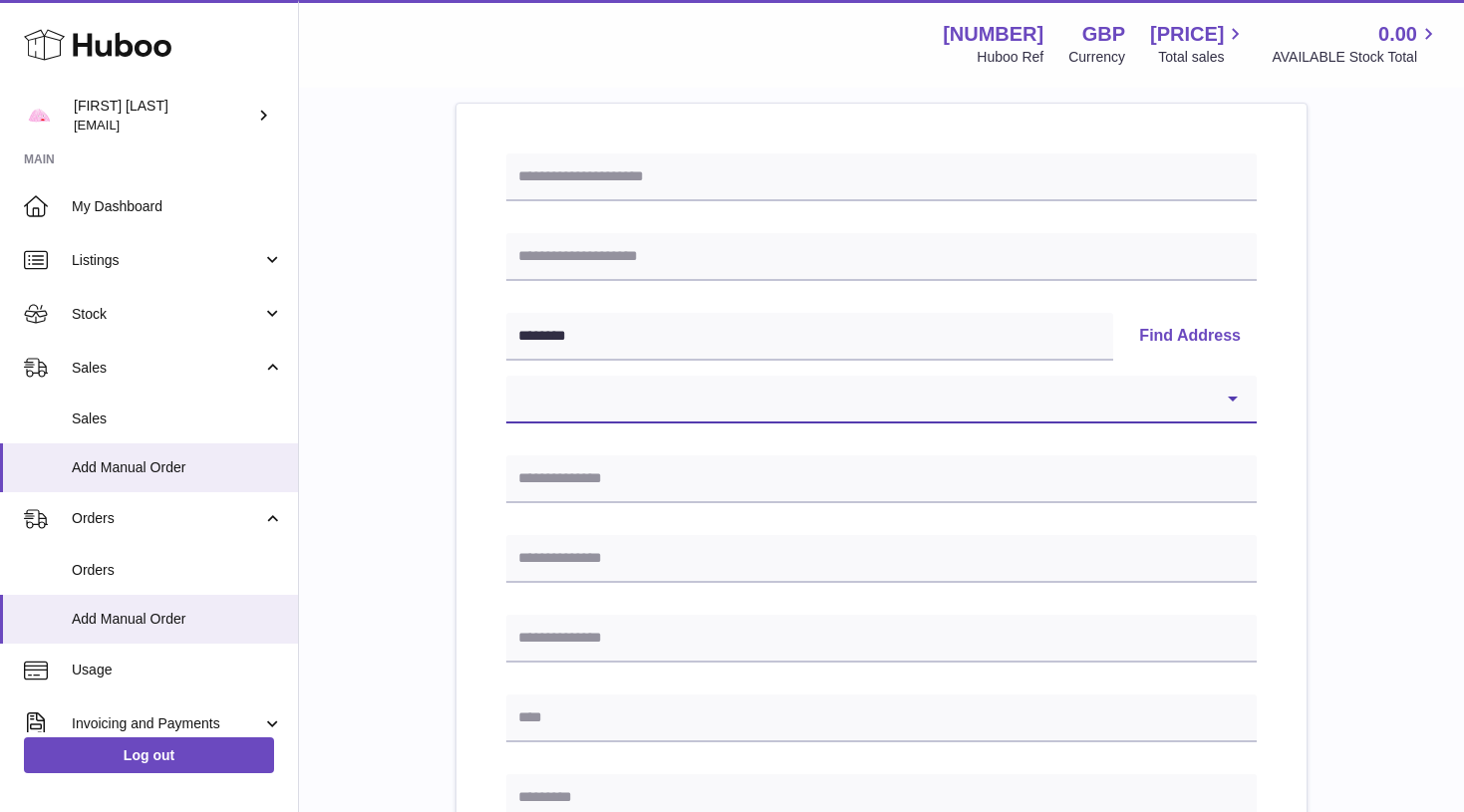 select on "**" 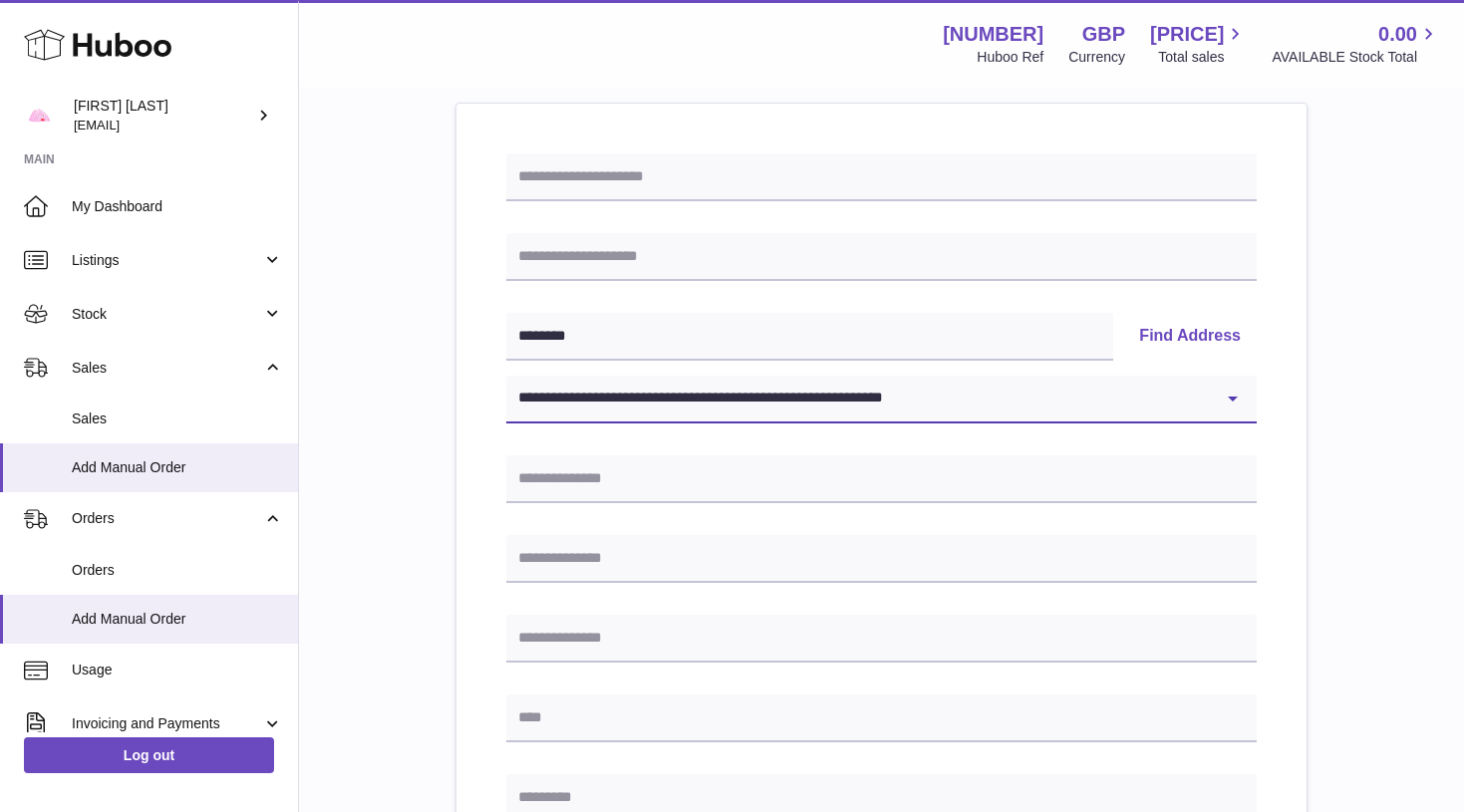 type on "**********" 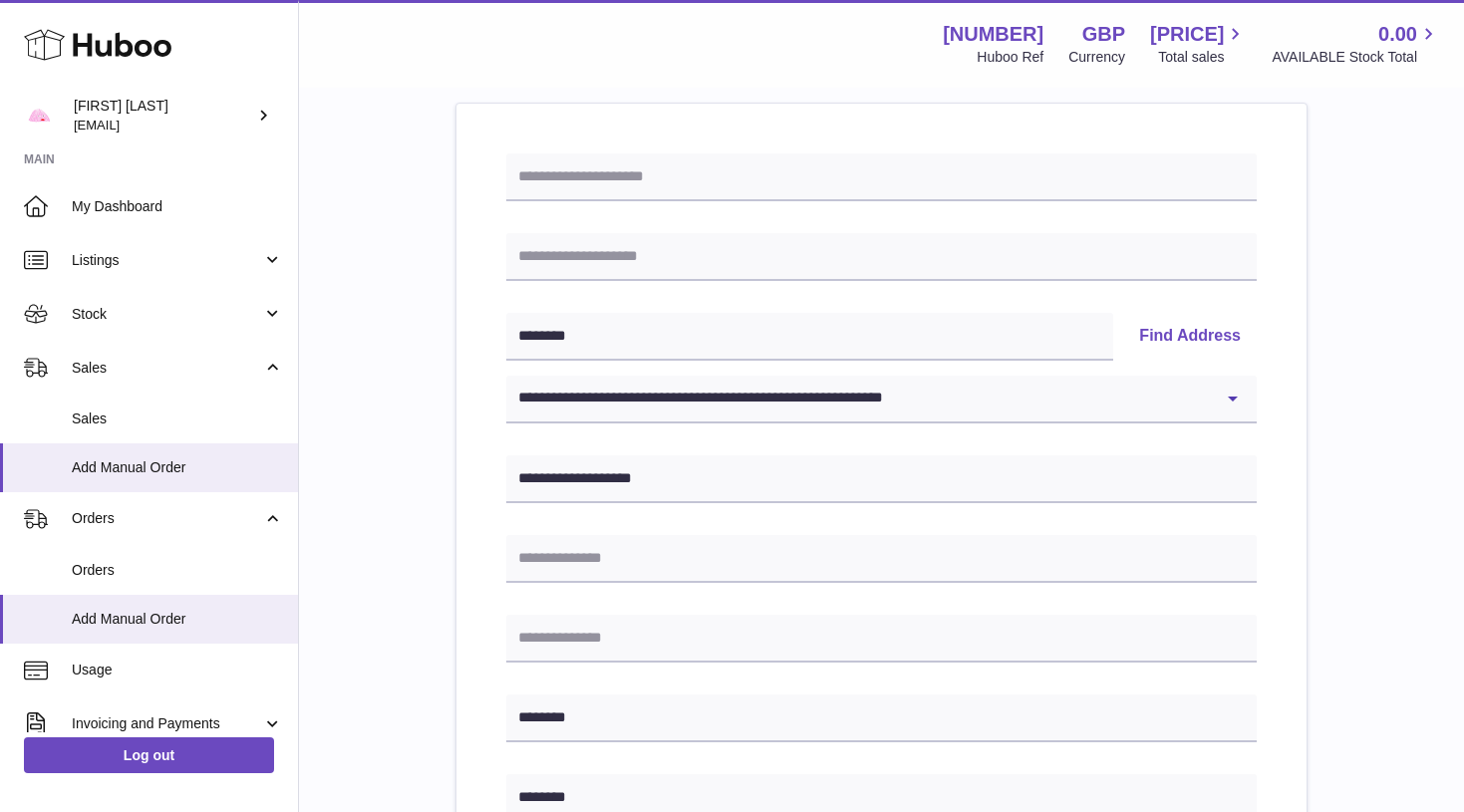 click on "Menu Huboo [NUMBER] Huboo Ref GBP Currency [PRICE] Total sales [PRICE] AVAILABLE Stock Total" at bounding box center [881, 44] 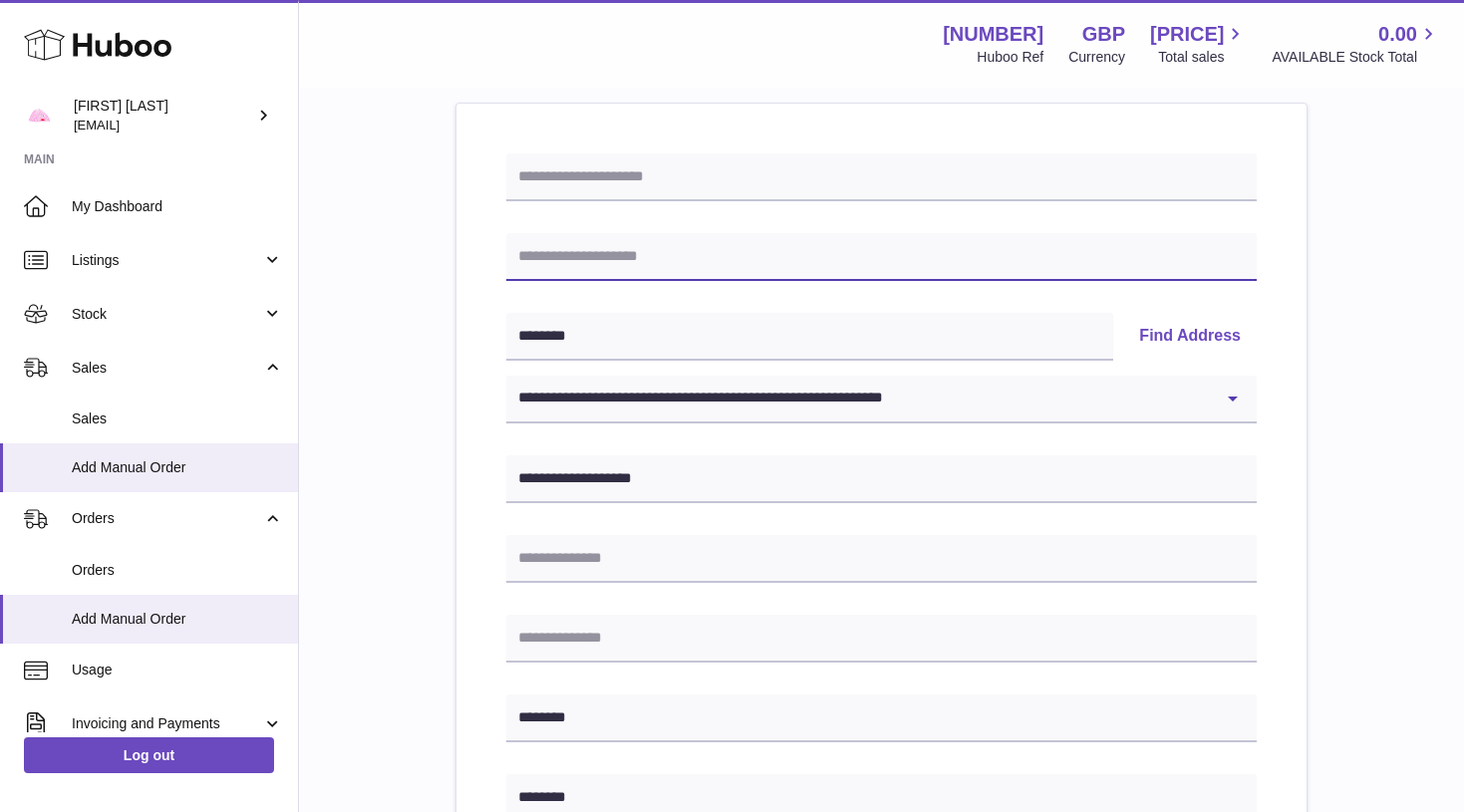 paste on "**********" 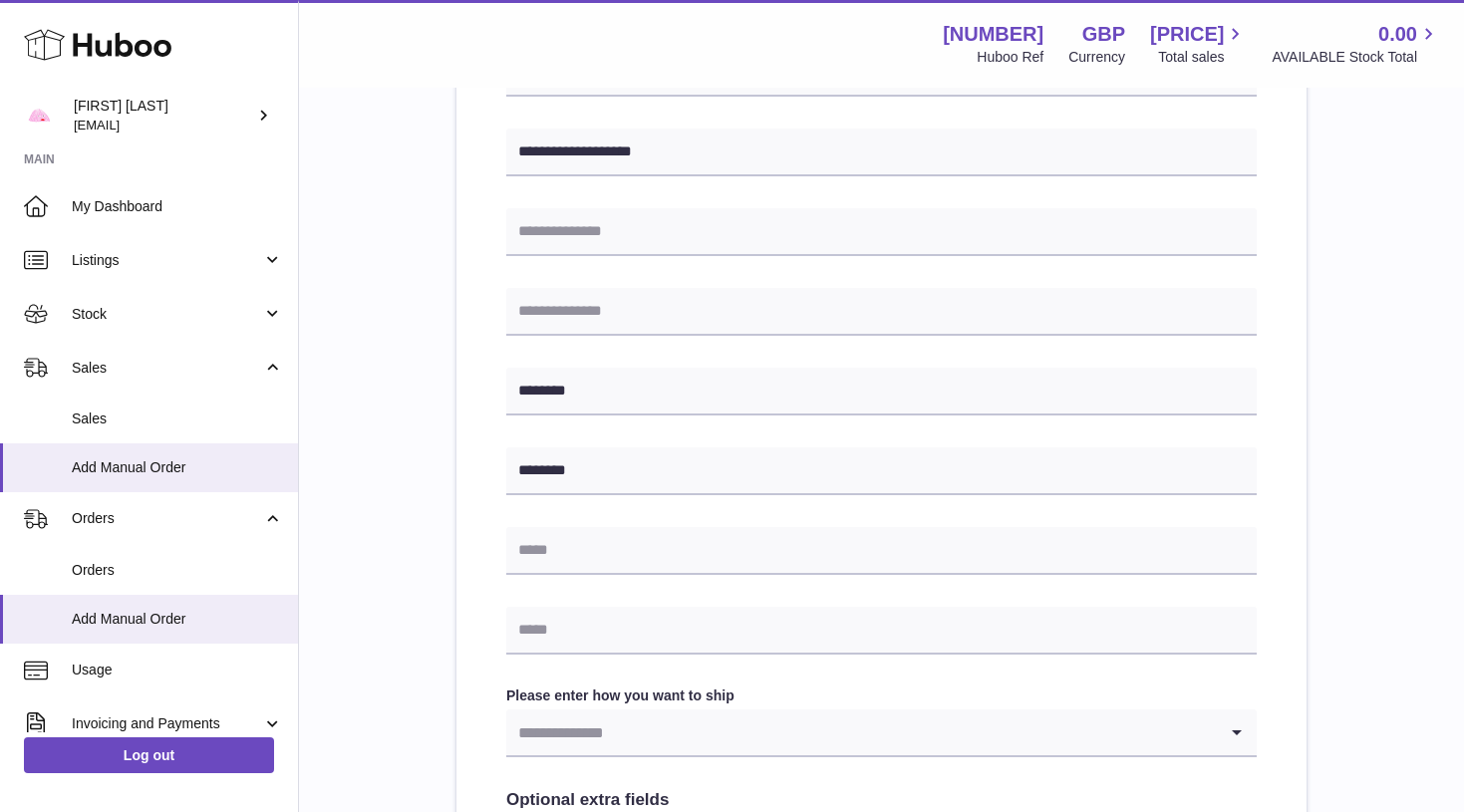 scroll, scrollTop: 599, scrollLeft: 0, axis: vertical 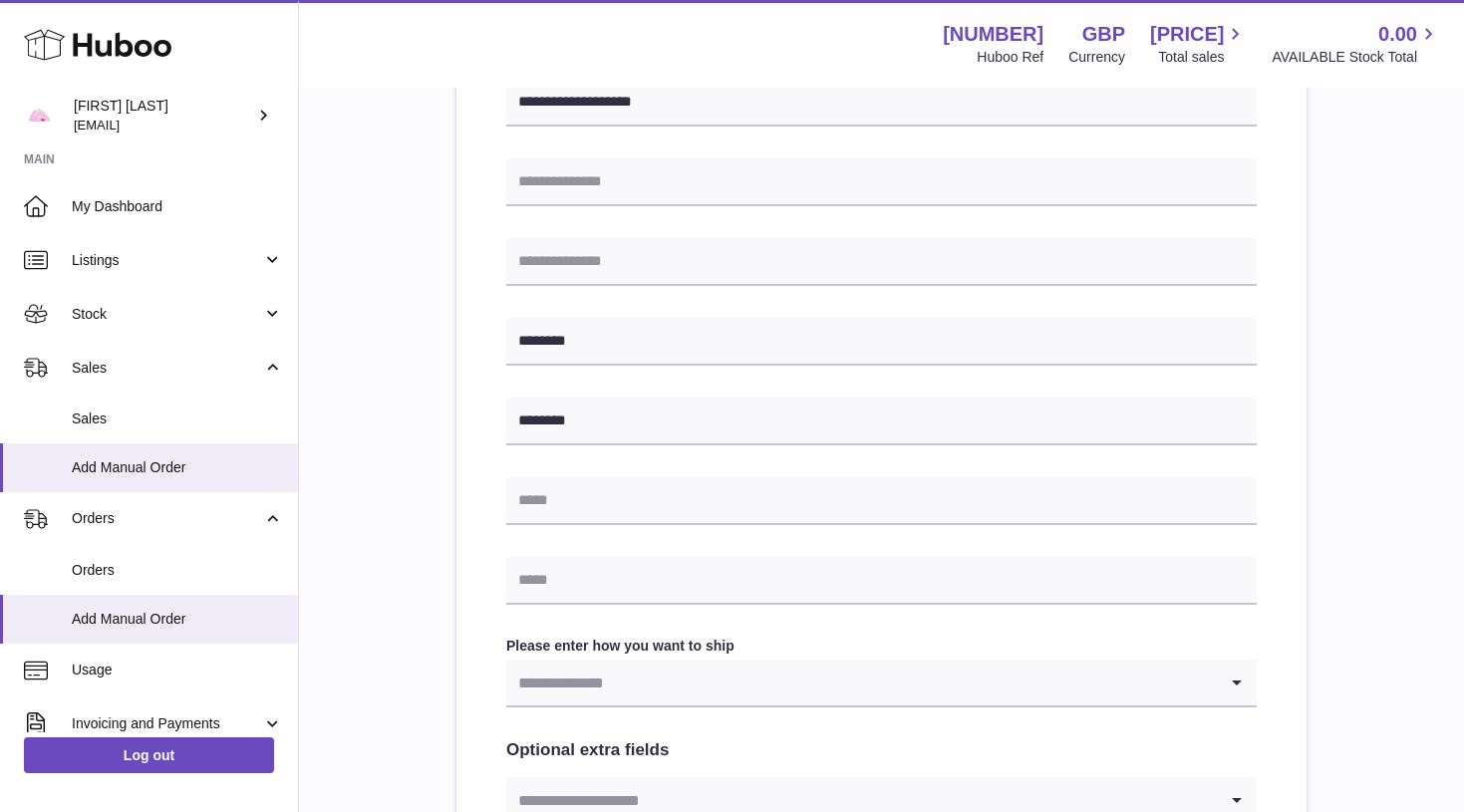 type on "**********" 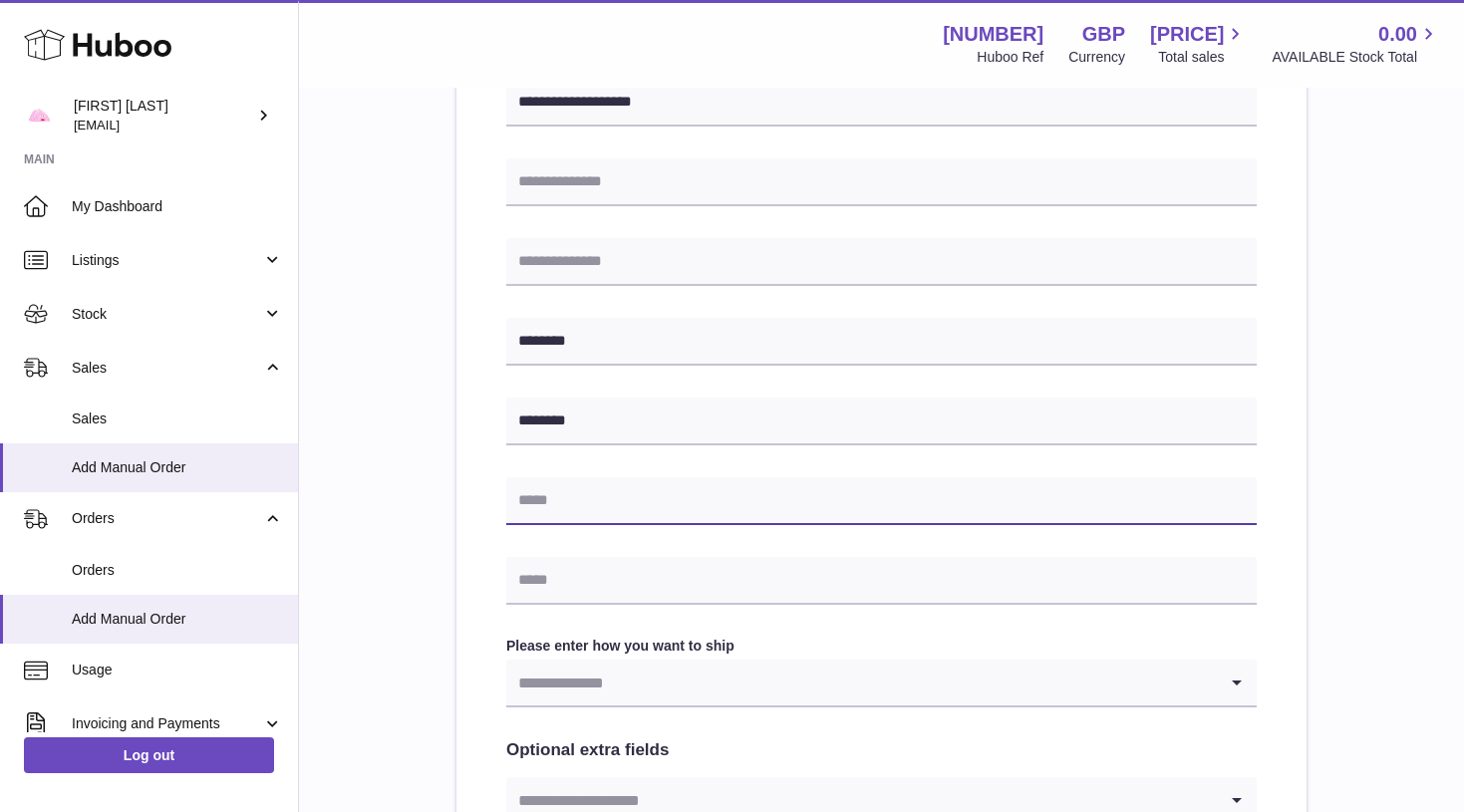 paste on "**********" 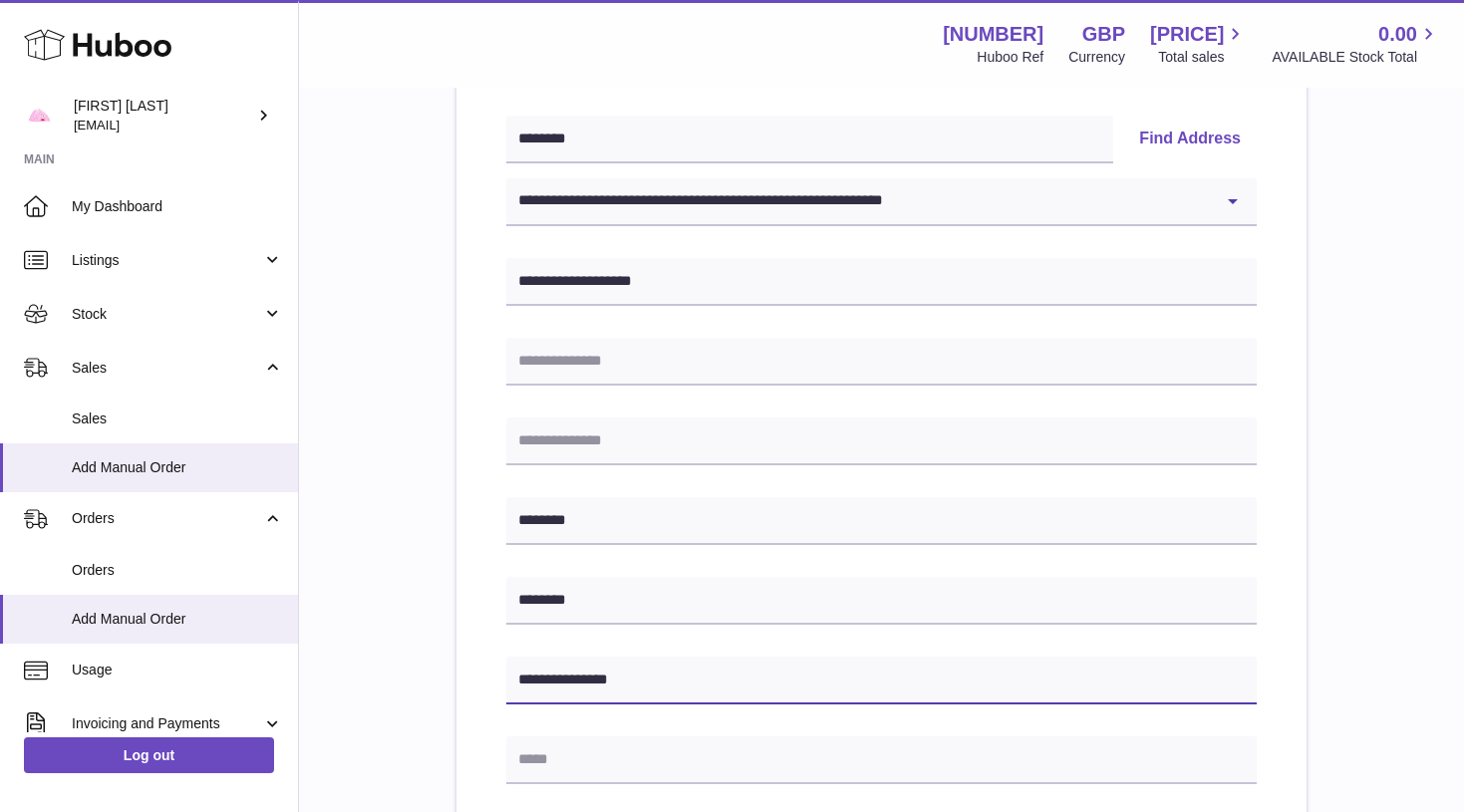 scroll, scrollTop: 418, scrollLeft: 0, axis: vertical 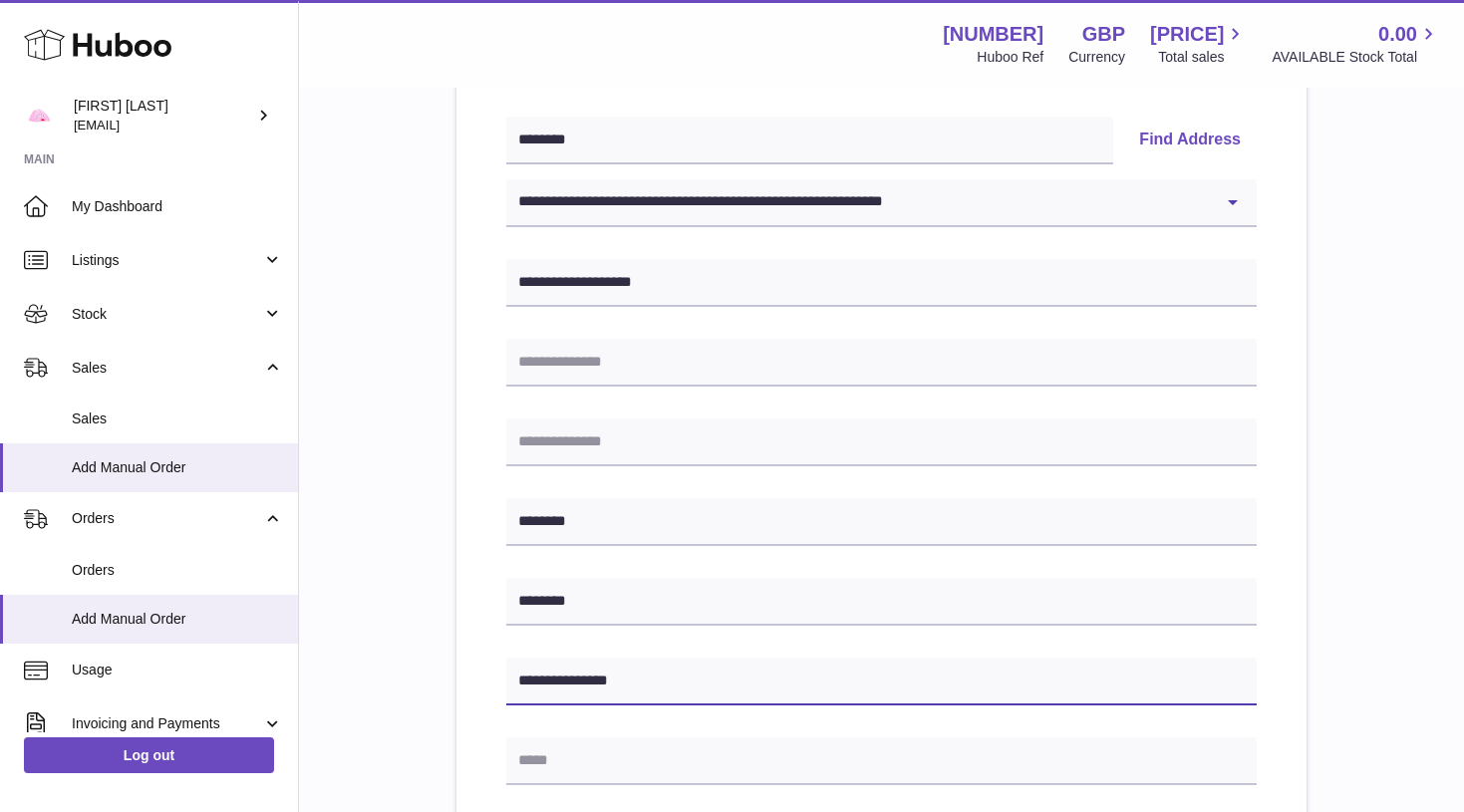 type on "**********" 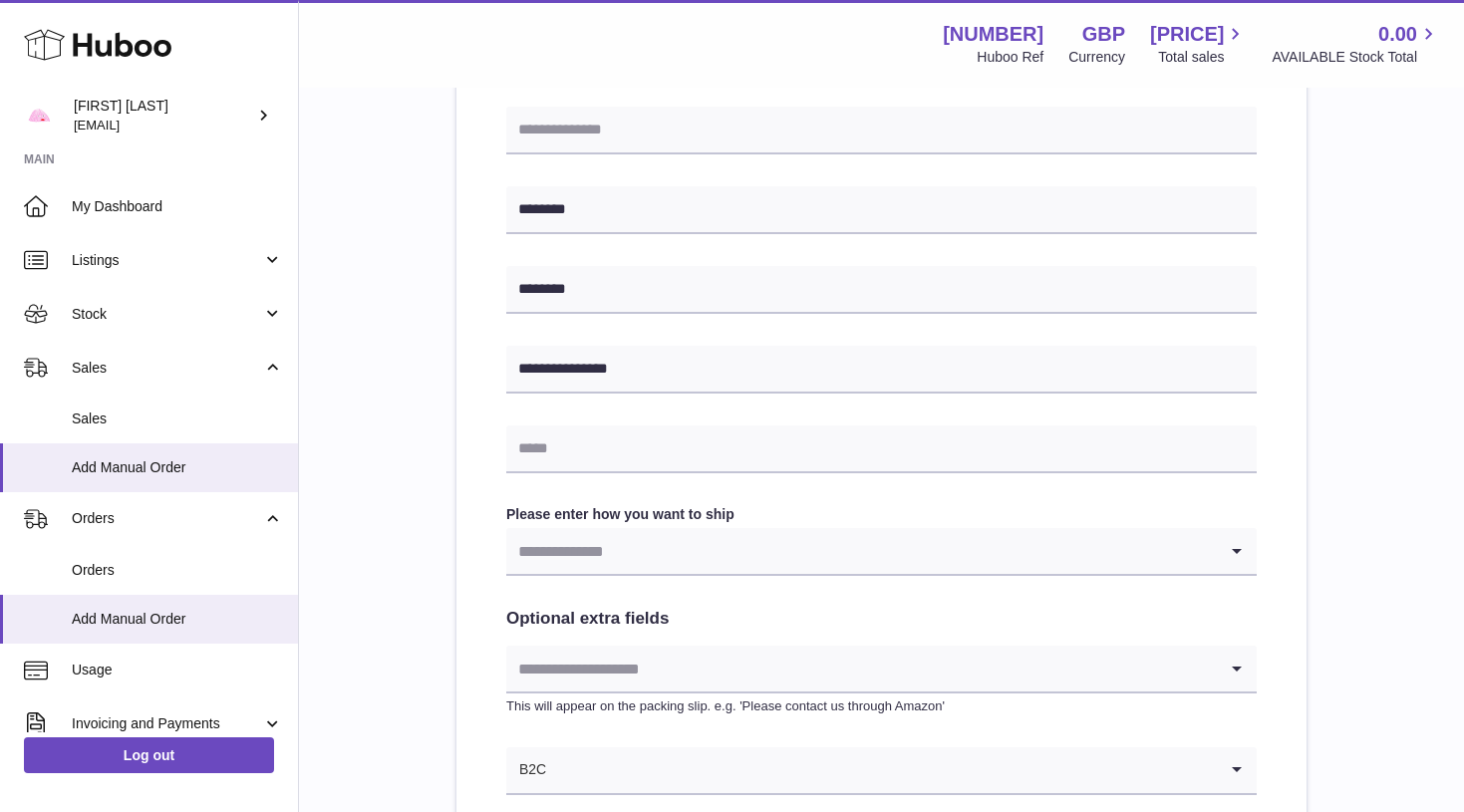 scroll, scrollTop: 731, scrollLeft: 0, axis: vertical 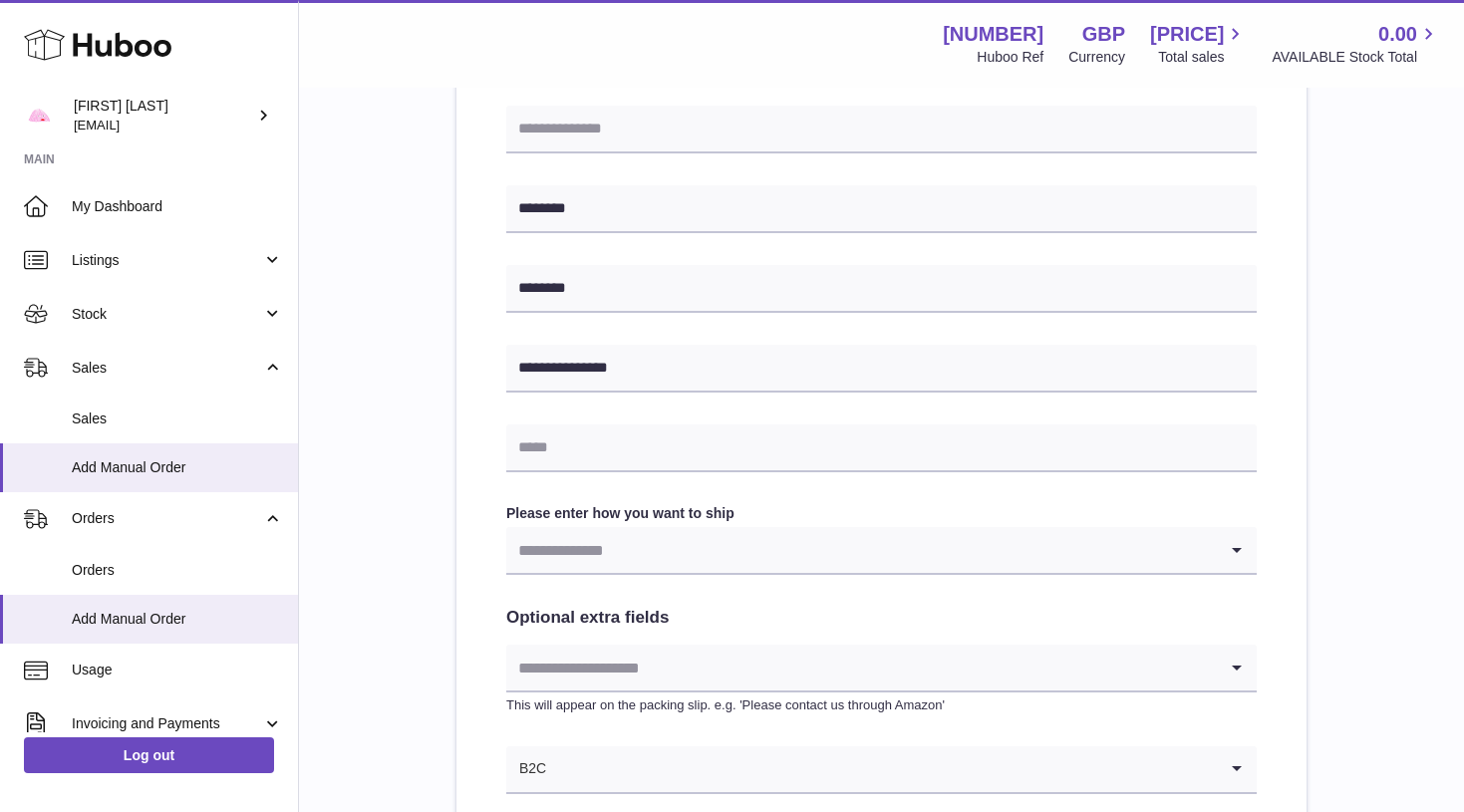 type on "****" 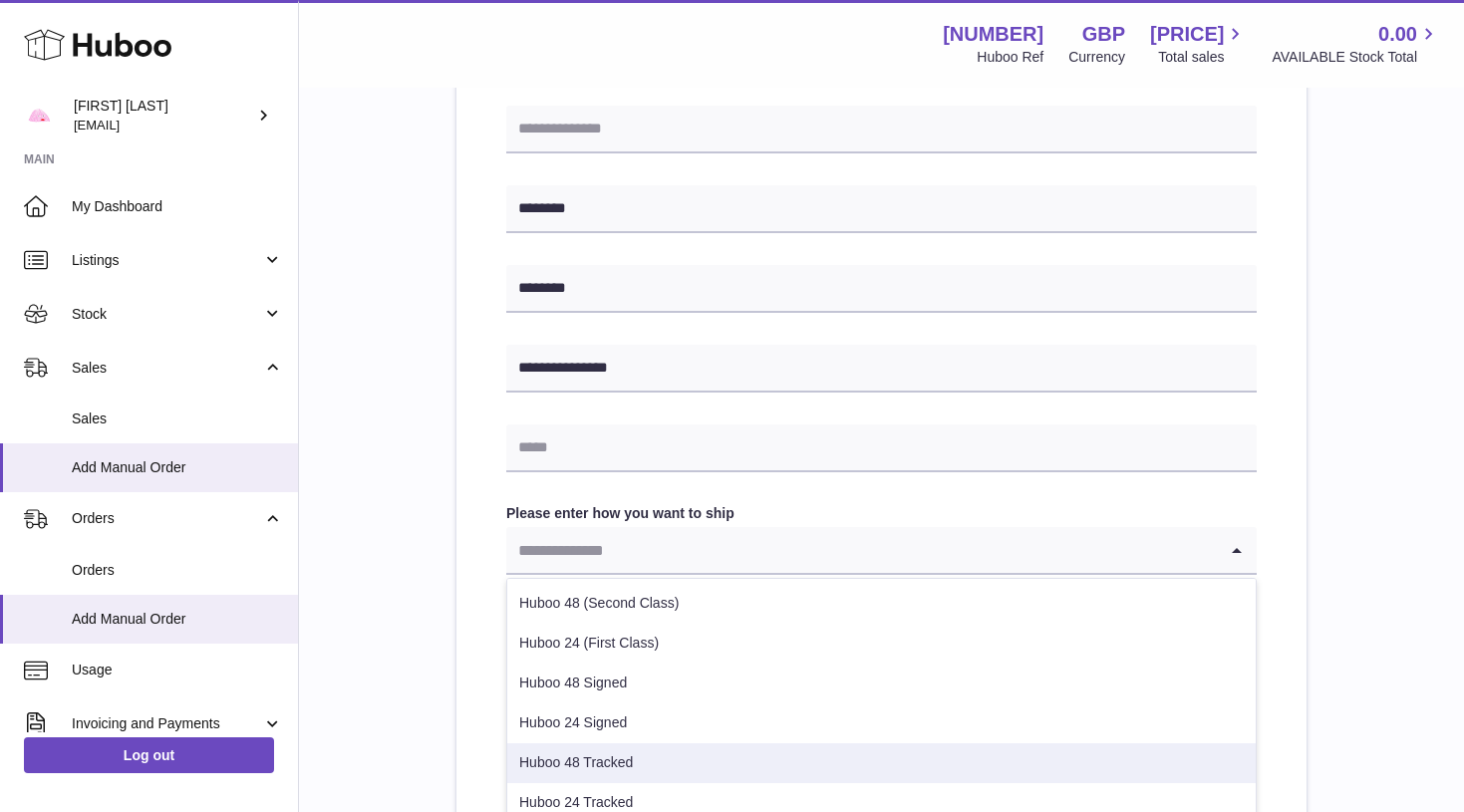 click on "Huboo 48 Tracked" at bounding box center (881, 763) 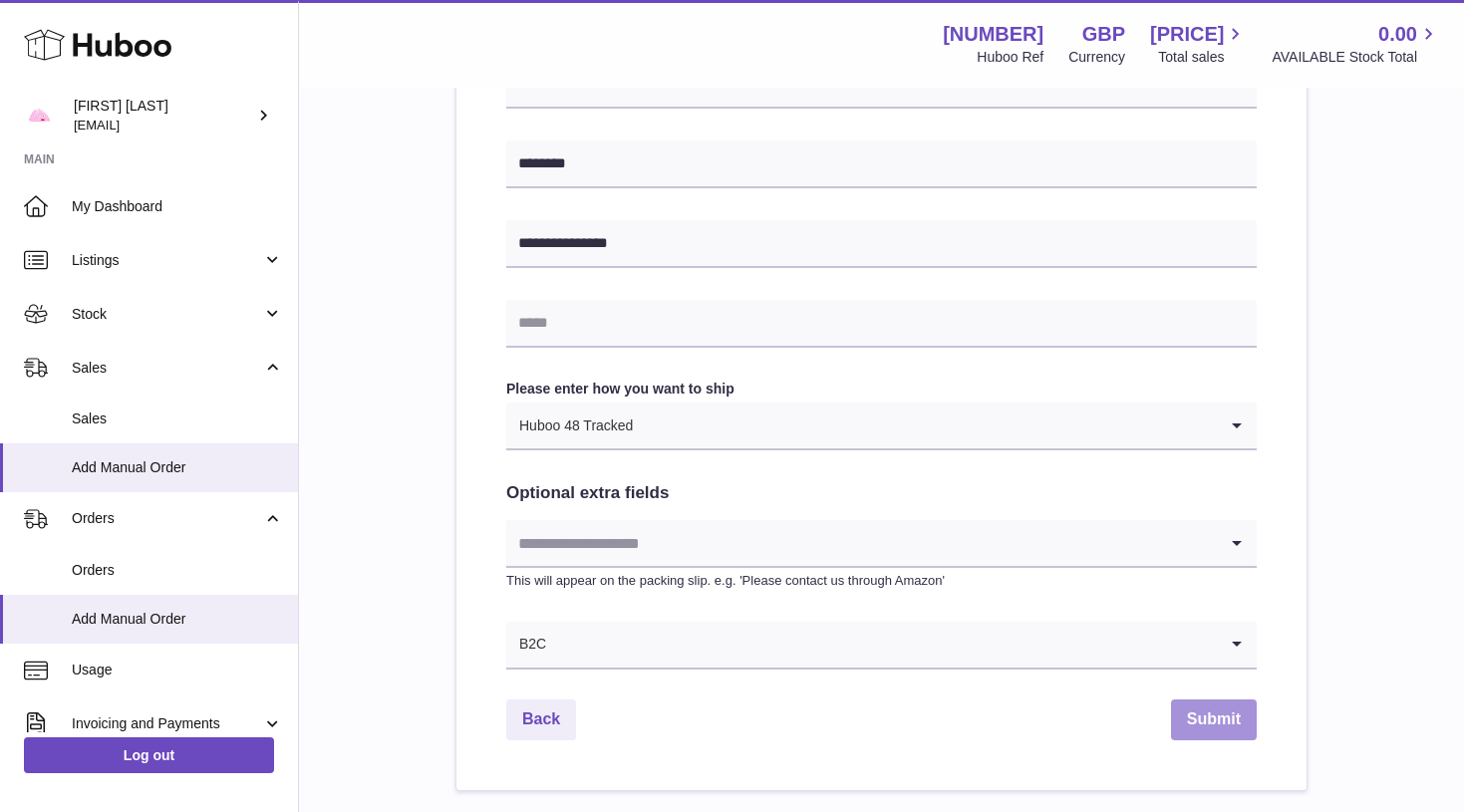 scroll, scrollTop: 857, scrollLeft: 0, axis: vertical 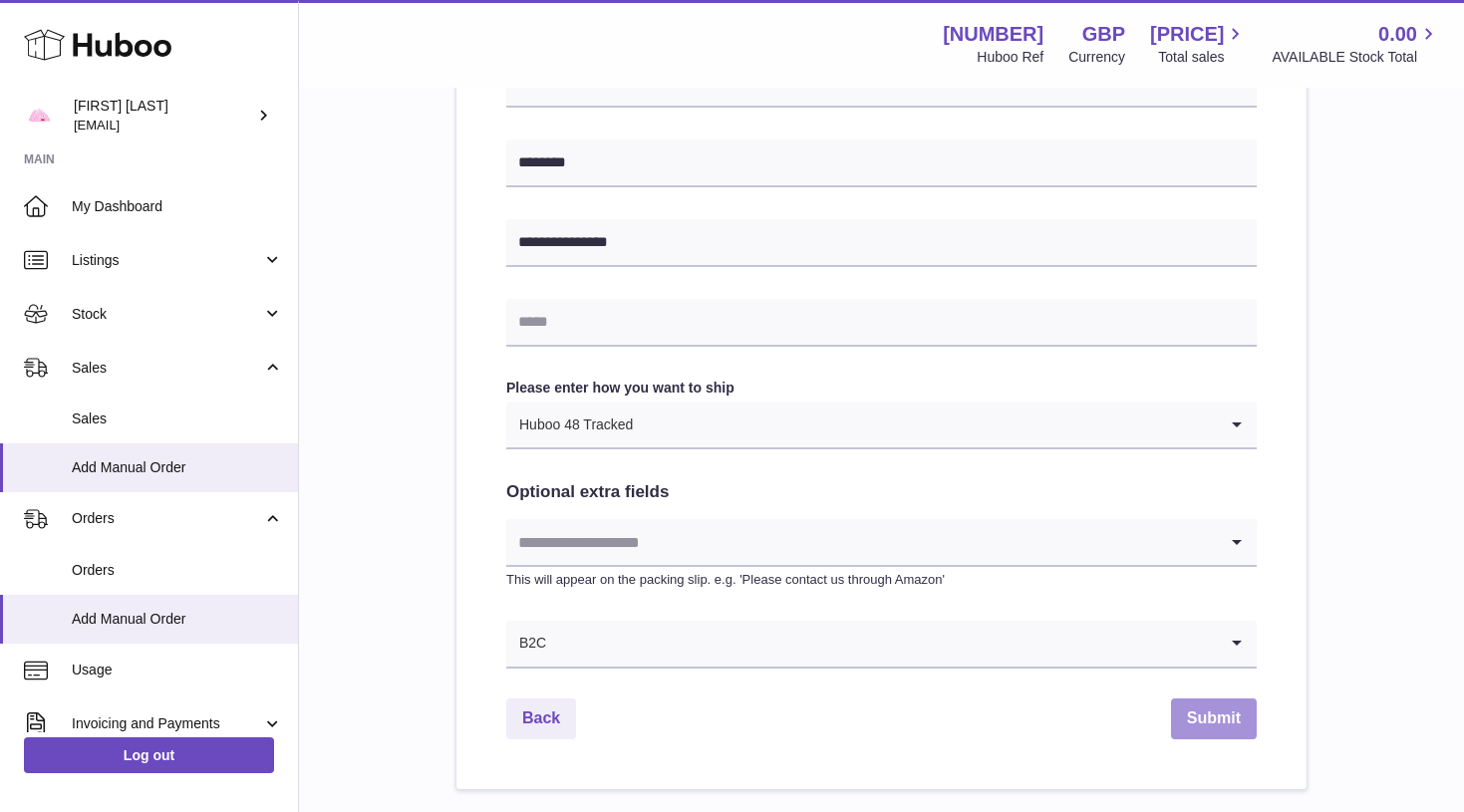click on "Submit" at bounding box center [1214, 718] 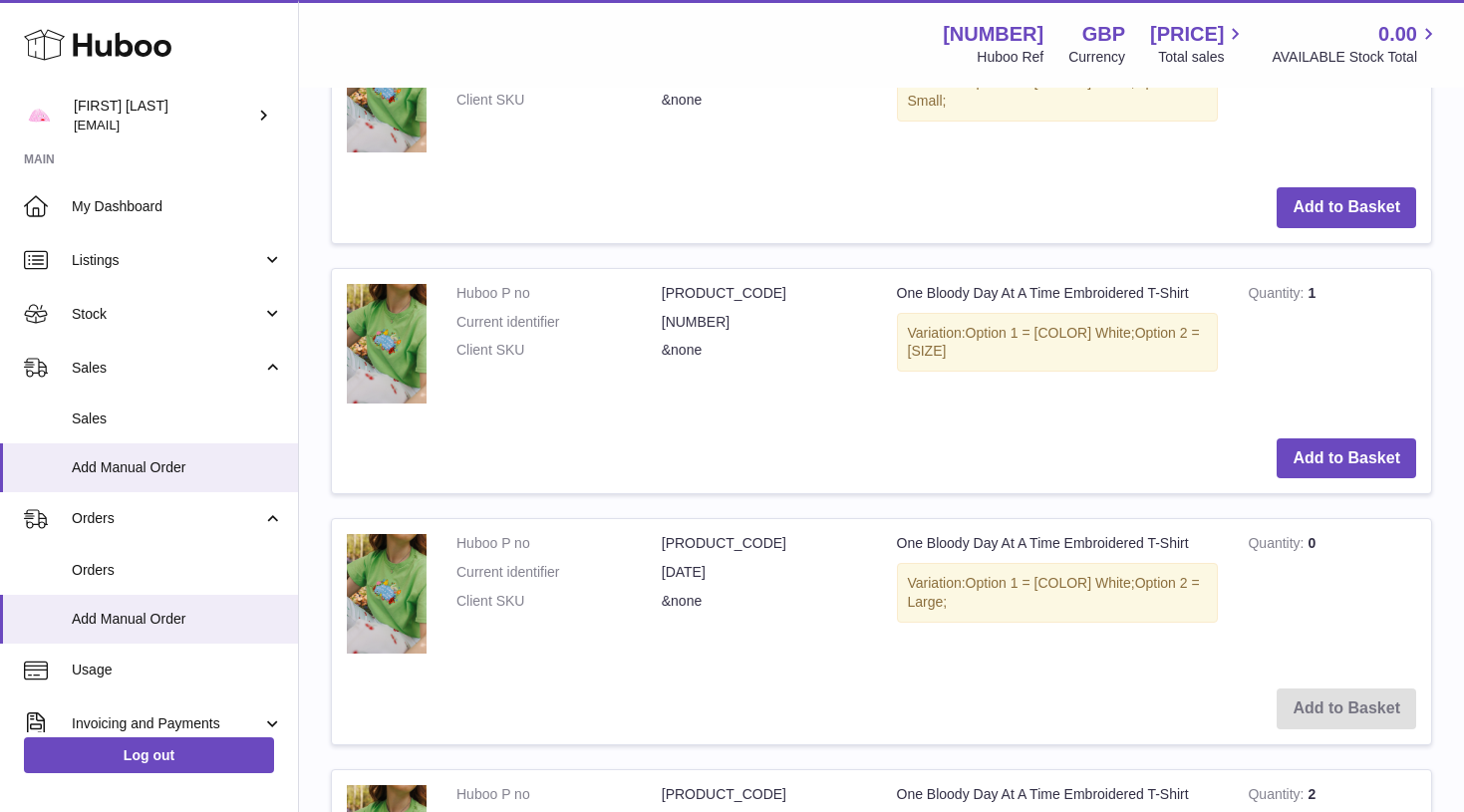 scroll, scrollTop: 0, scrollLeft: 0, axis: both 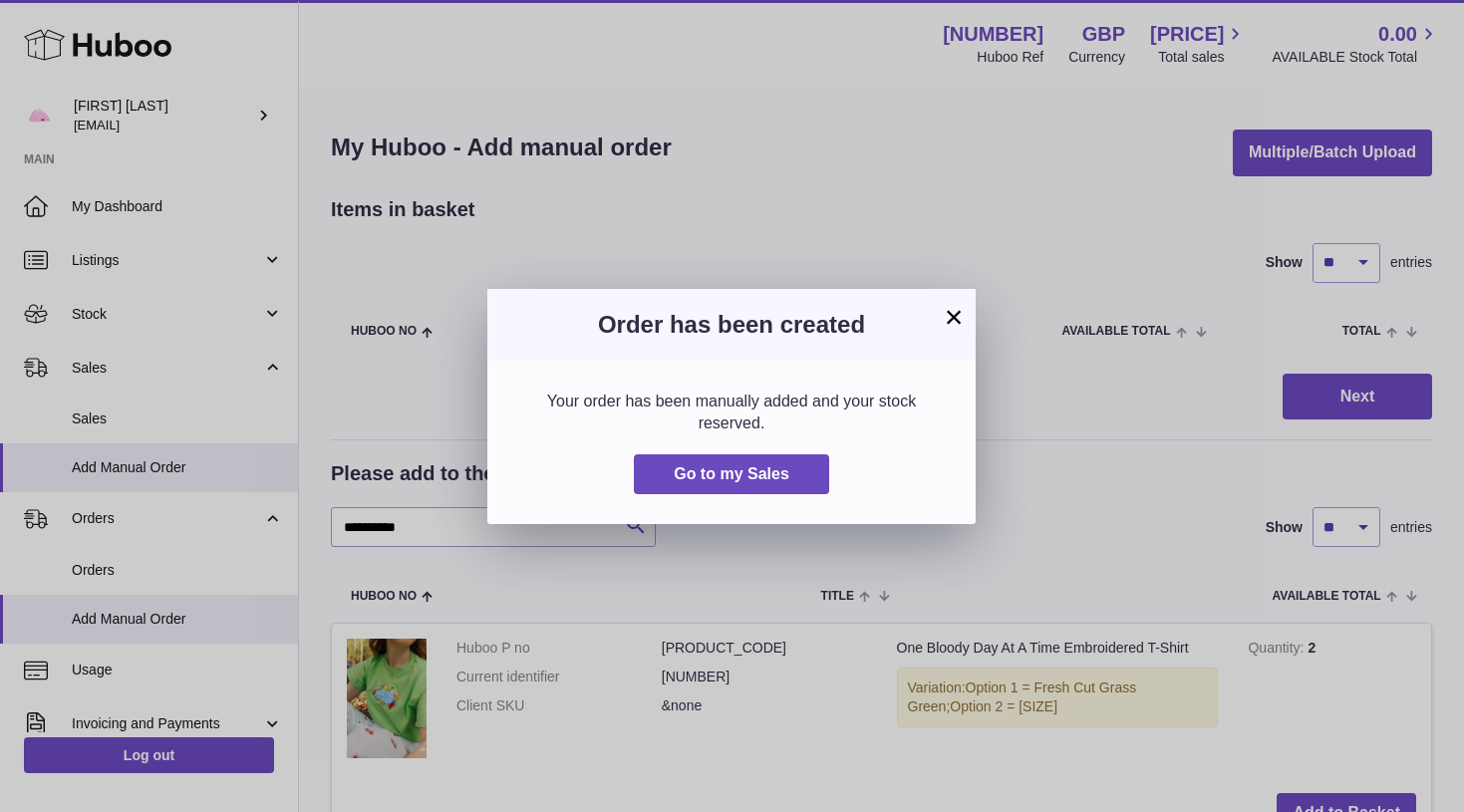 click on "×" at bounding box center (954, 317) 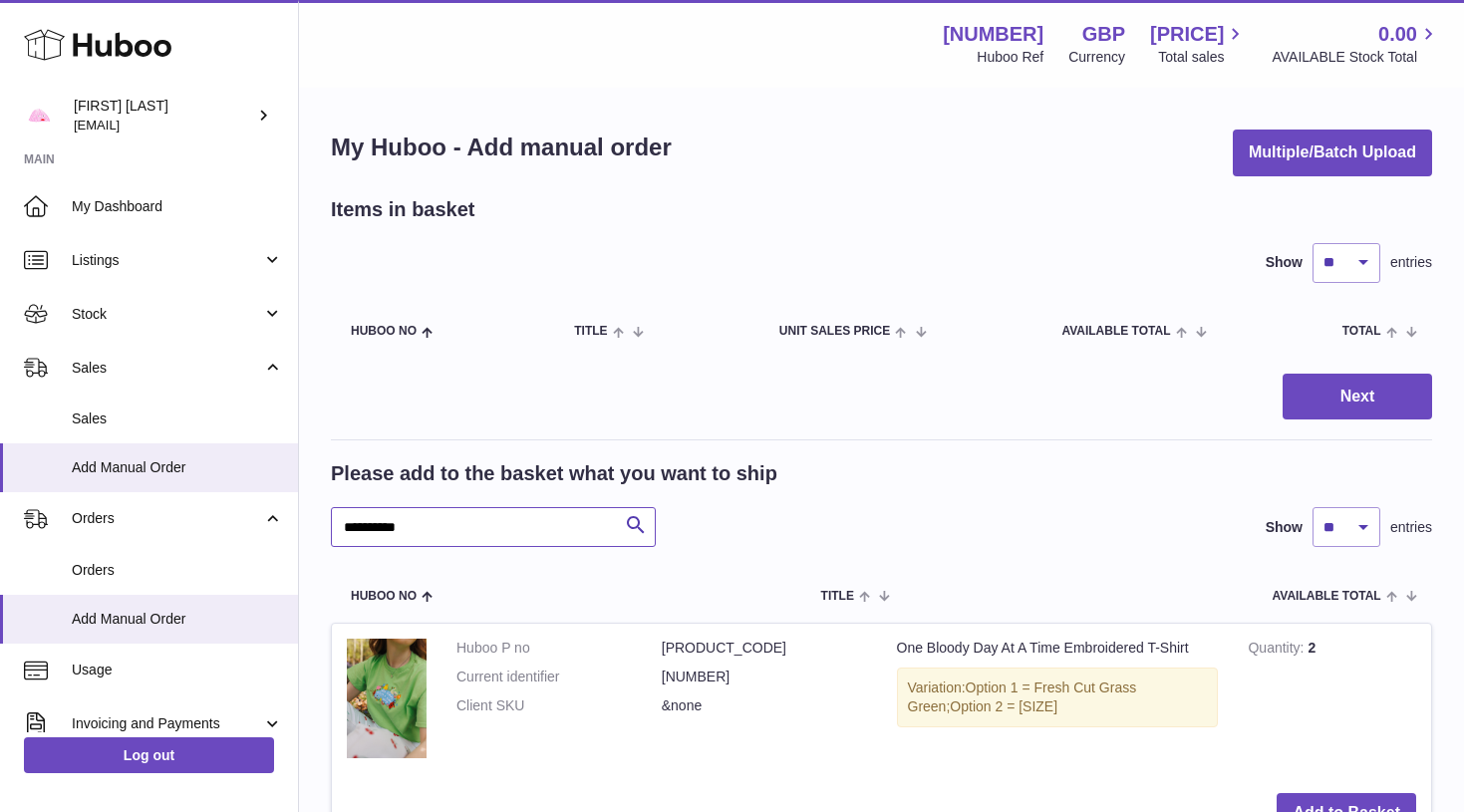click on "**********" at bounding box center [493, 527] 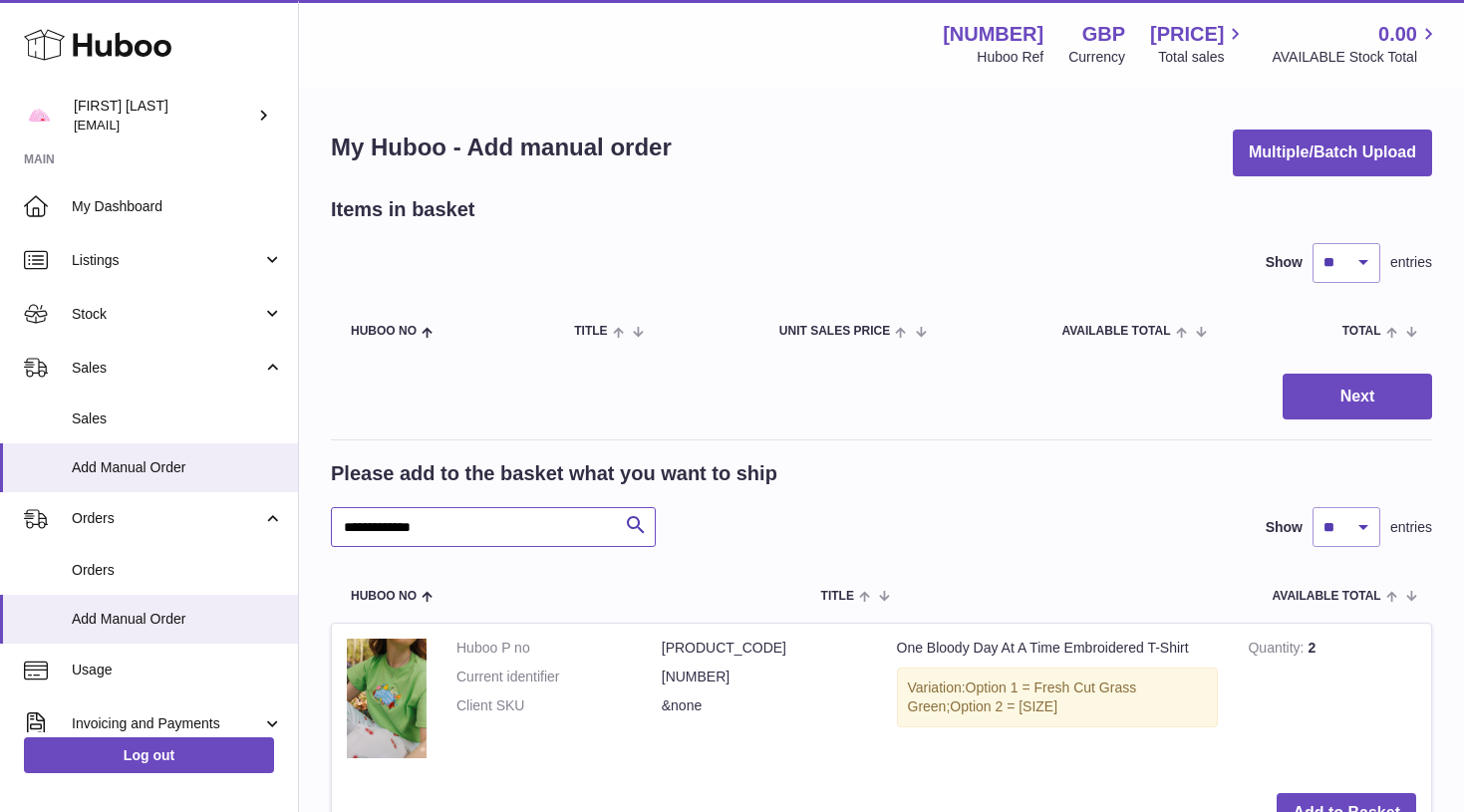 type on "**********" 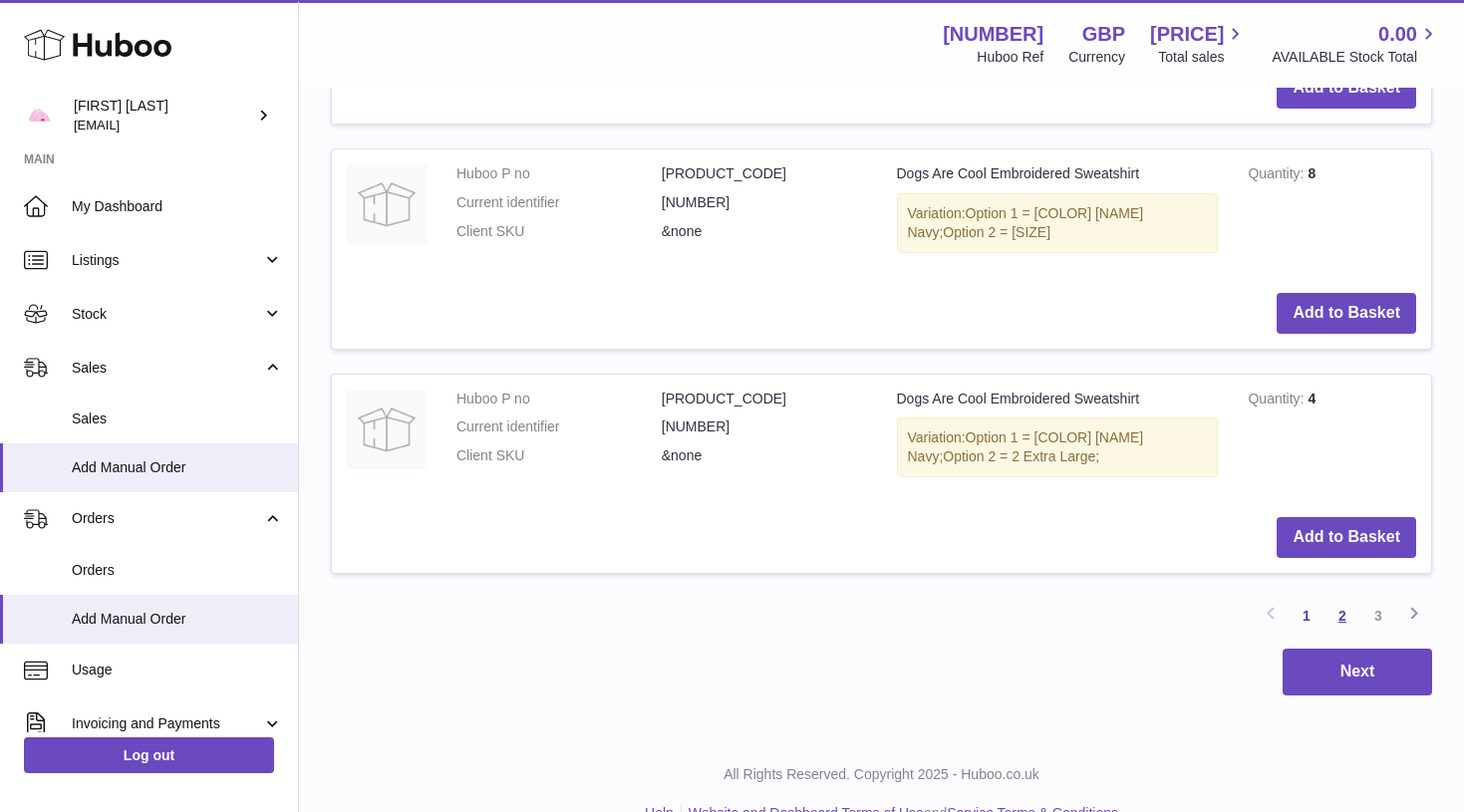 click on "2" at bounding box center [1342, 616] 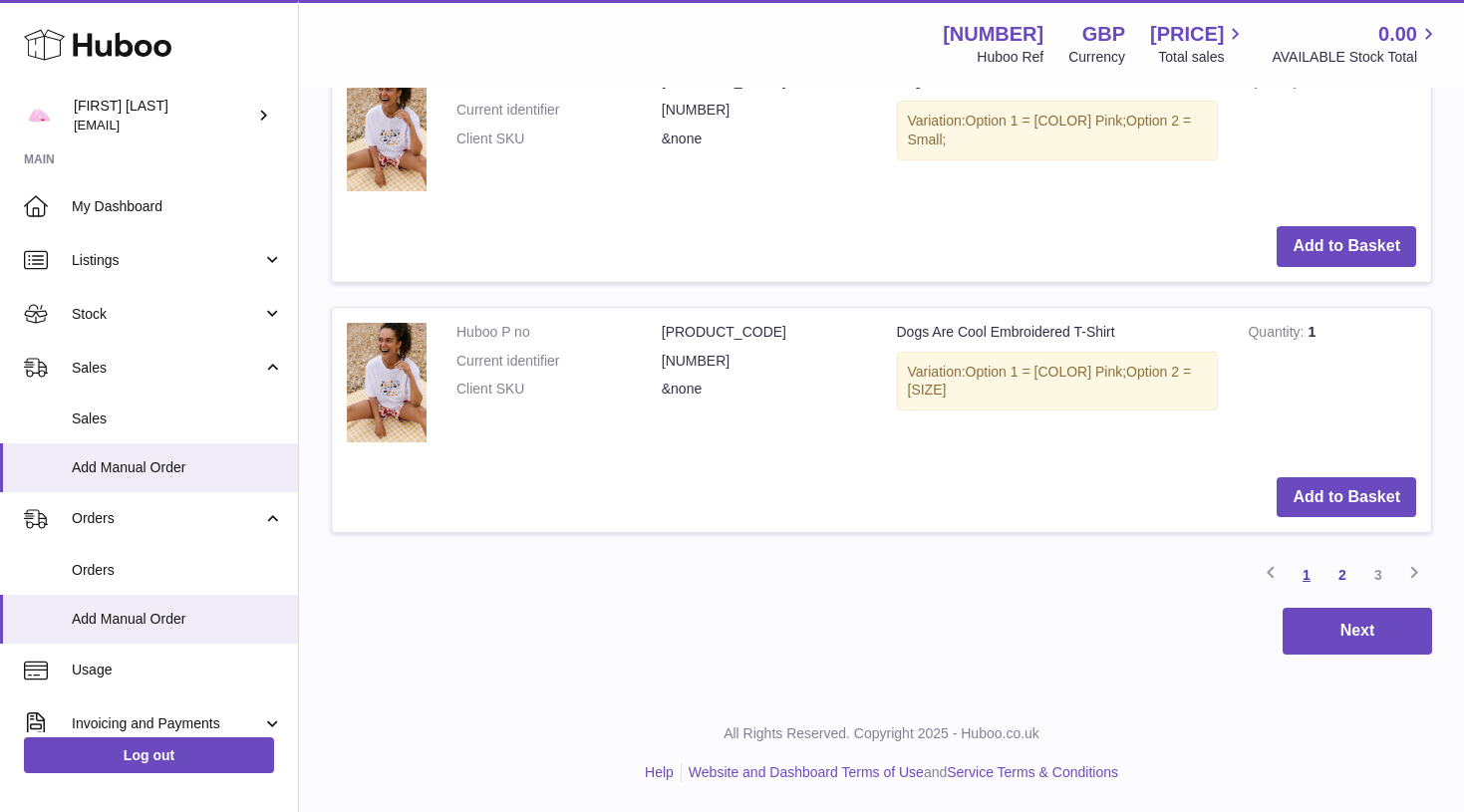 scroll, scrollTop: 2327, scrollLeft: 0, axis: vertical 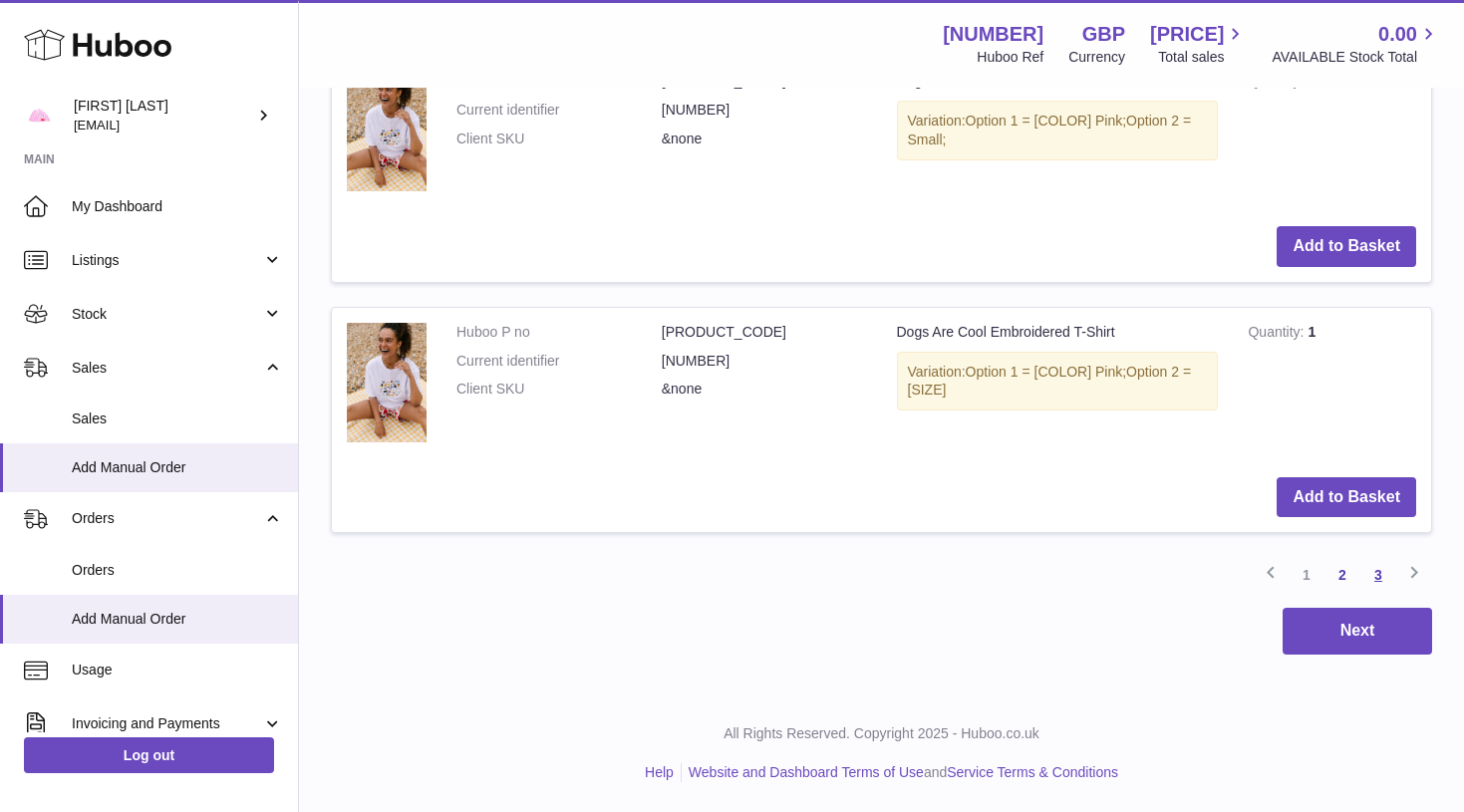 click on "3" at bounding box center (1378, 575) 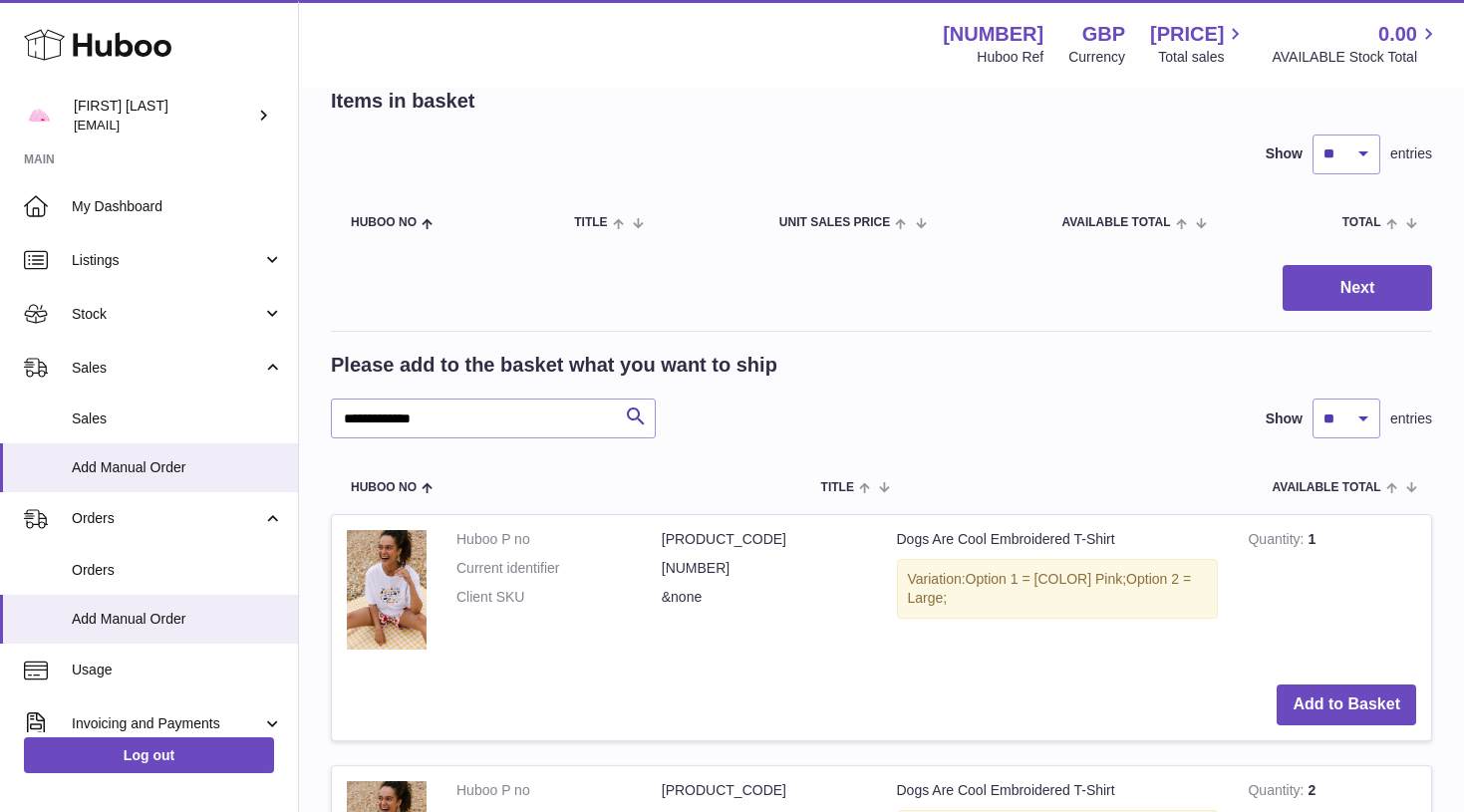 scroll, scrollTop: 111, scrollLeft: 0, axis: vertical 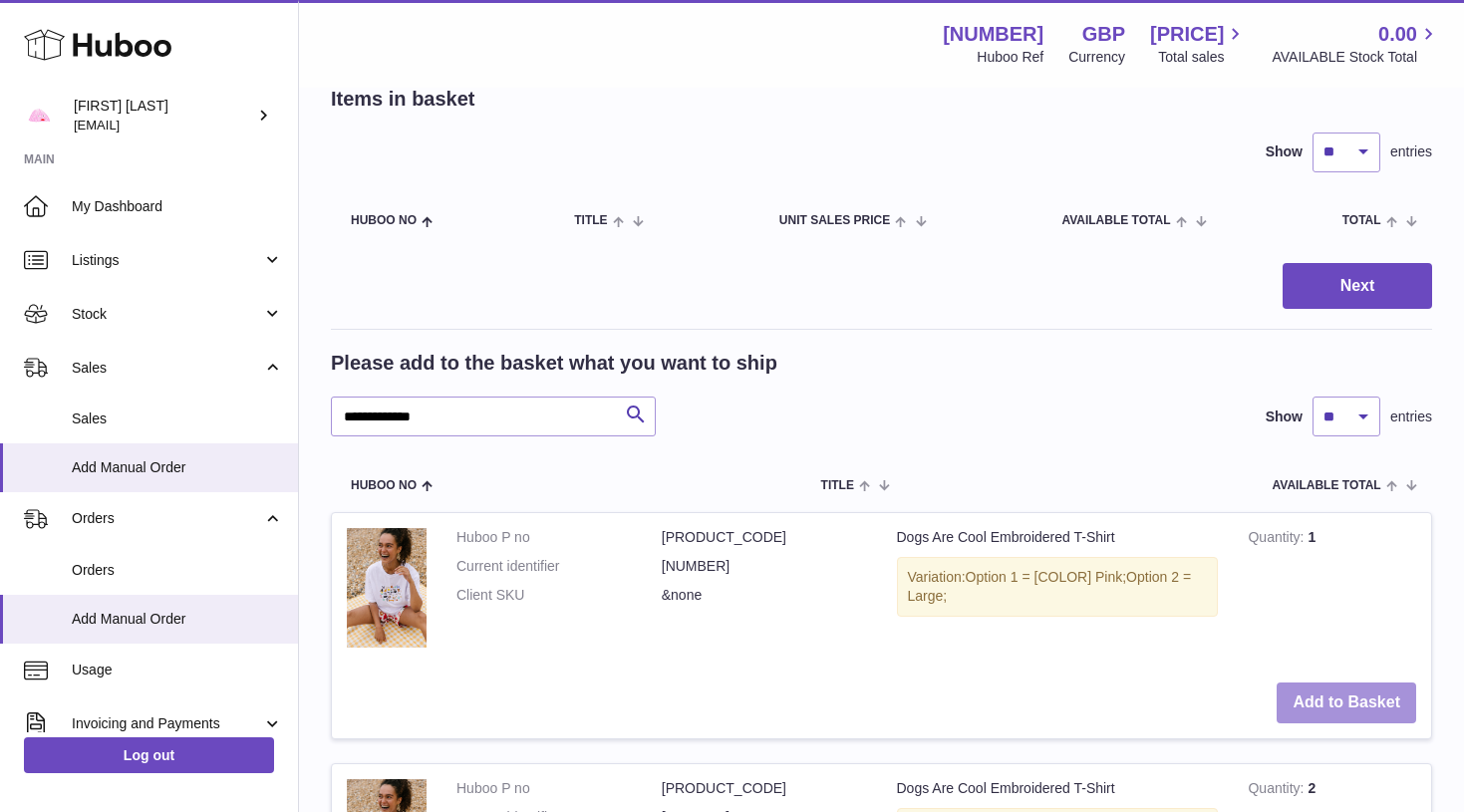 click on "Add to Basket" at bounding box center (1346, 702) 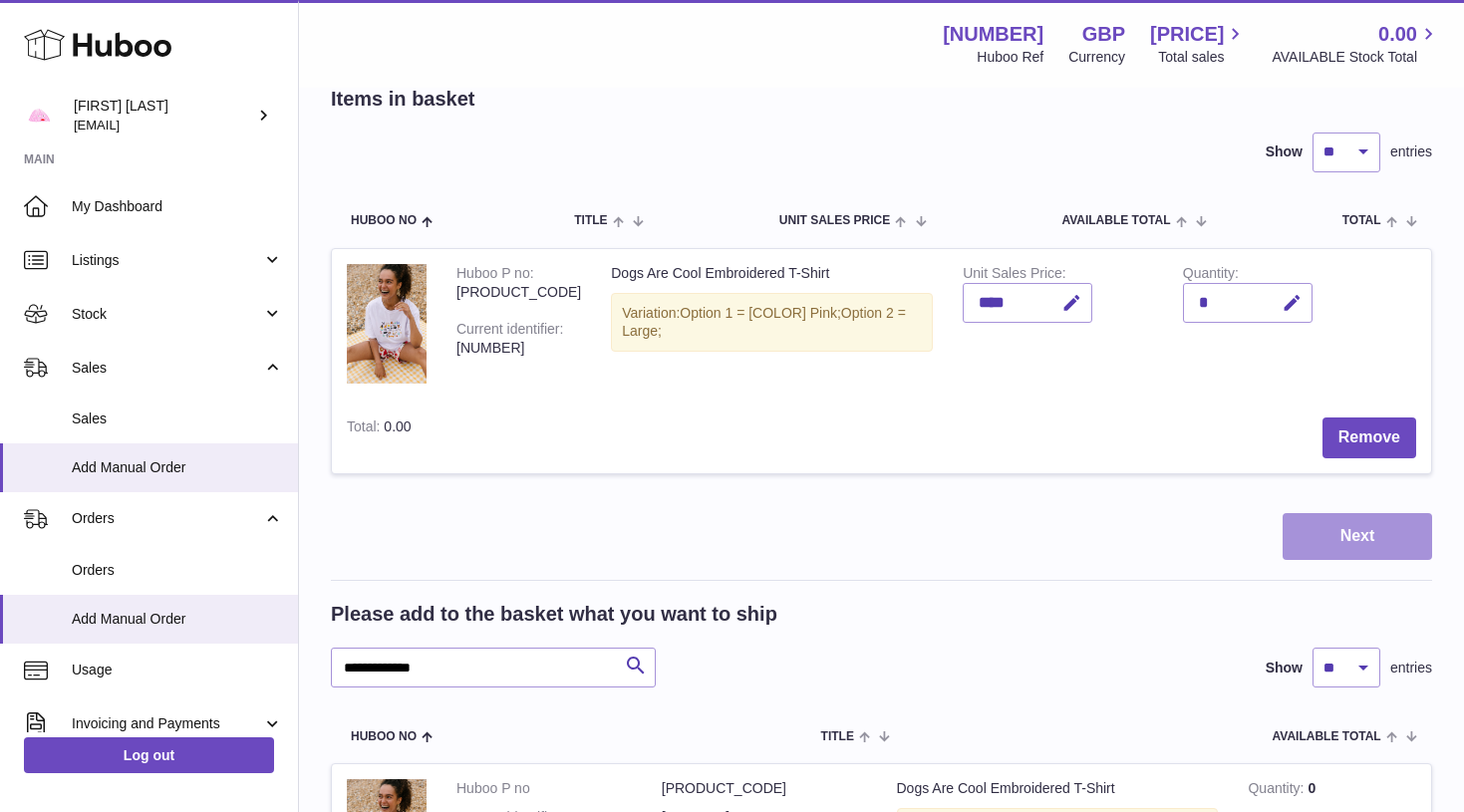 click on "Next" at bounding box center [1357, 536] 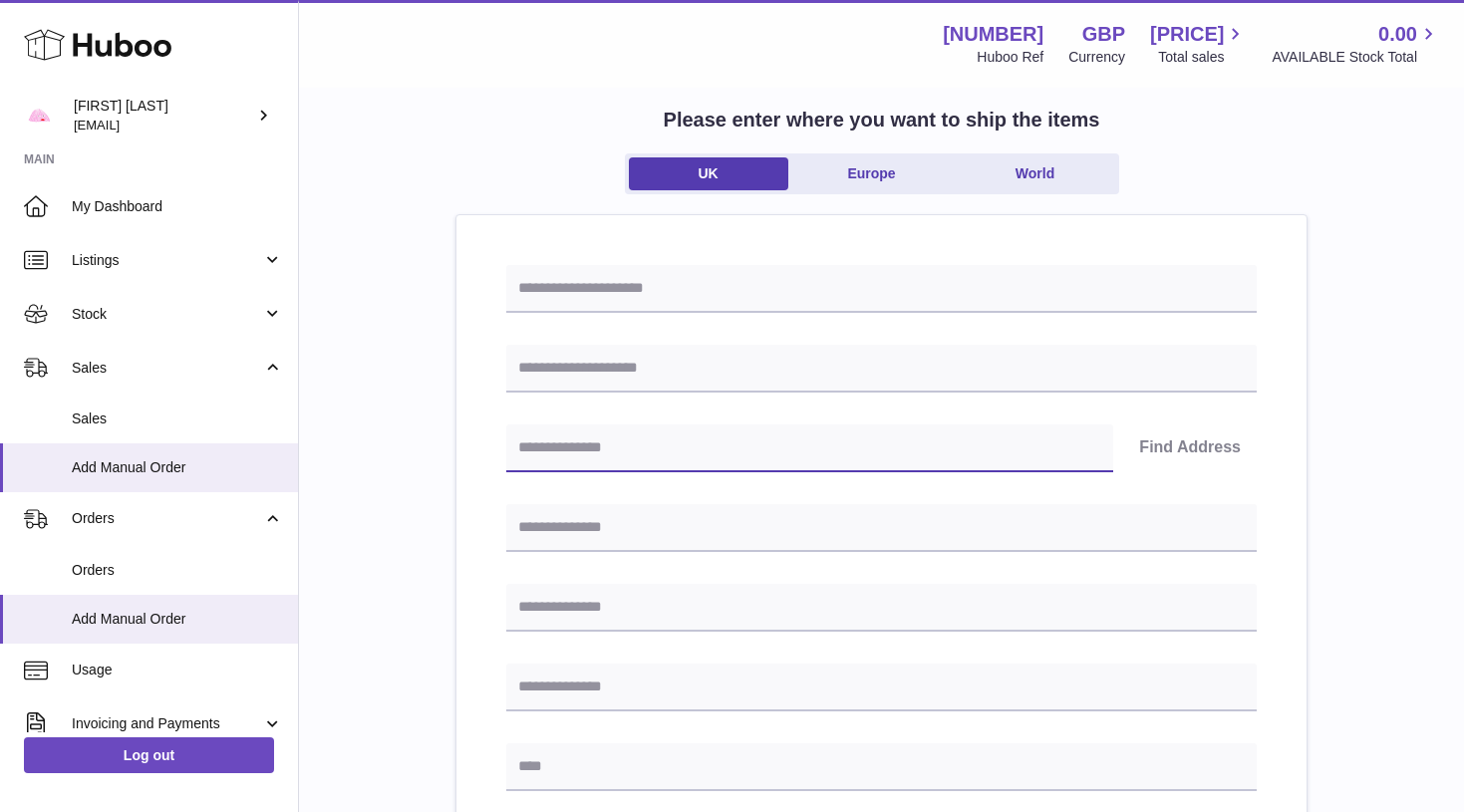 paste on "********" 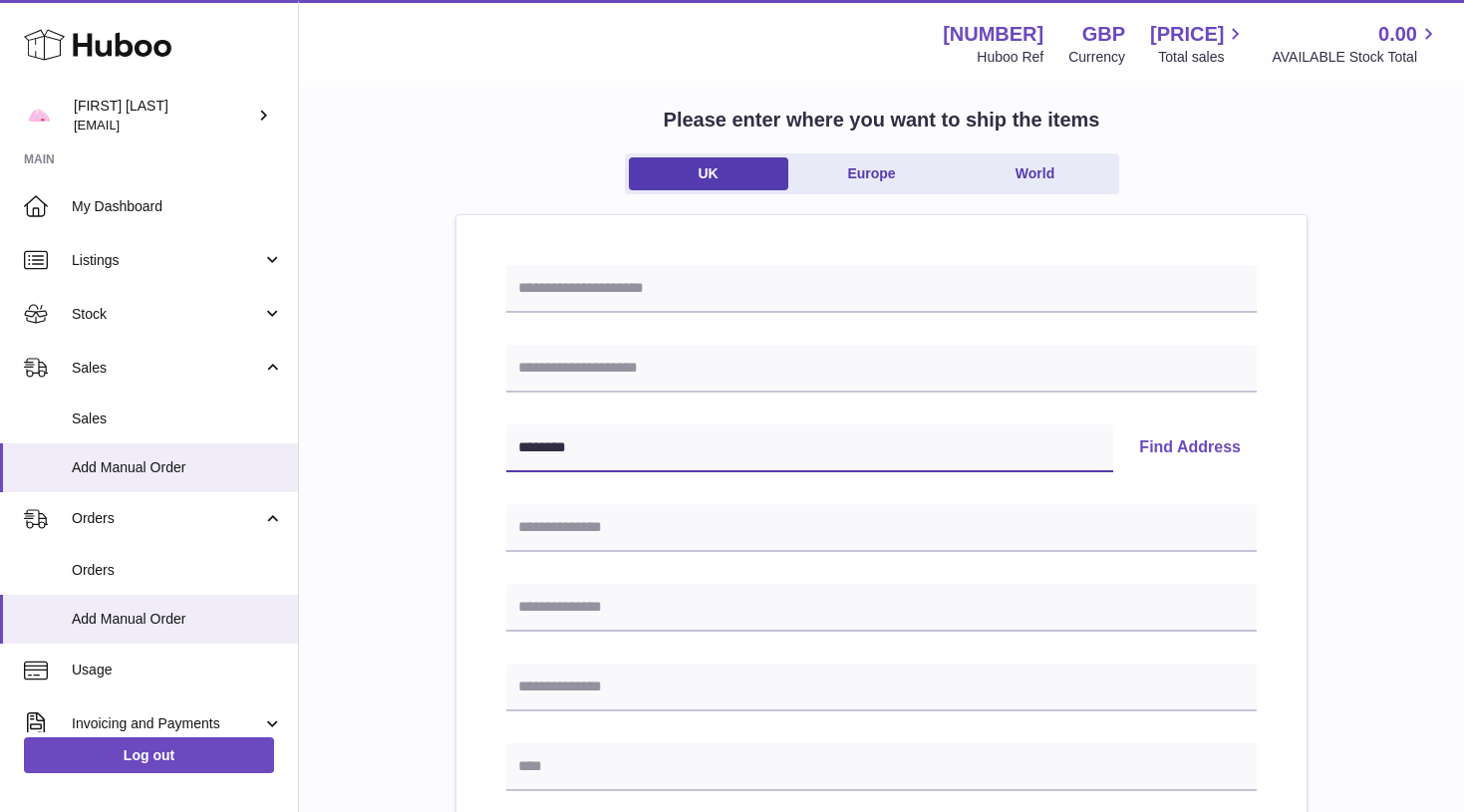 type on "********" 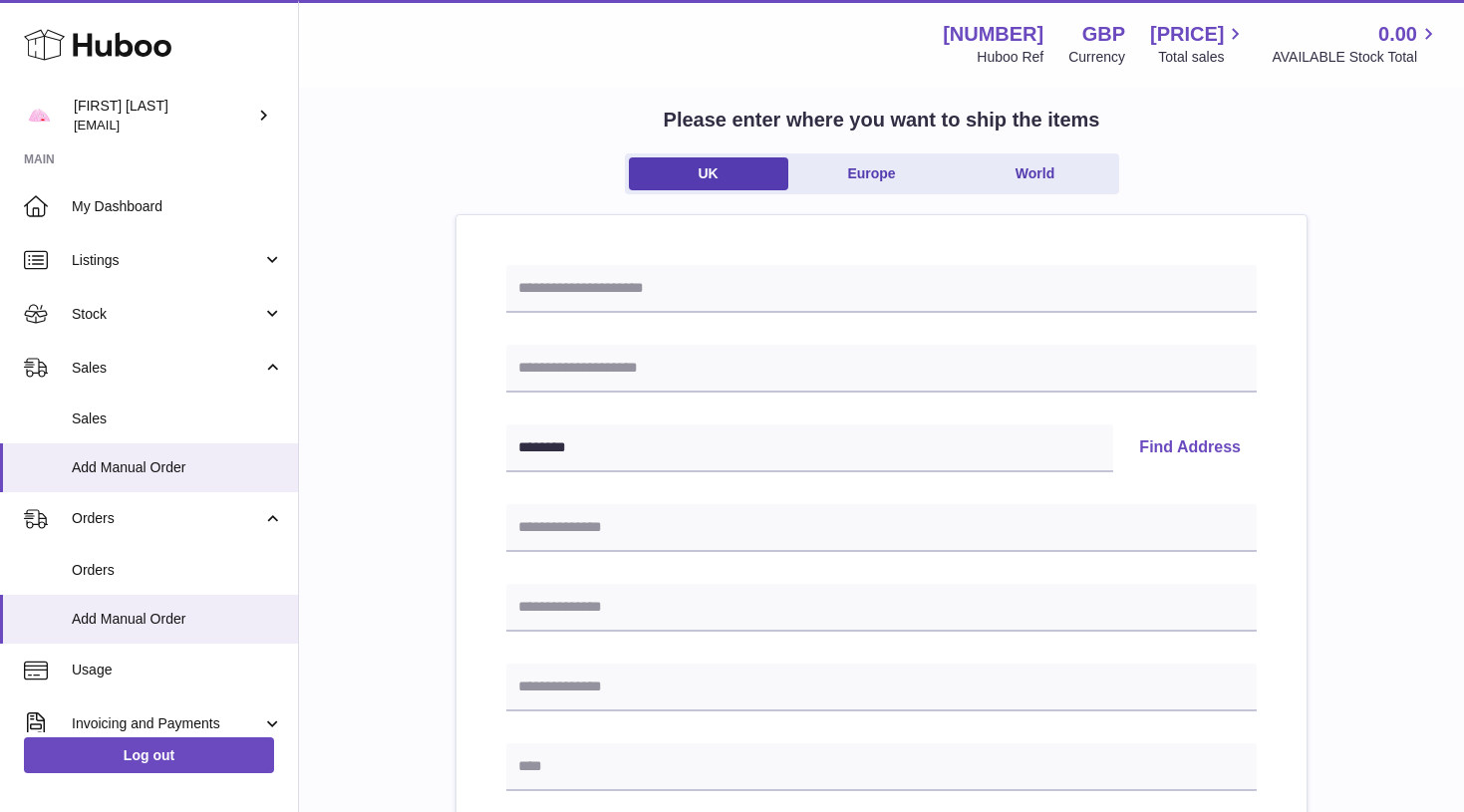 click on "Find Address" at bounding box center (1190, 448) 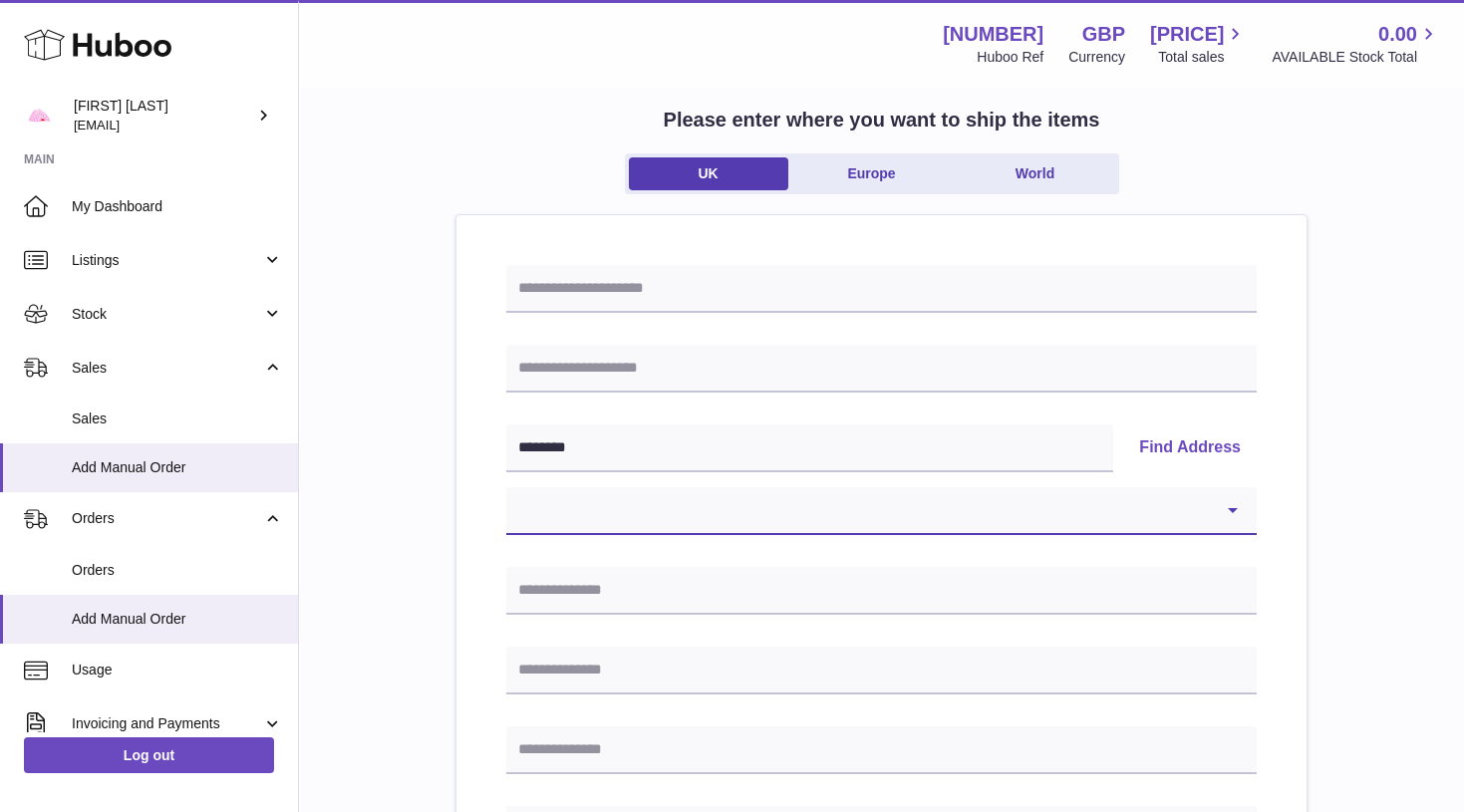 select on "*" 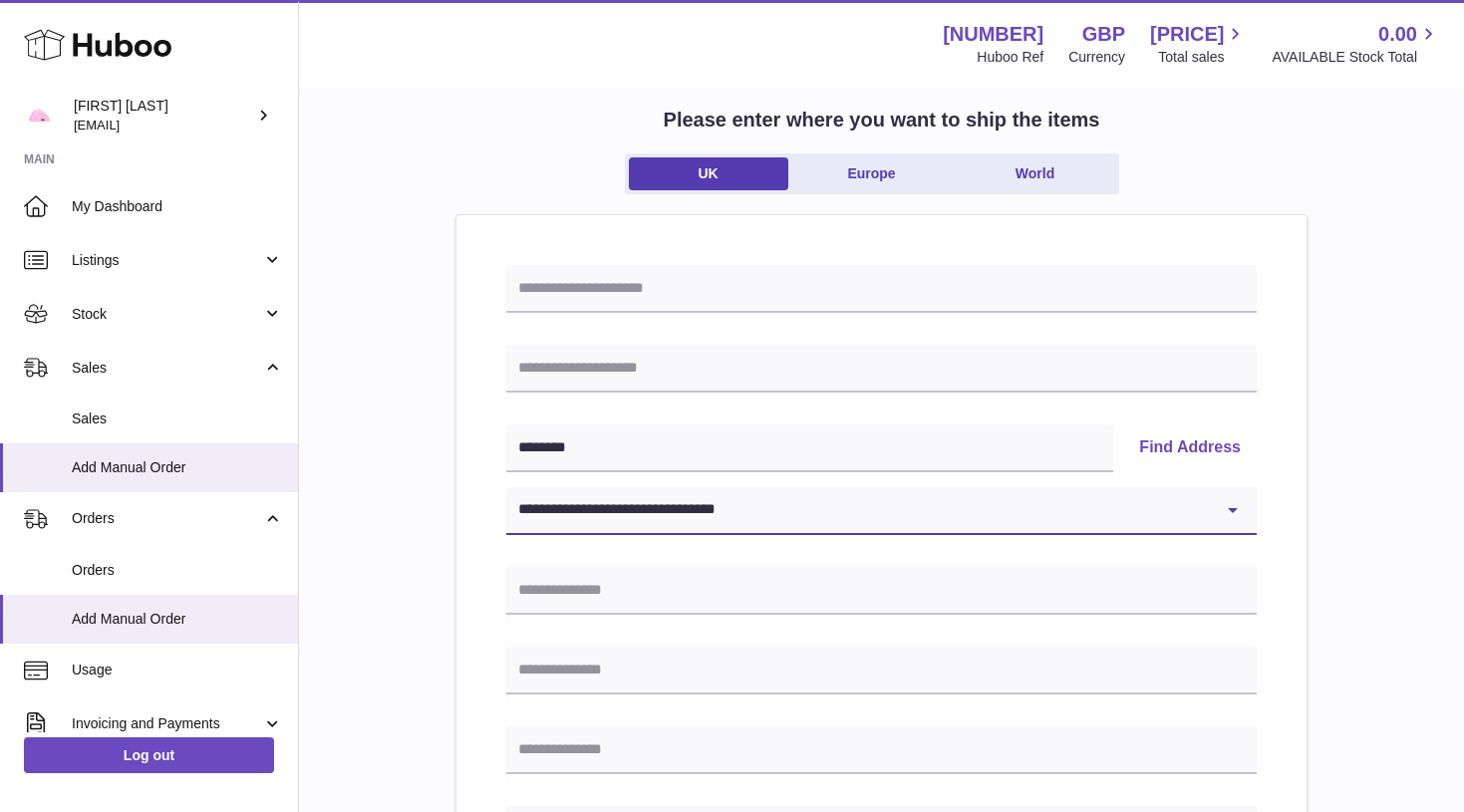 type on "**********" 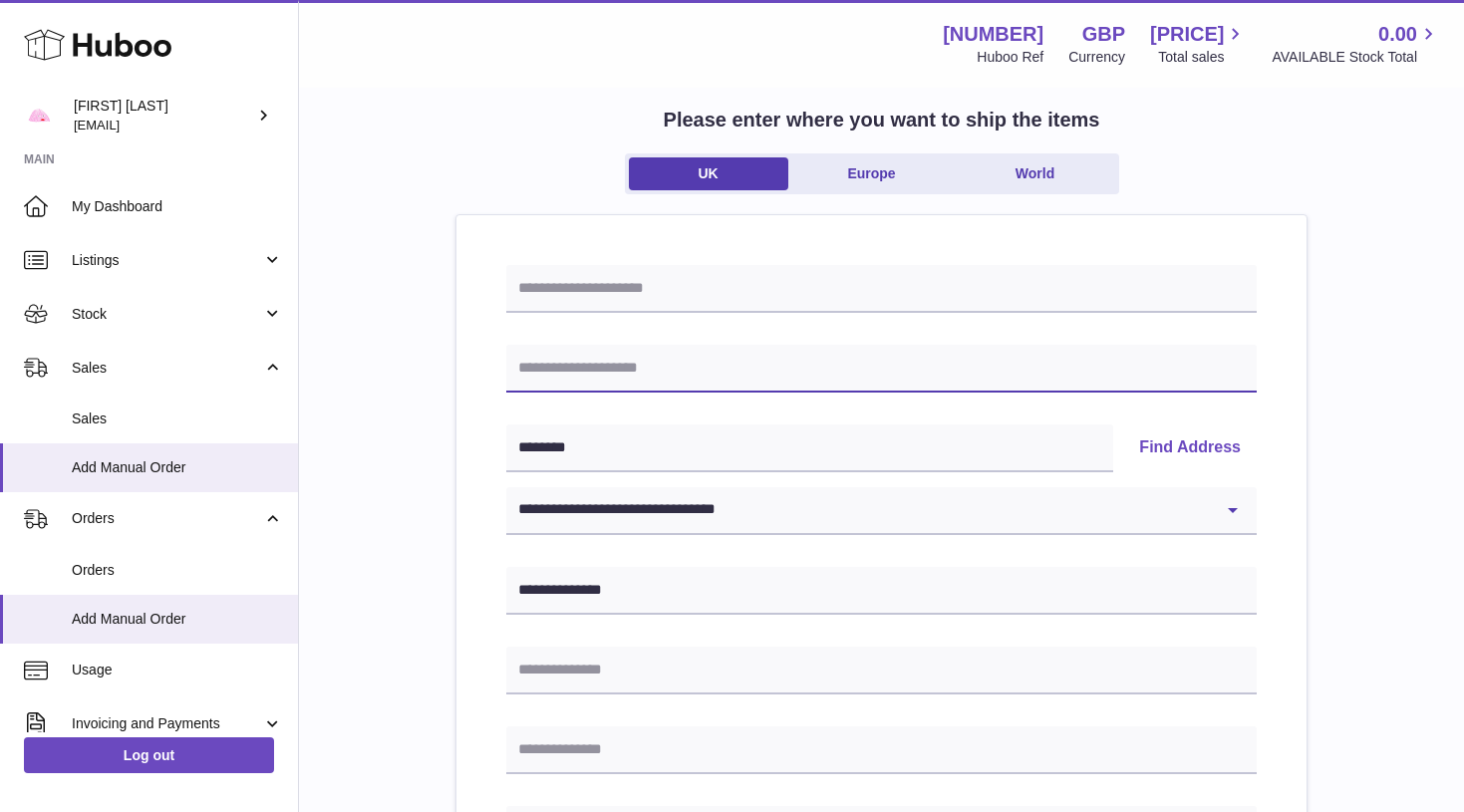 paste on "**********" 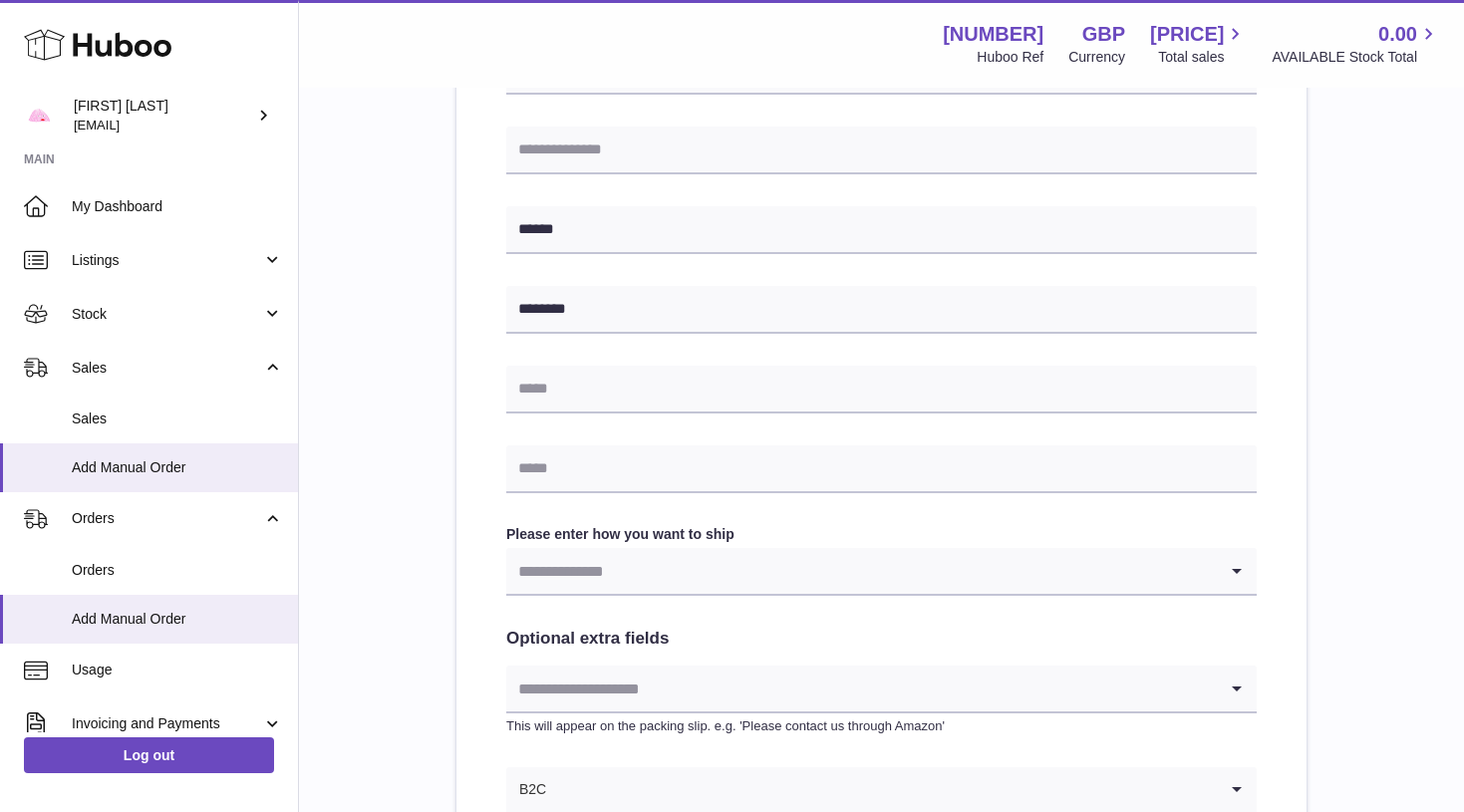 scroll, scrollTop: 730, scrollLeft: 0, axis: vertical 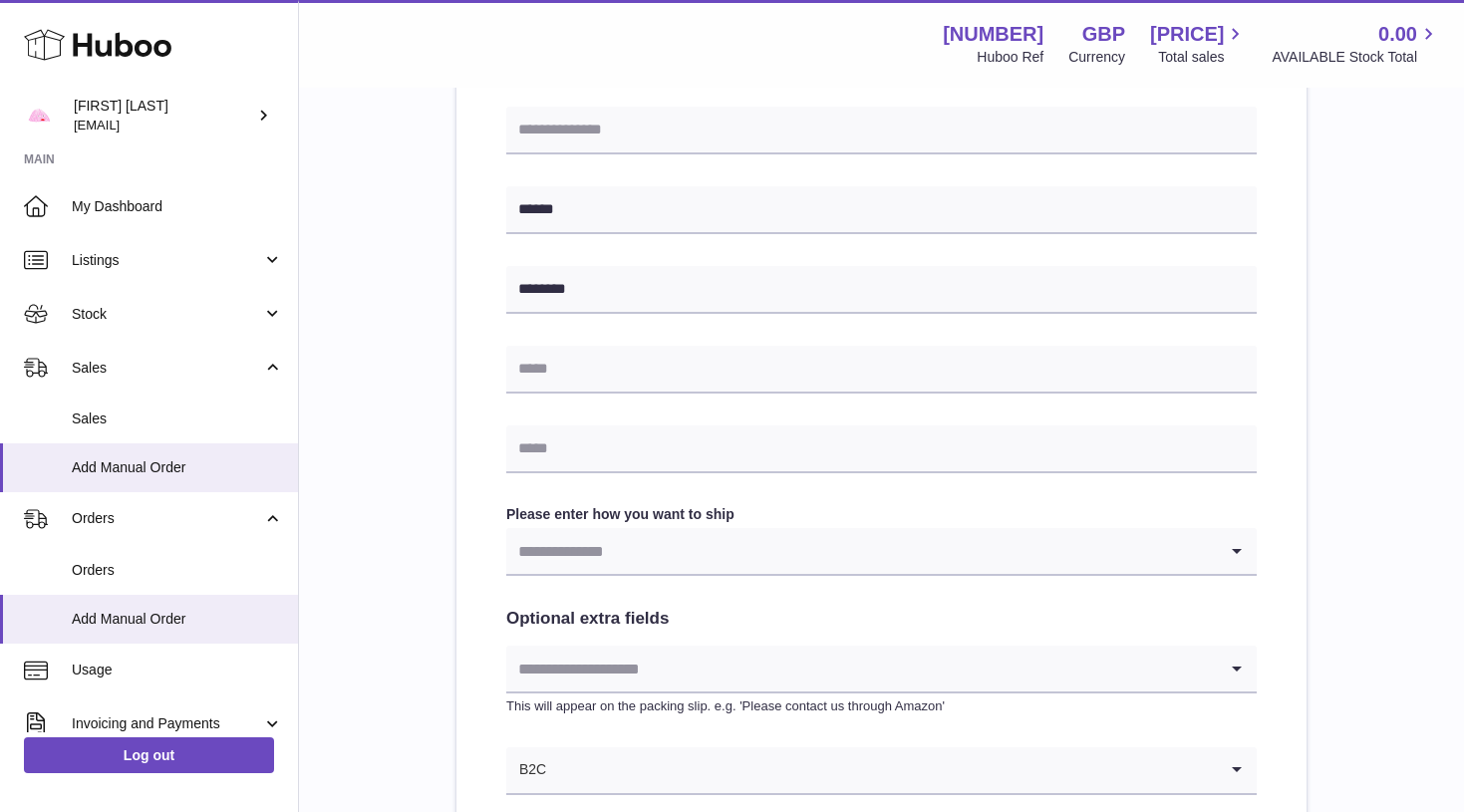 type on "**********" 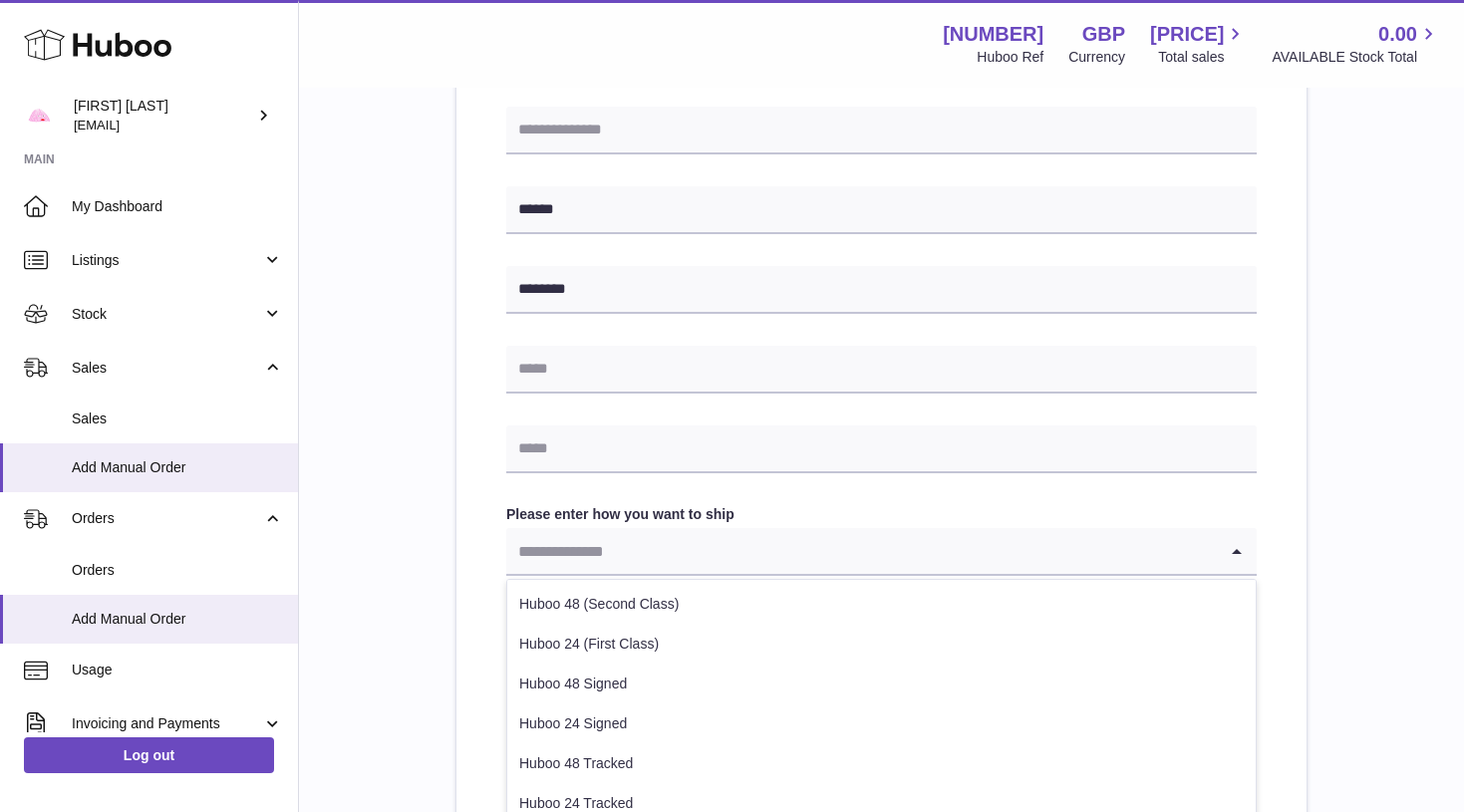 click on "**********" at bounding box center [881, 255] 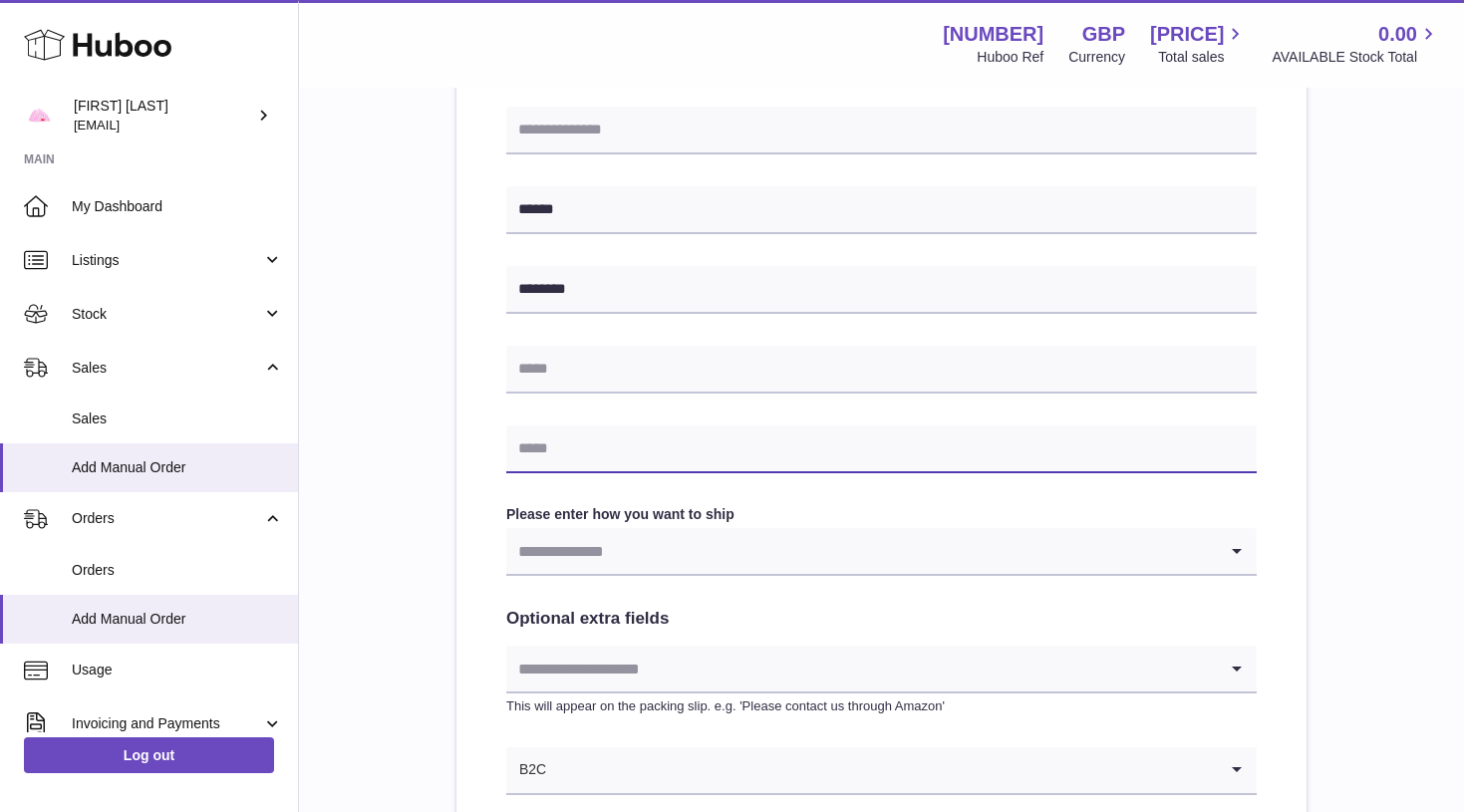 paste on "**********" 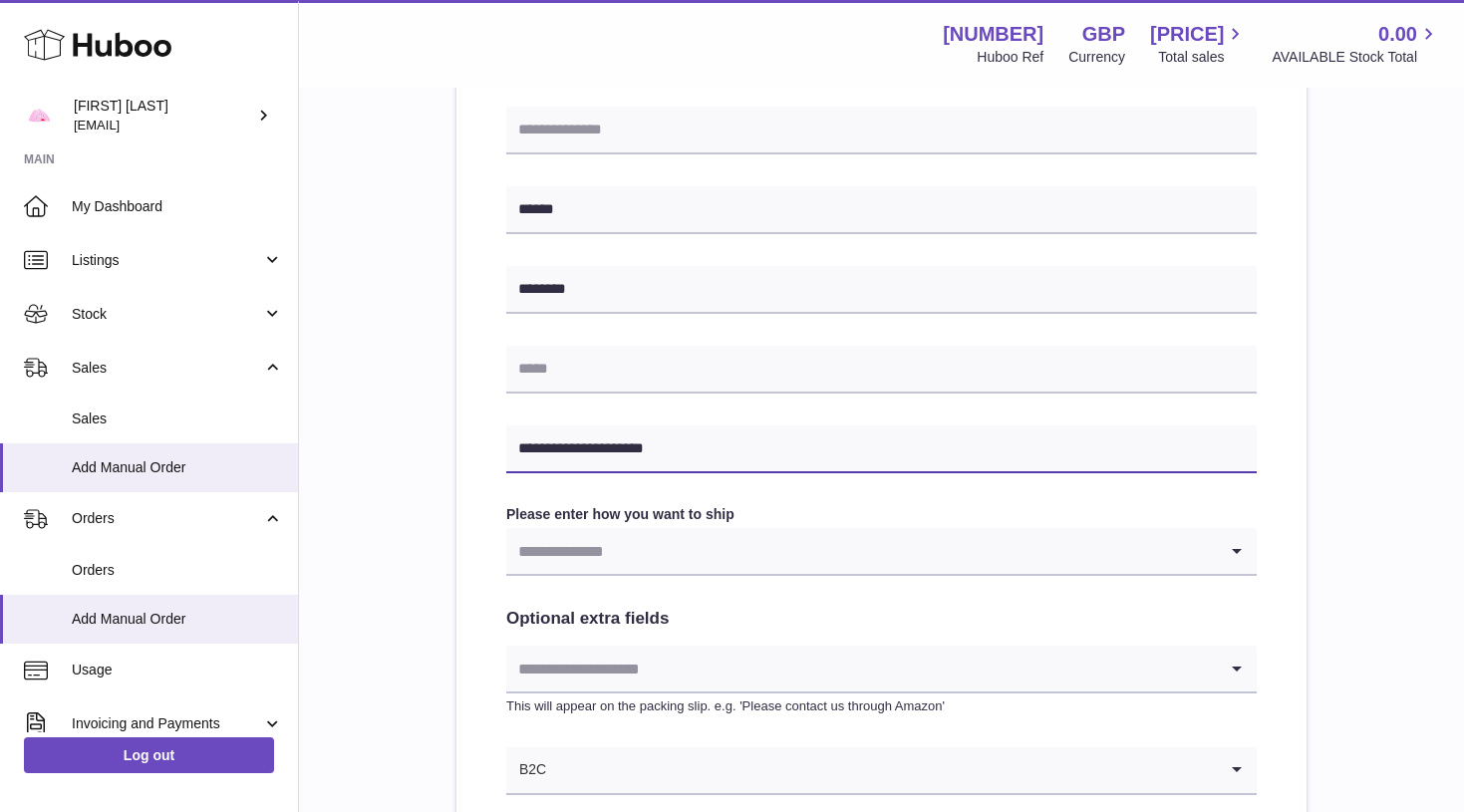 type on "**********" 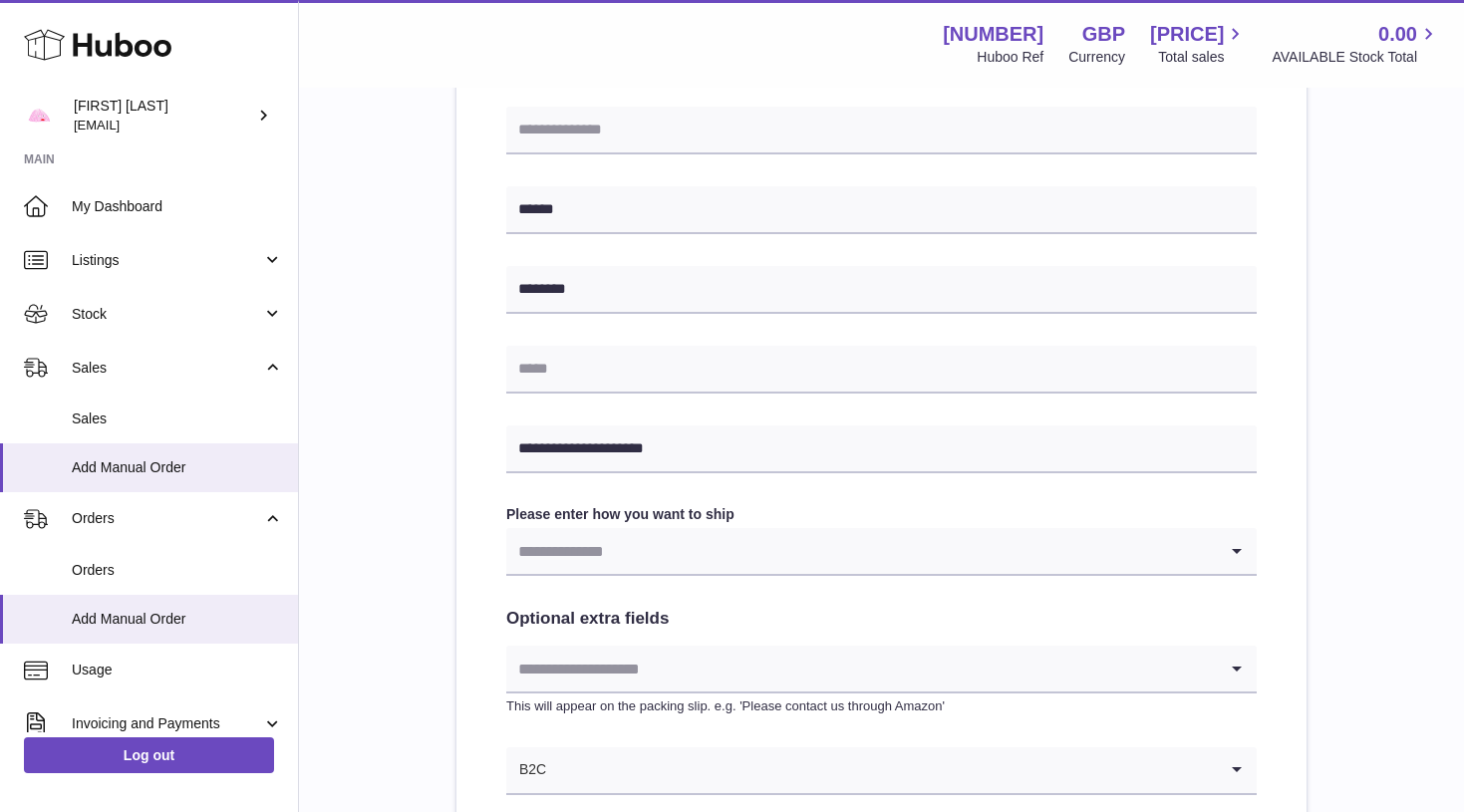 click at bounding box center [861, 551] 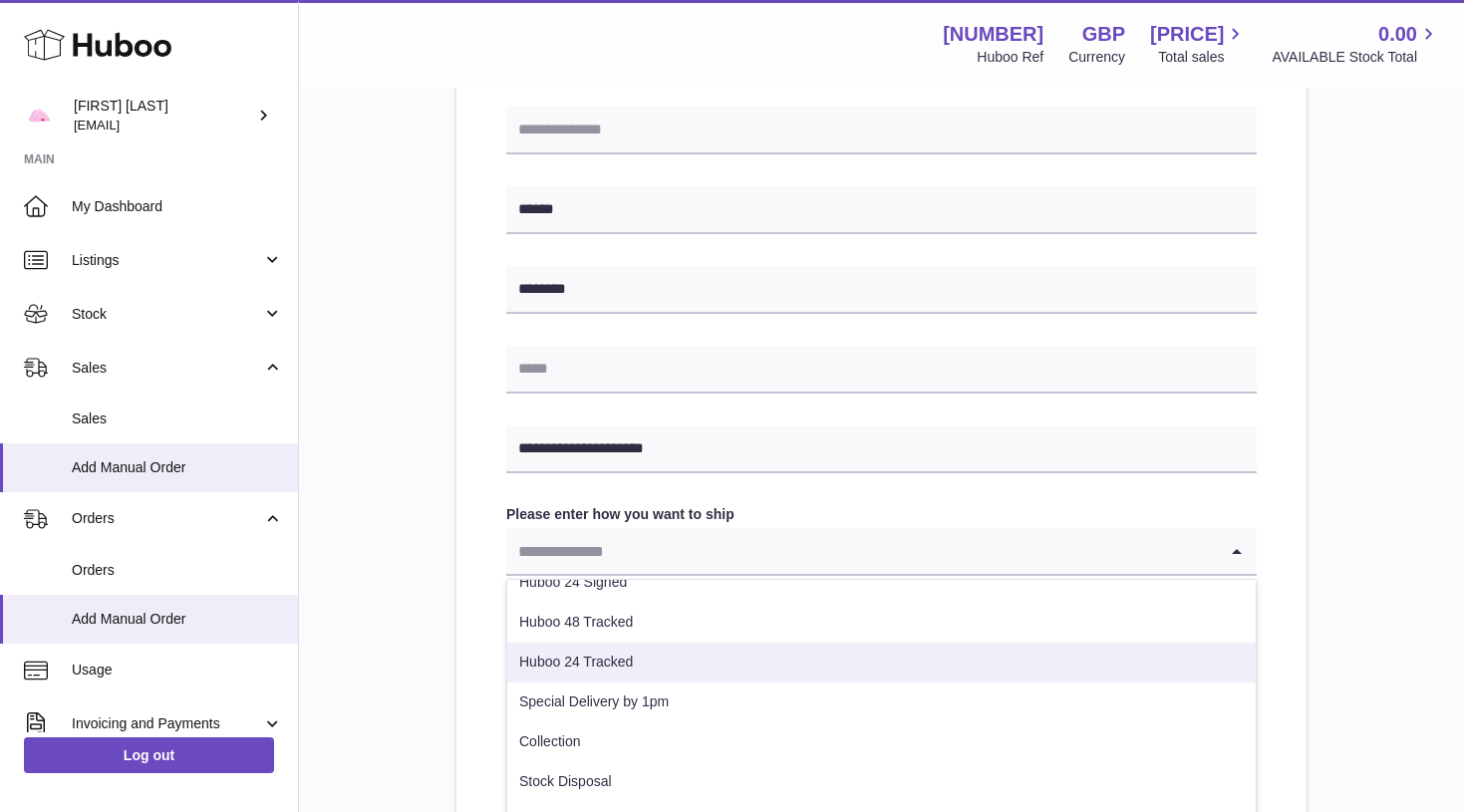 scroll, scrollTop: 141, scrollLeft: 0, axis: vertical 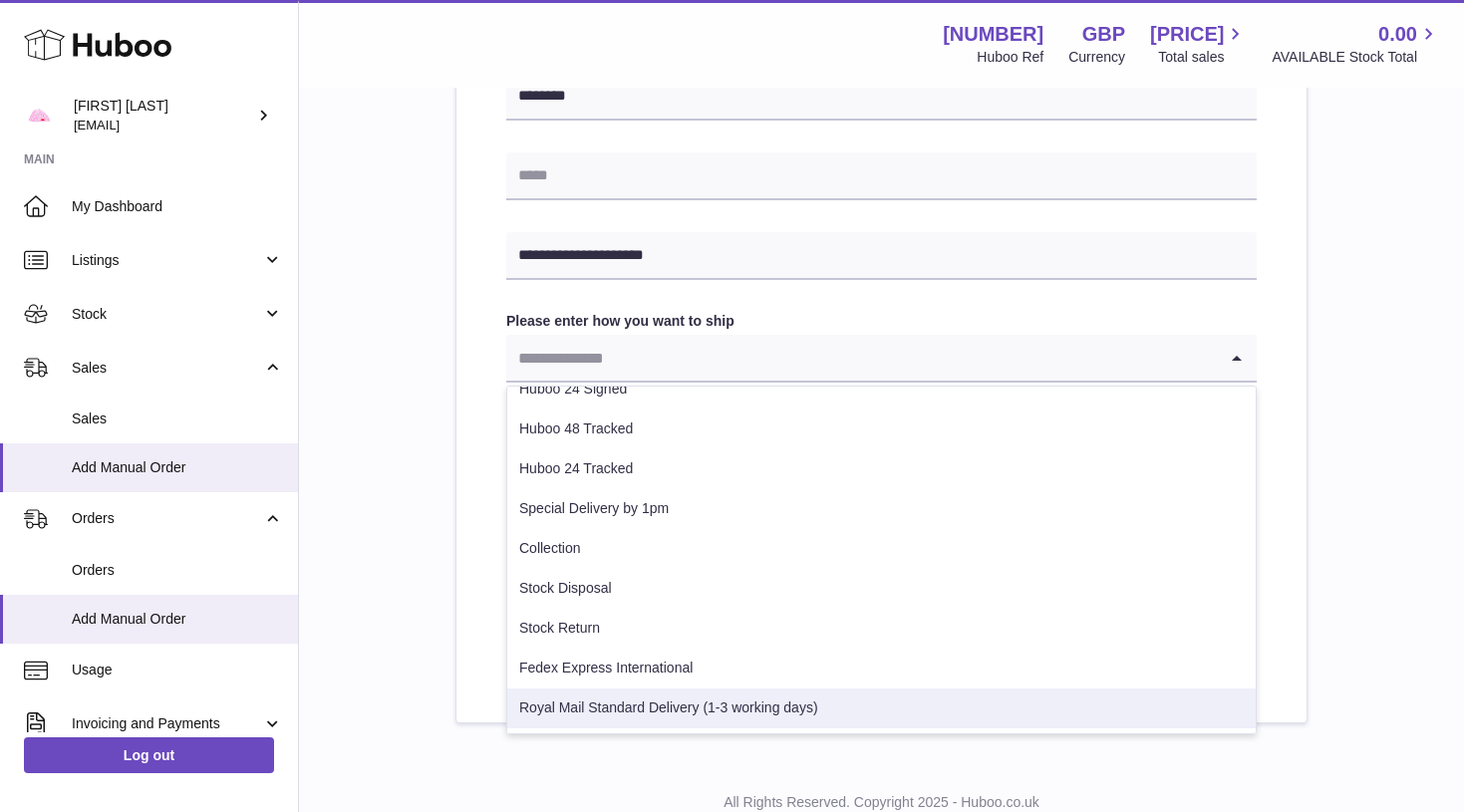 click on "Royal Mail Standard Delivery (1-3 working days)" at bounding box center [881, 708] 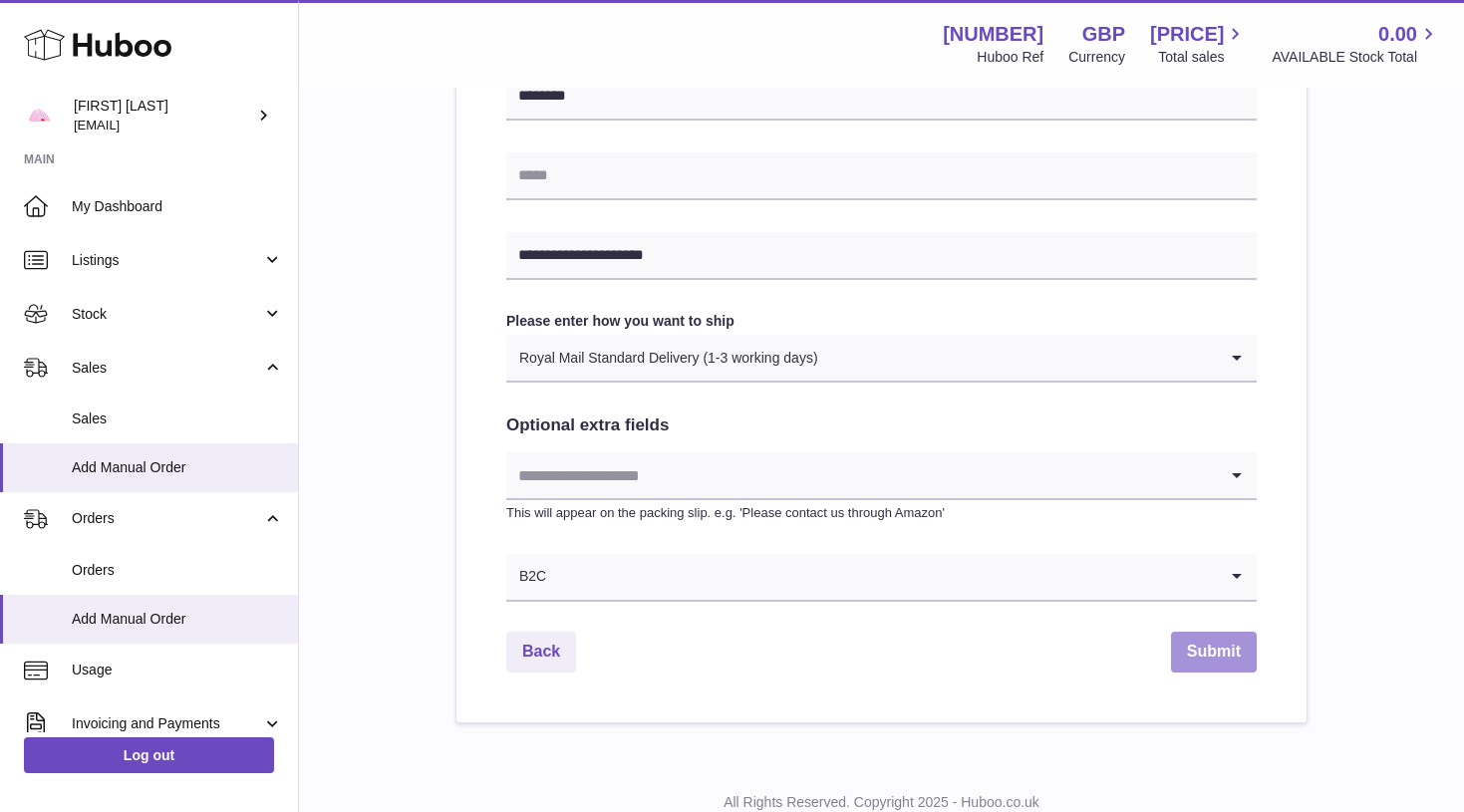 click on "Submit" at bounding box center [1214, 652] 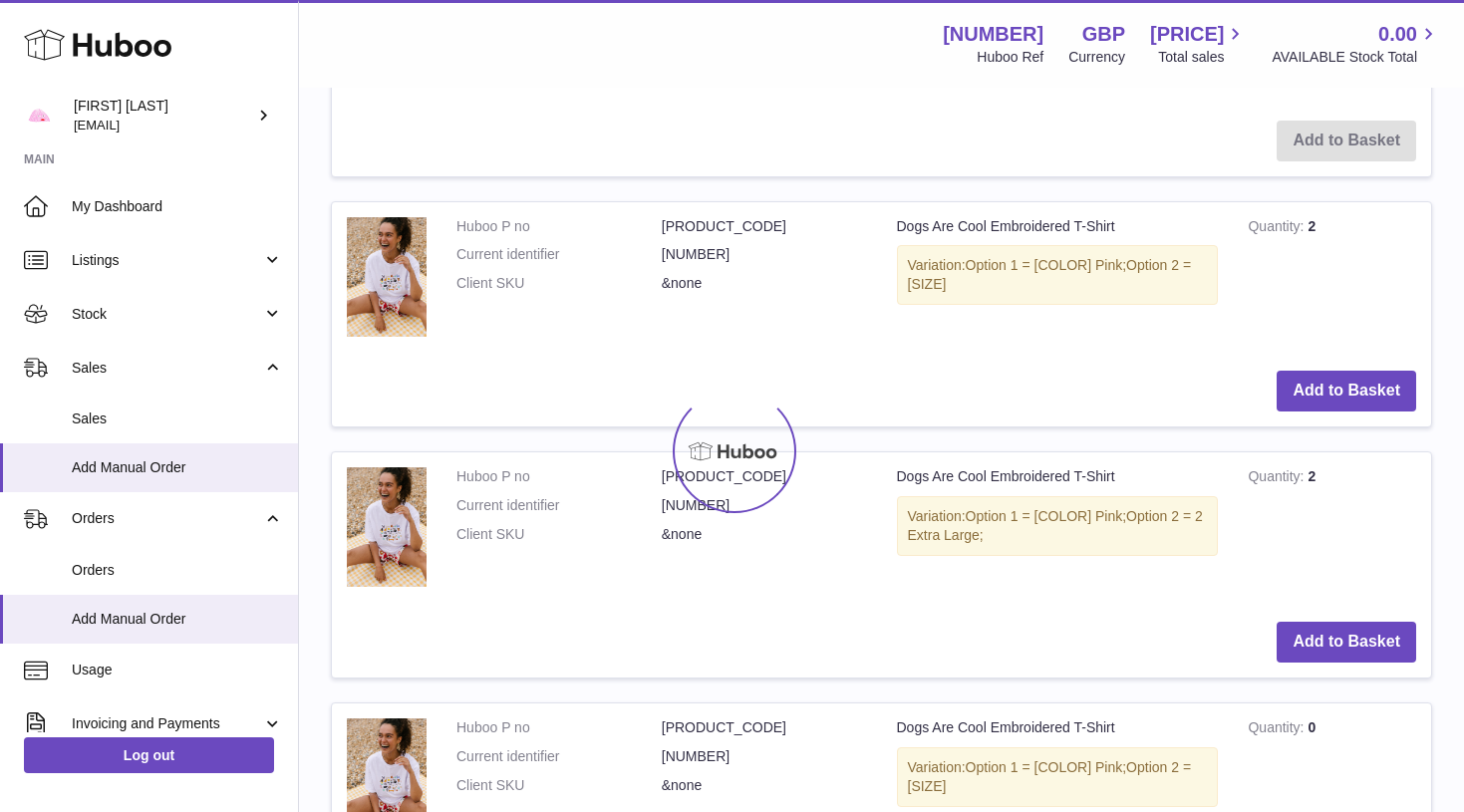 scroll, scrollTop: 0, scrollLeft: 0, axis: both 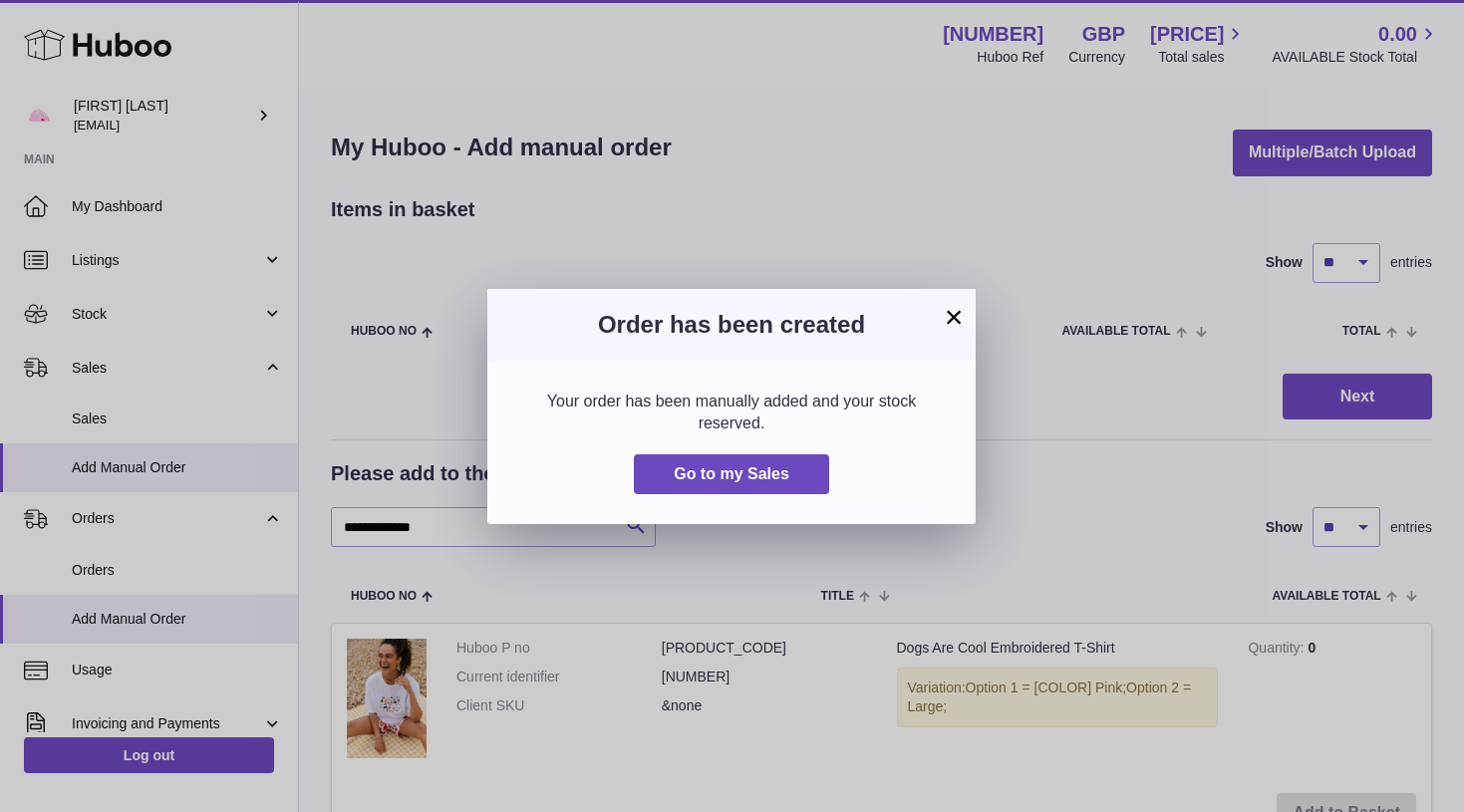 click on "×" at bounding box center [954, 317] 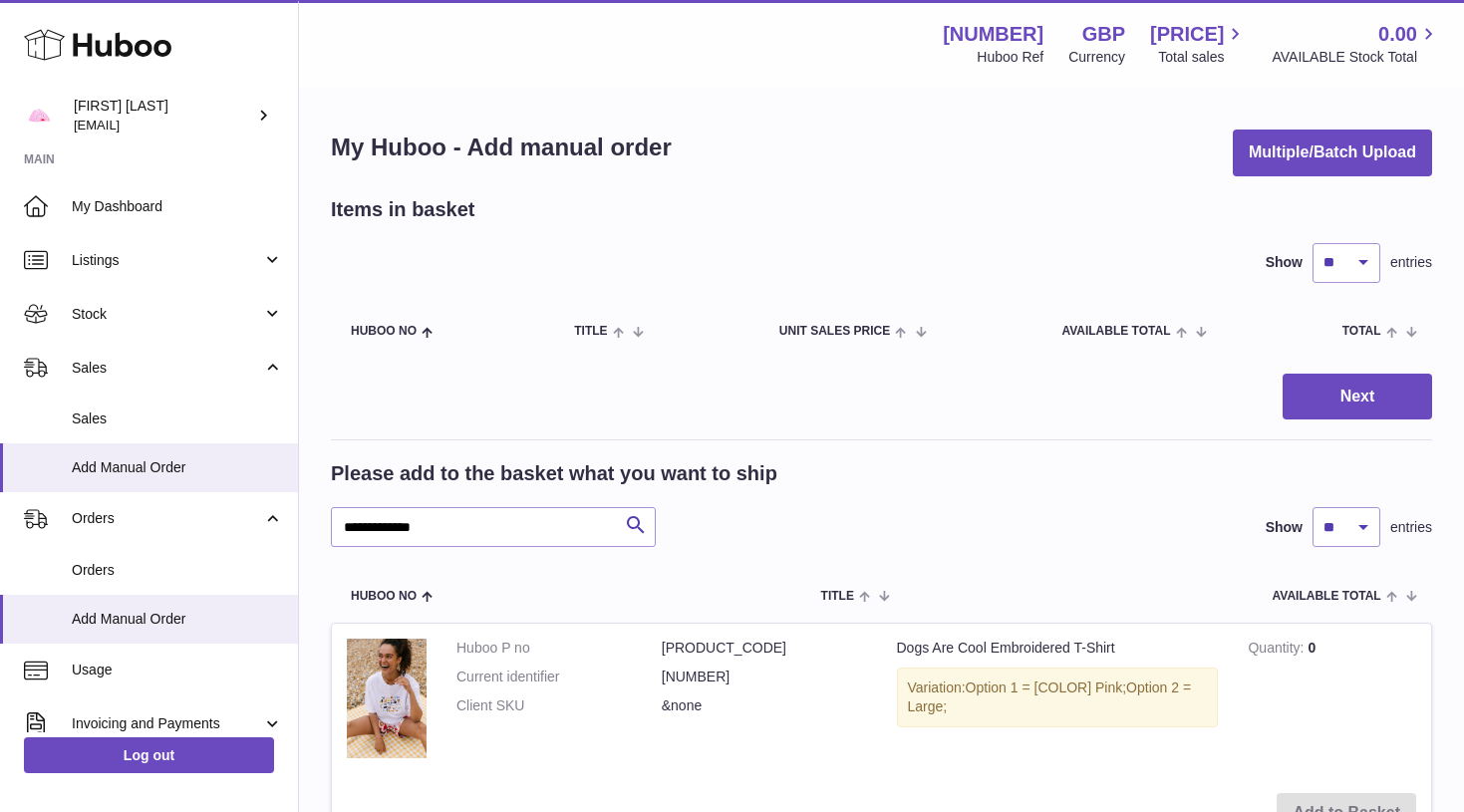 click 